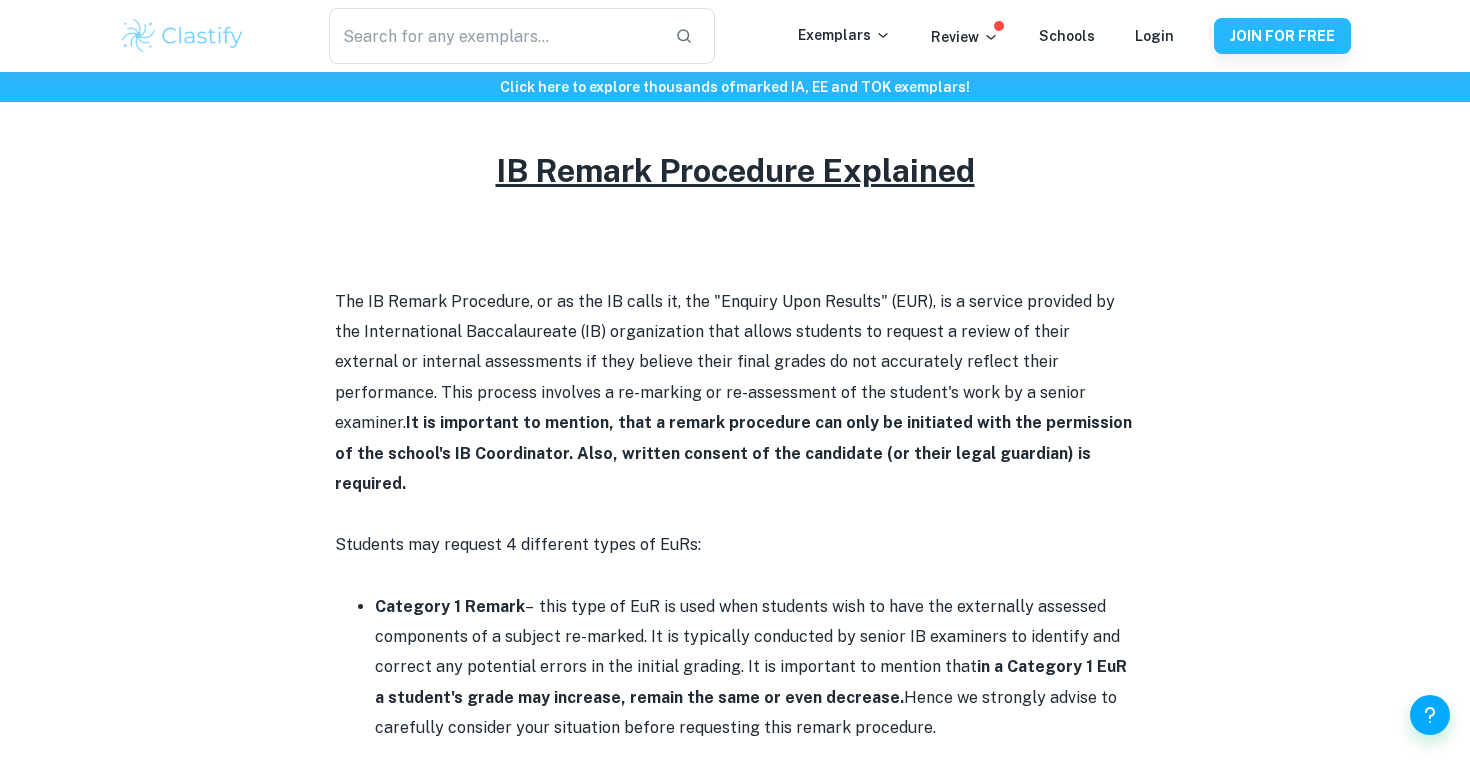 scroll, scrollTop: 837, scrollLeft: 0, axis: vertical 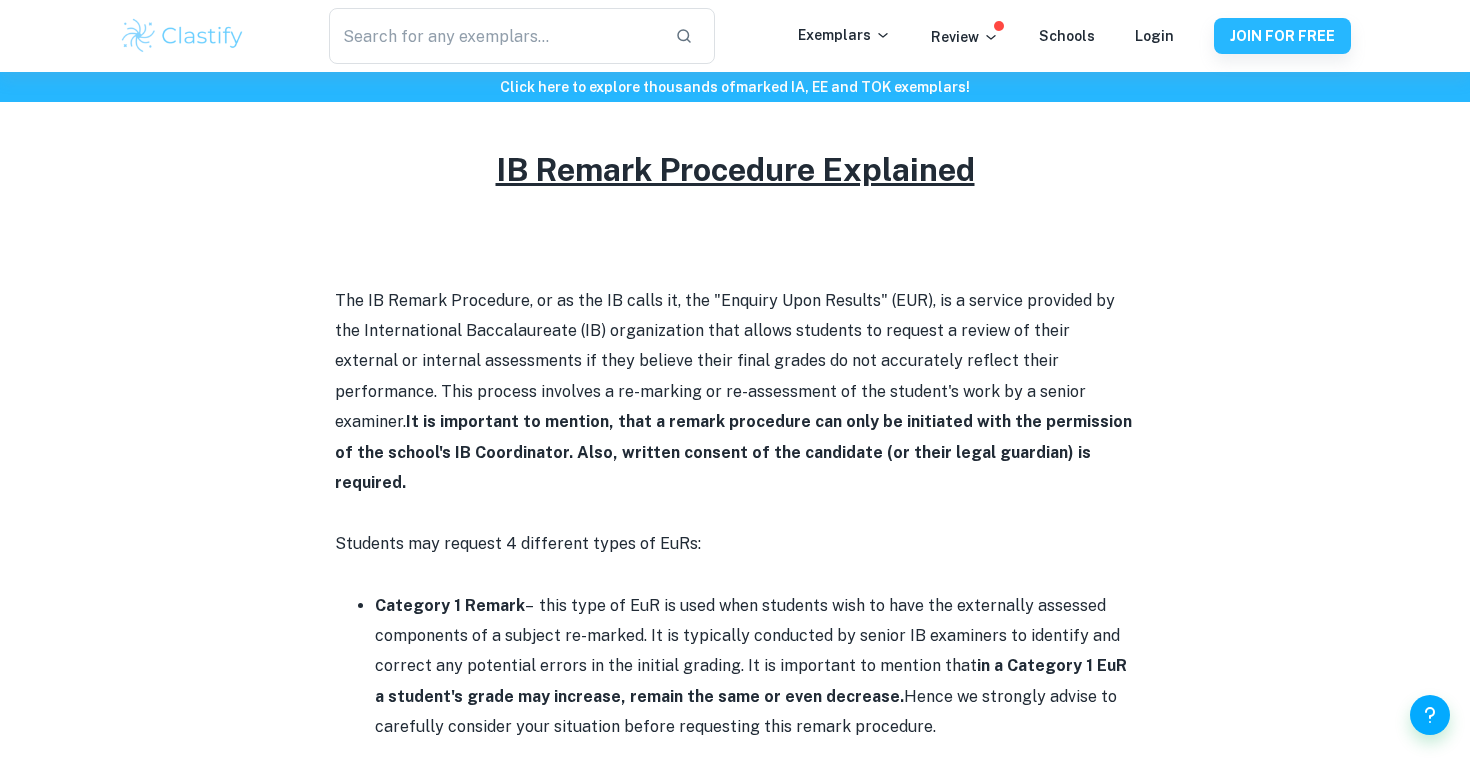 click on "It is important to mention, that a remark procedure can only be initiated with the permission of the school's IB Coordinator. Also, written consent of the candidate (or their legal guardian) is required." at bounding box center [733, 452] 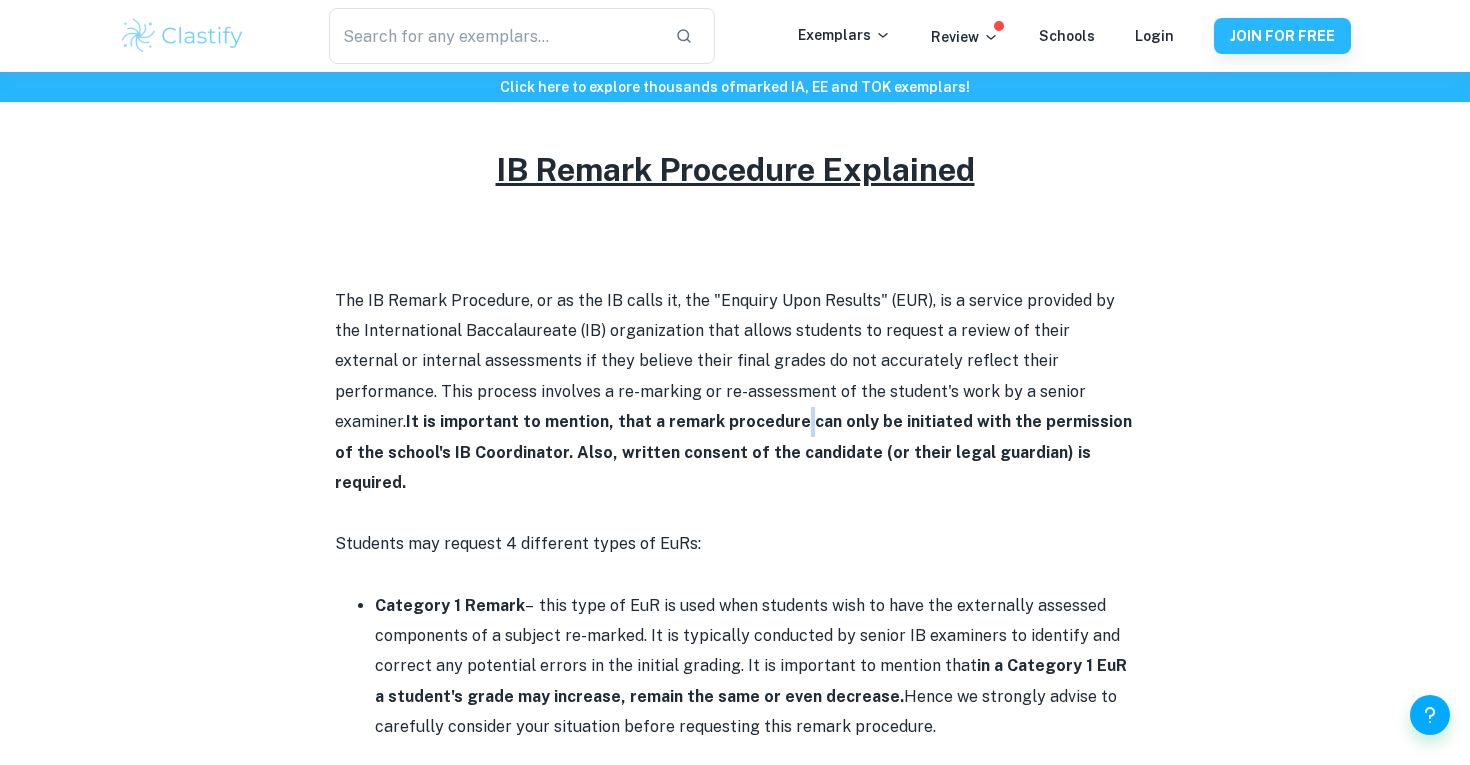 click on "It is important to mention, that a remark procedure can only be initiated with the permission of the school's IB Coordinator. Also, written consent of the candidate (or their legal guardian) is required." at bounding box center (733, 452) 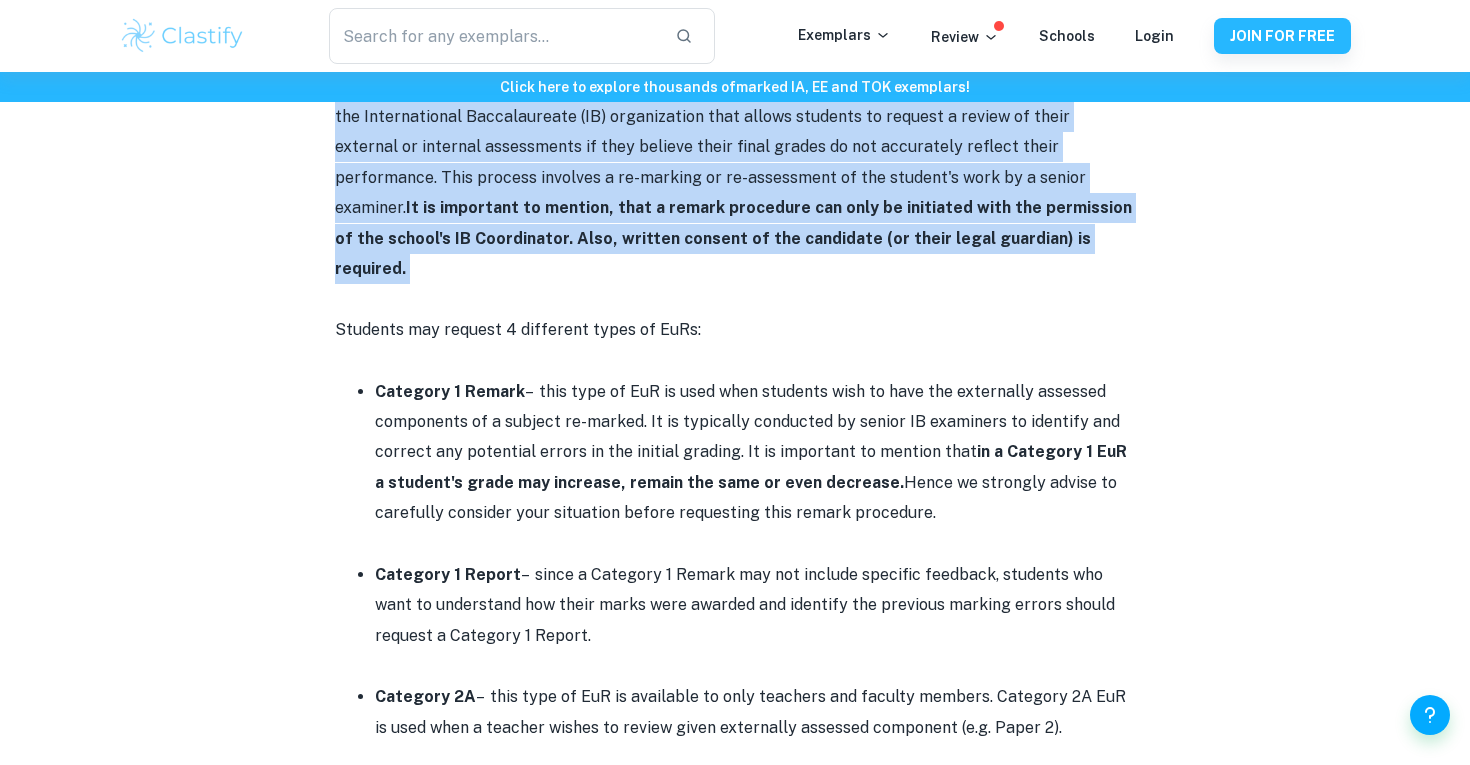 scroll, scrollTop: 1096, scrollLeft: 0, axis: vertical 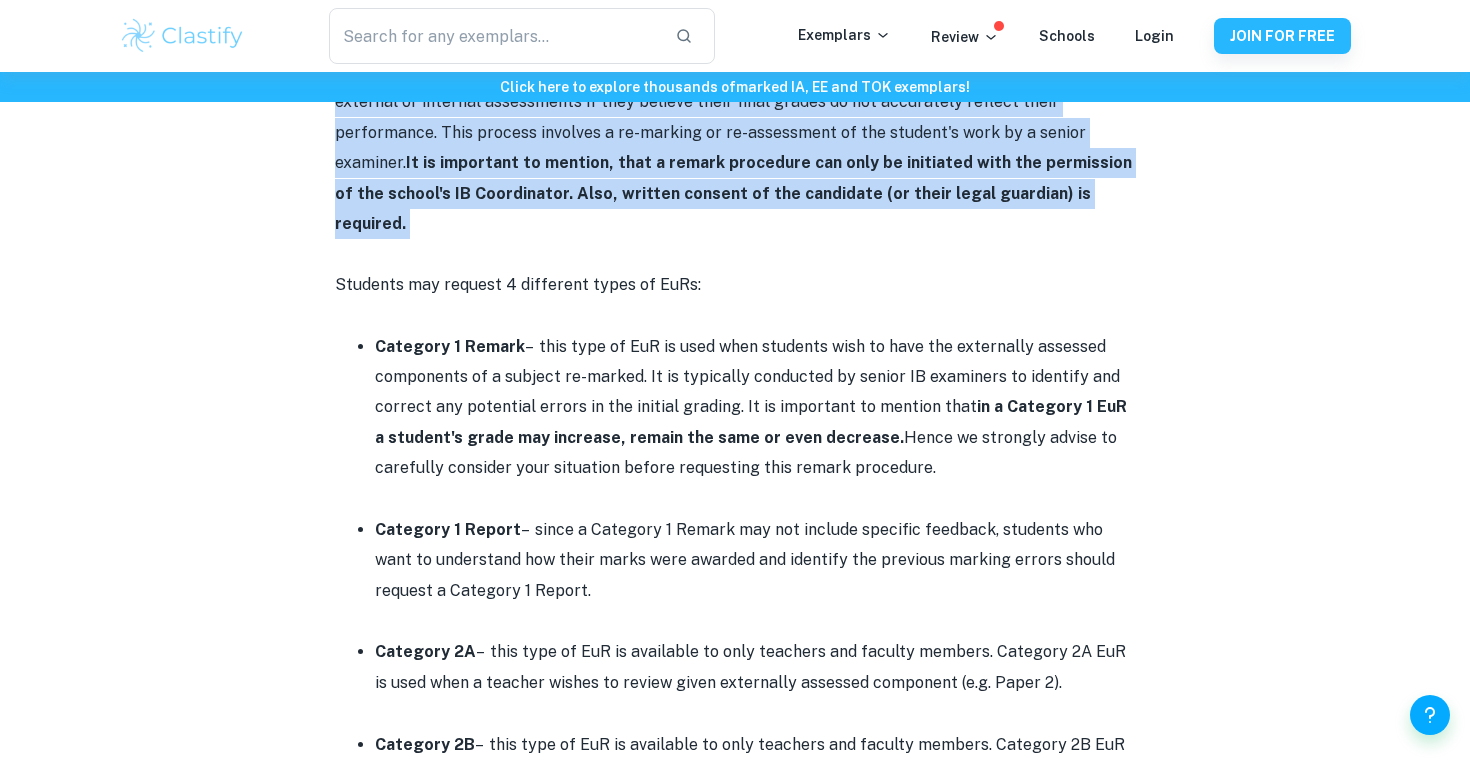 click on "Category 1 Remark   –  this type of EuR is used when students wish to have the externally assessed components of a subject re-marked. It is typically conducted by senior IB examiners to identify and correct any potential errors in the initial grading. It is important to mention that  in a Category 1 EuR a student's grade may increase, remain the same or even decrease.  Hence we strongly advise to carefully consider your situation before requesting this remark procedure." at bounding box center (755, 408) 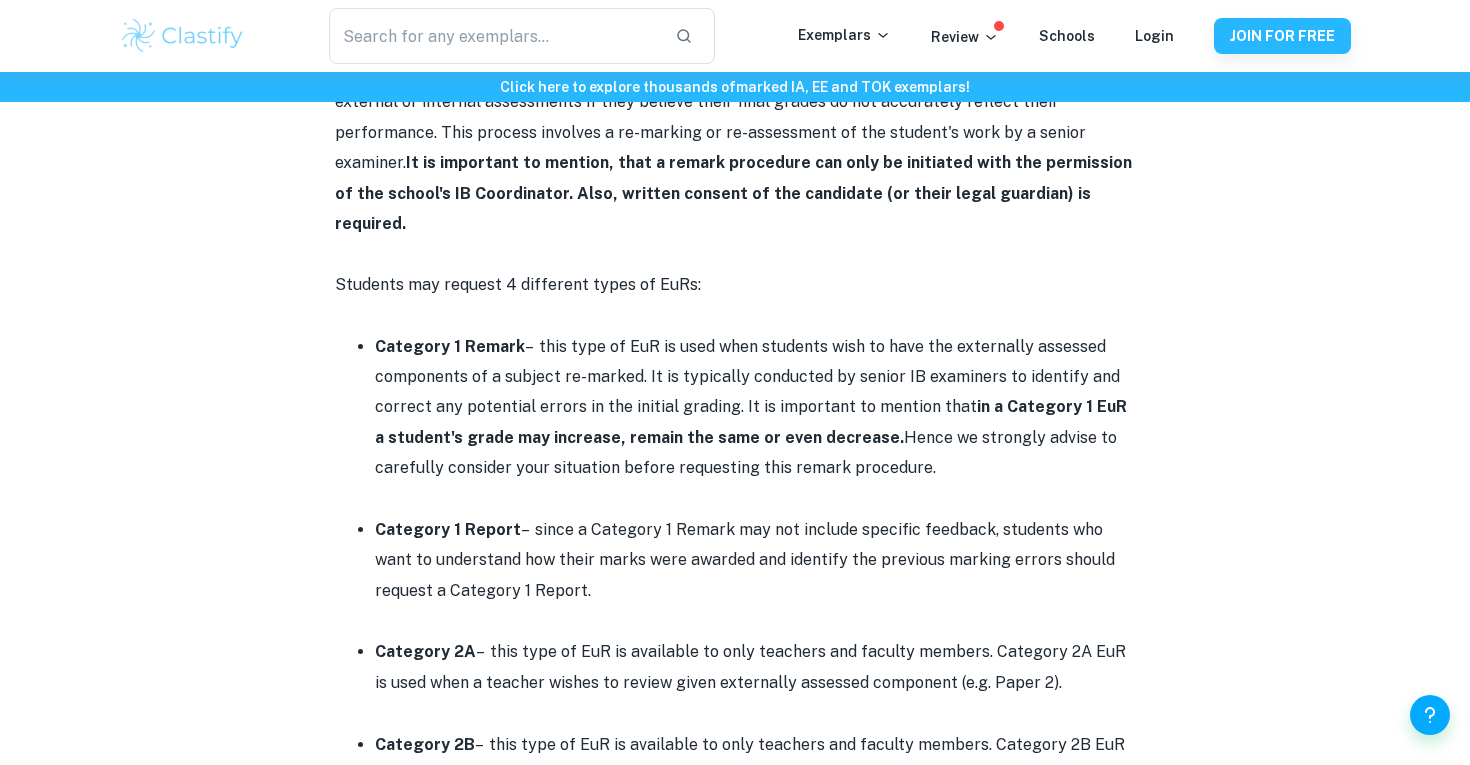 click on "Category 1 Remark   –  this type of EuR is used when students wish to have the externally assessed components of a subject re-marked. It is typically conducted by senior IB examiners to identify and correct any potential errors in the initial grading. It is important to mention that  in a Category 1 EuR a student's grade may increase, remain the same or even decrease.  Hence we strongly advise to carefully consider your situation before requesting this remark procedure." at bounding box center [755, 408] 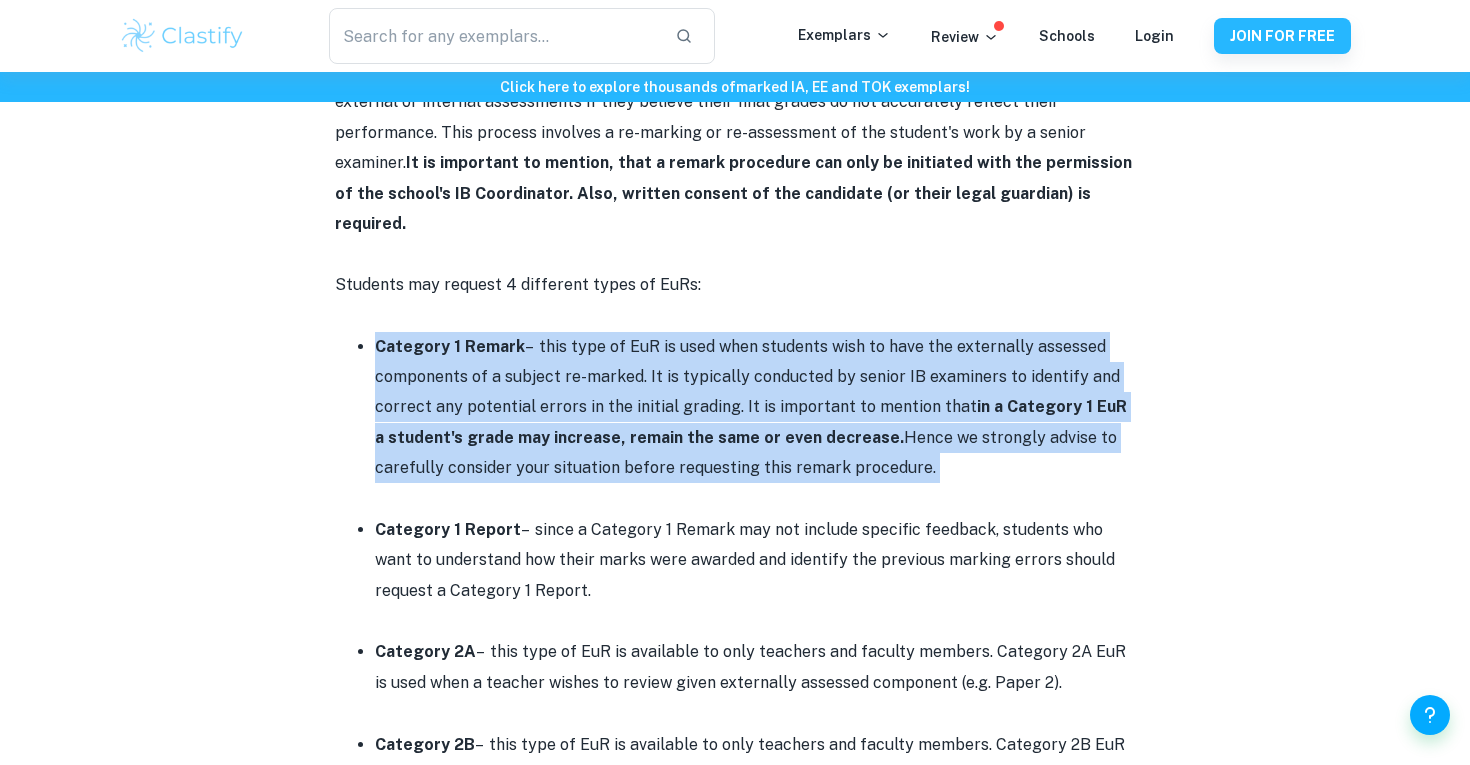 click on "Category 1 Remark   –  this type of EuR is used when students wish to have the externally assessed components of a subject re-marked. It is typically conducted by senior IB examiners to identify and correct any potential errors in the initial grading. It is important to mention that  in a Category 1 EuR a student's grade may increase, remain the same or even decrease.  Hence we strongly advise to carefully consider your situation before requesting this remark procedure." at bounding box center (755, 408) 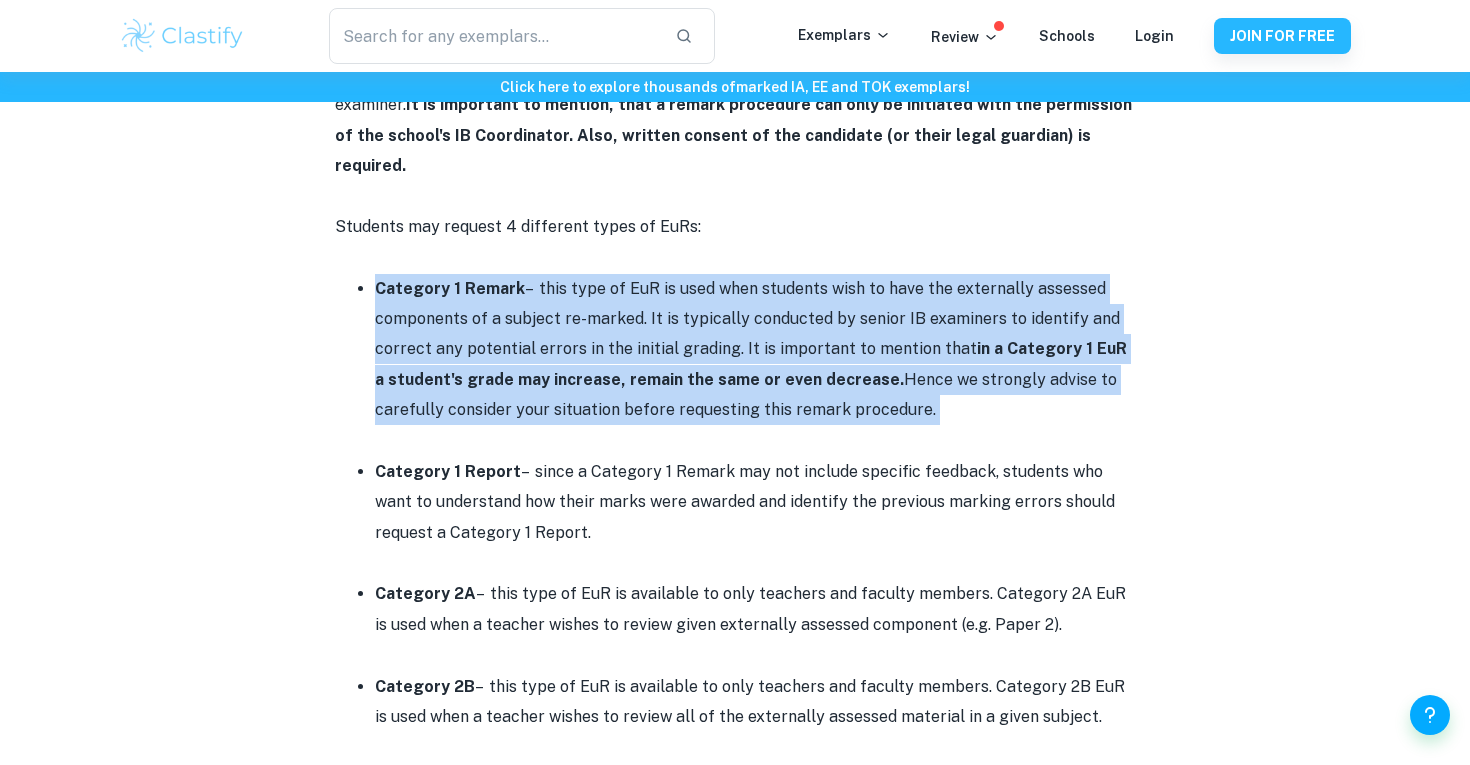 scroll, scrollTop: 1275, scrollLeft: 0, axis: vertical 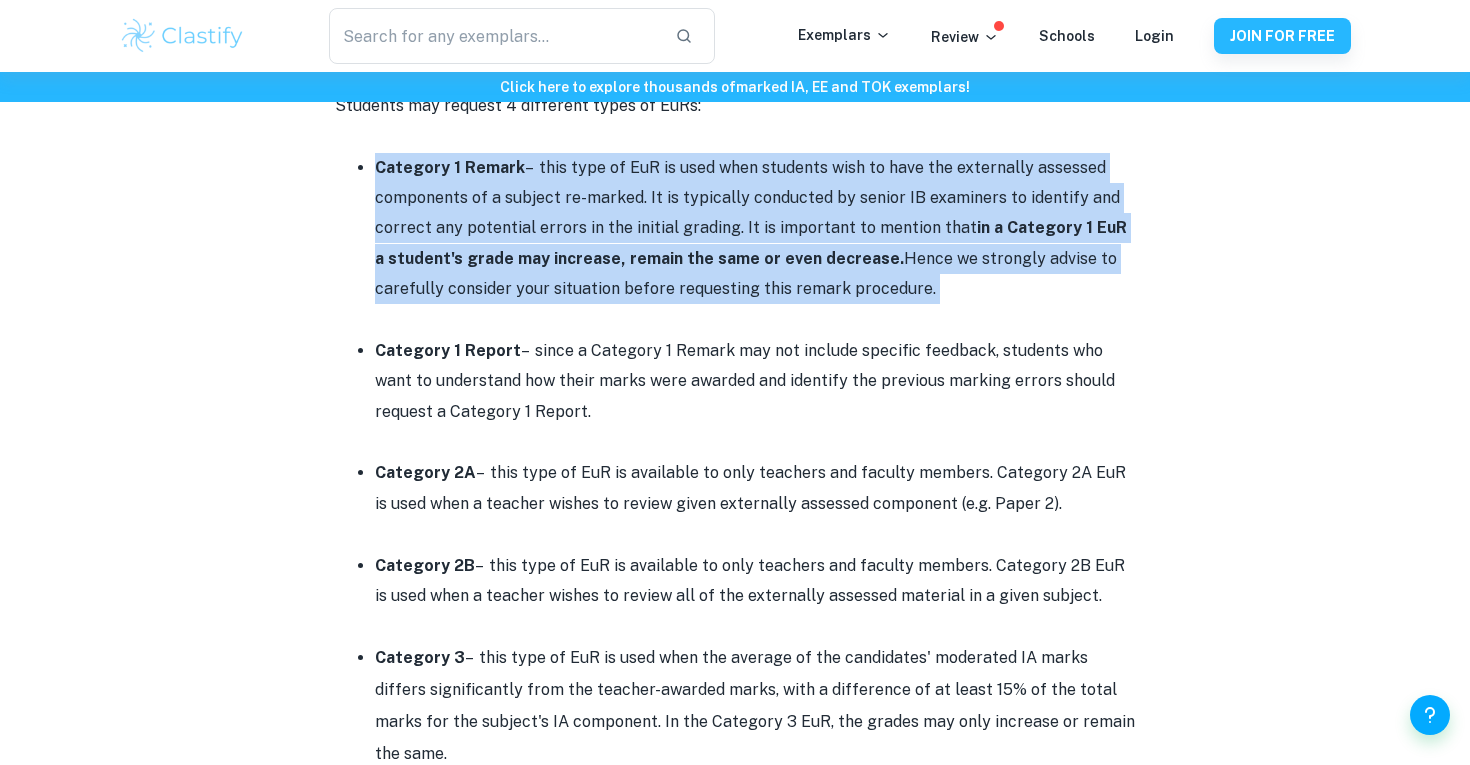 click at bounding box center [755, 442] 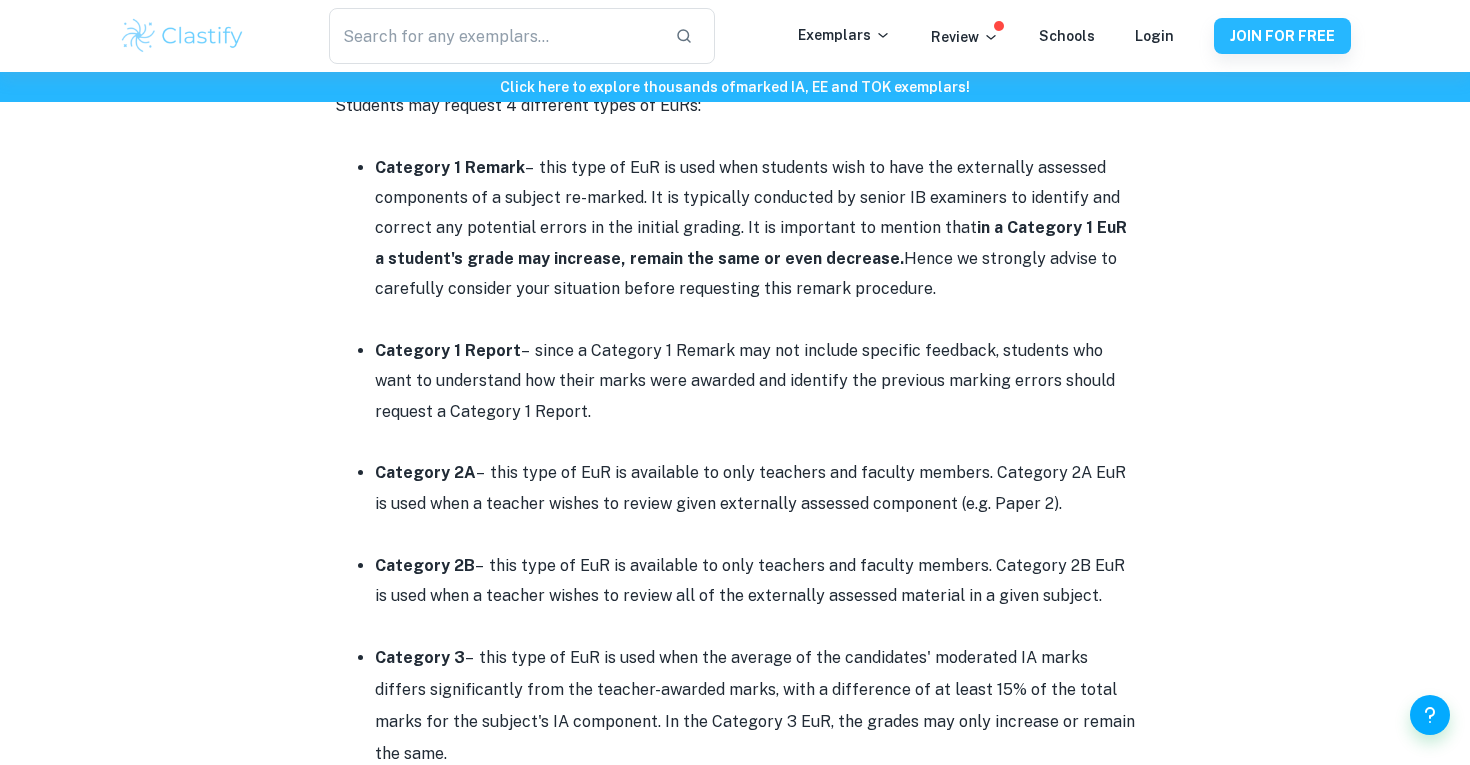 click at bounding box center (755, 442) 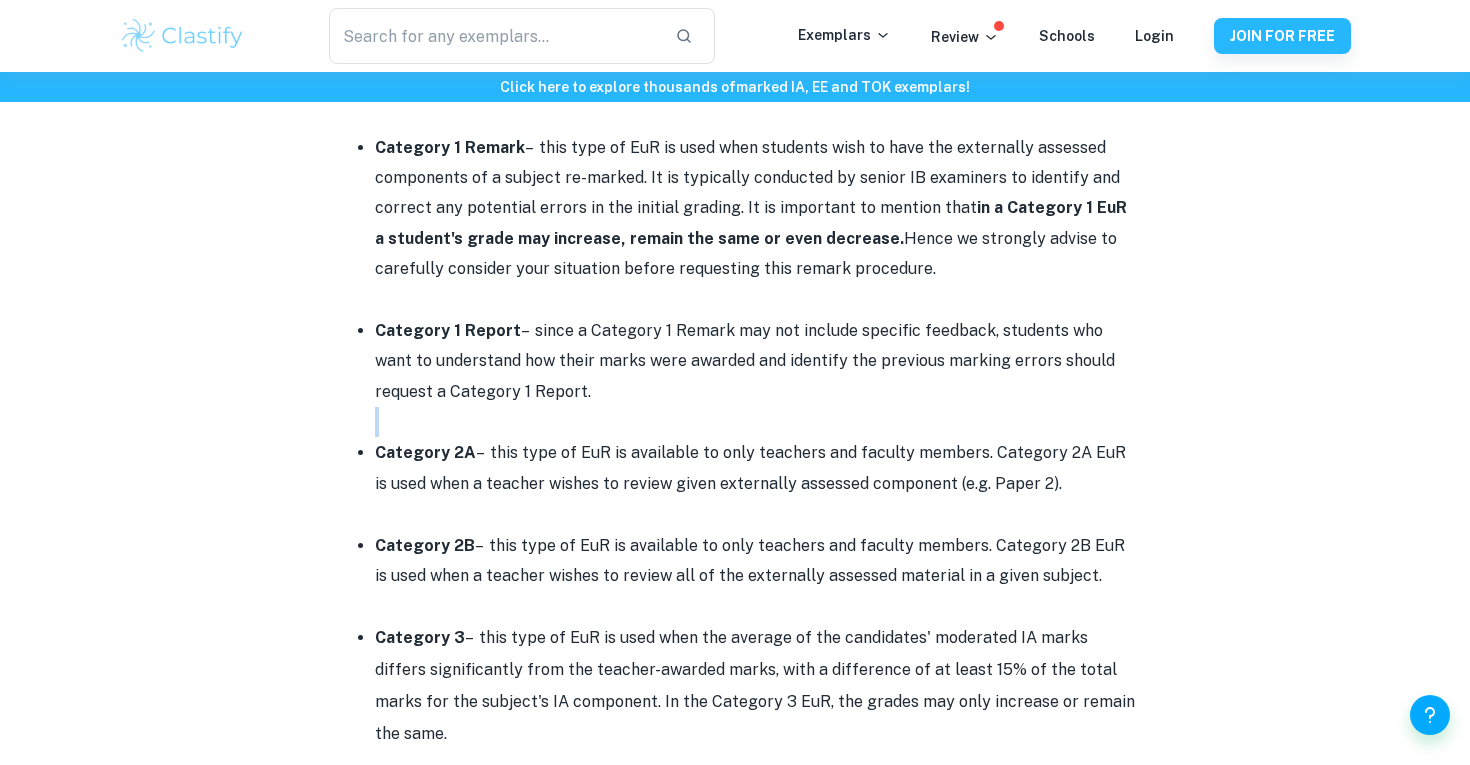 scroll, scrollTop: 1299, scrollLeft: 0, axis: vertical 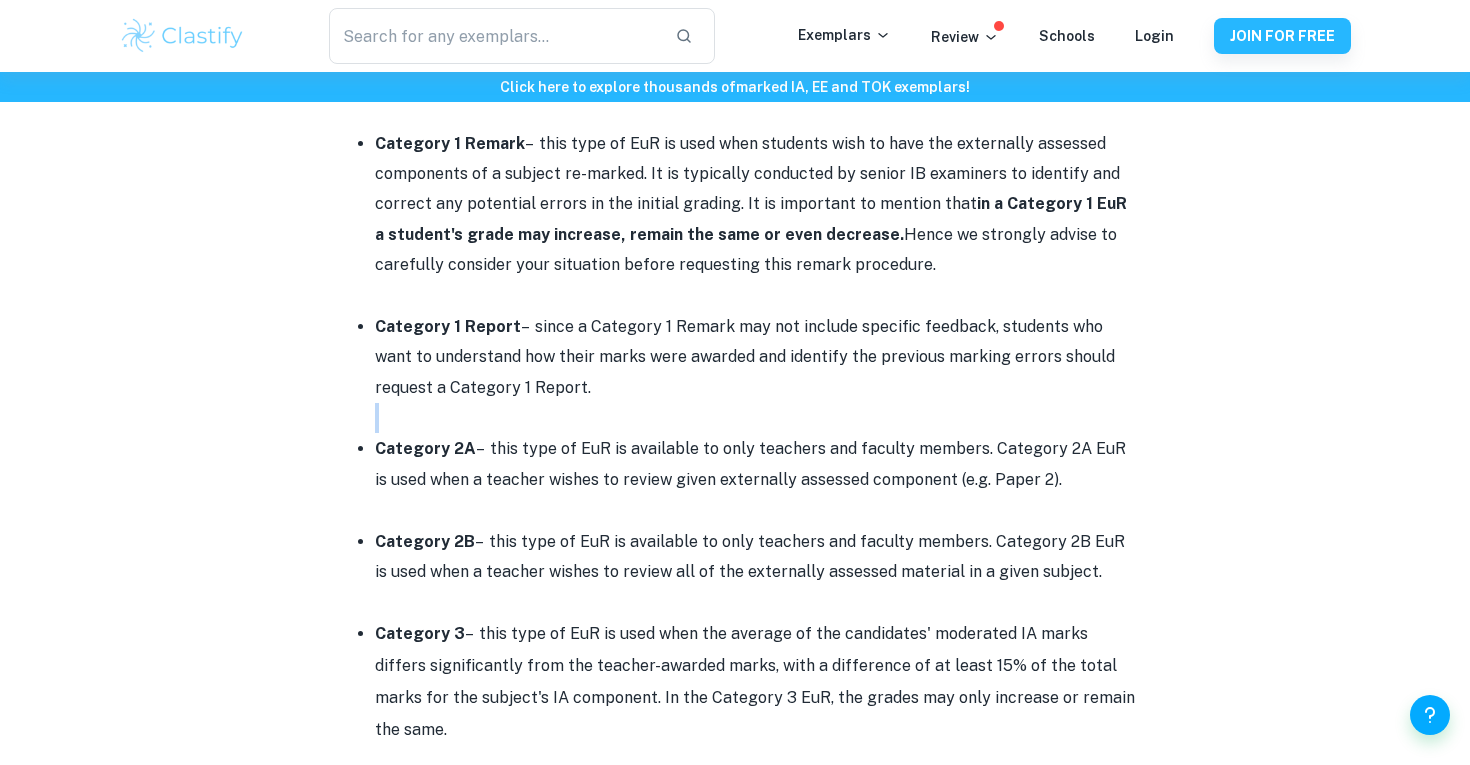 click on "Category 2A   –  this type of EuR is available to only teachers and faculty members. Category 2A EuR is used when a teacher wishes to review given externally assessed component (e.g. Paper 2)." at bounding box center (755, 464) 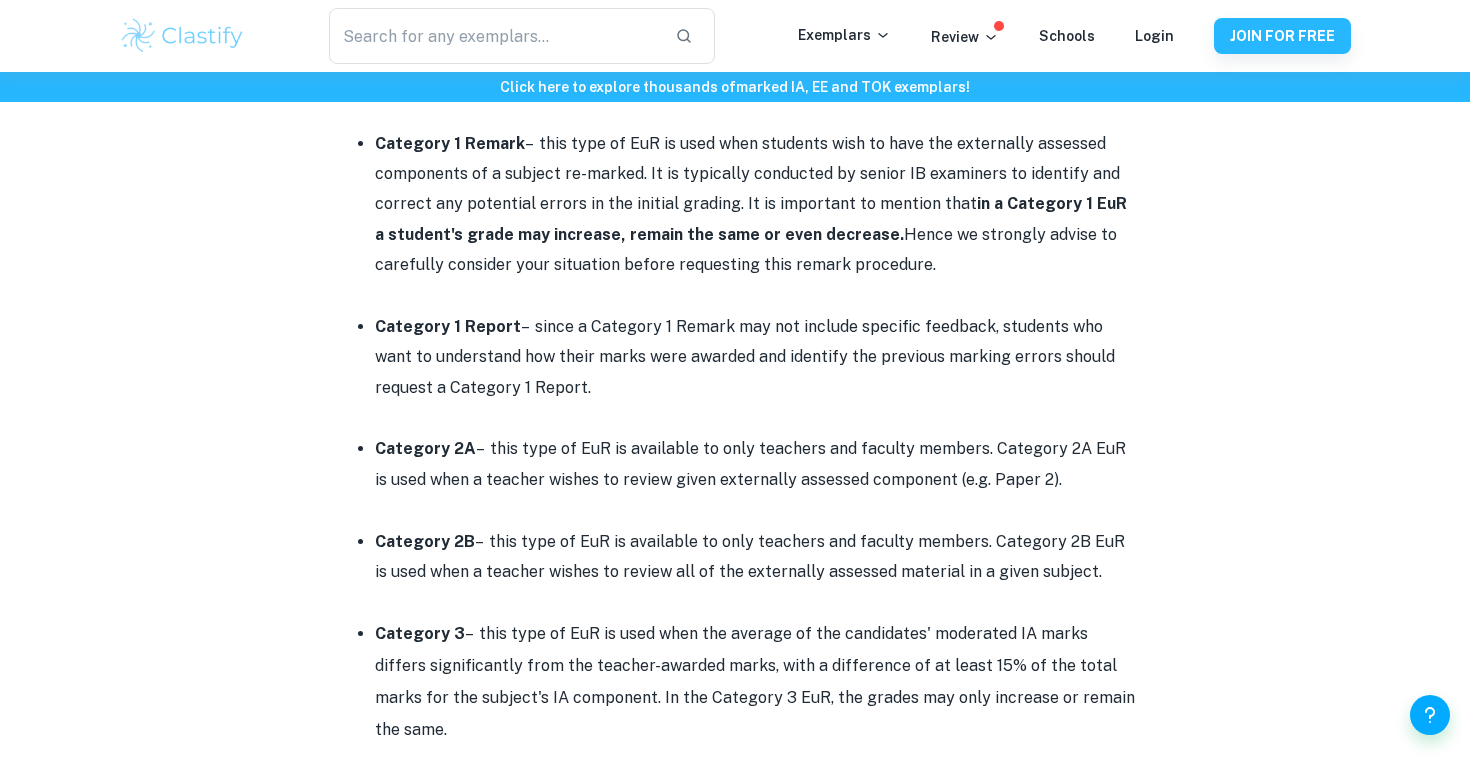 click on "Category 2A   –  this type of EuR is available to only teachers and faculty members. Category 2A EuR is used when a teacher wishes to review given externally assessed component (e.g. Paper 2)." at bounding box center (755, 464) 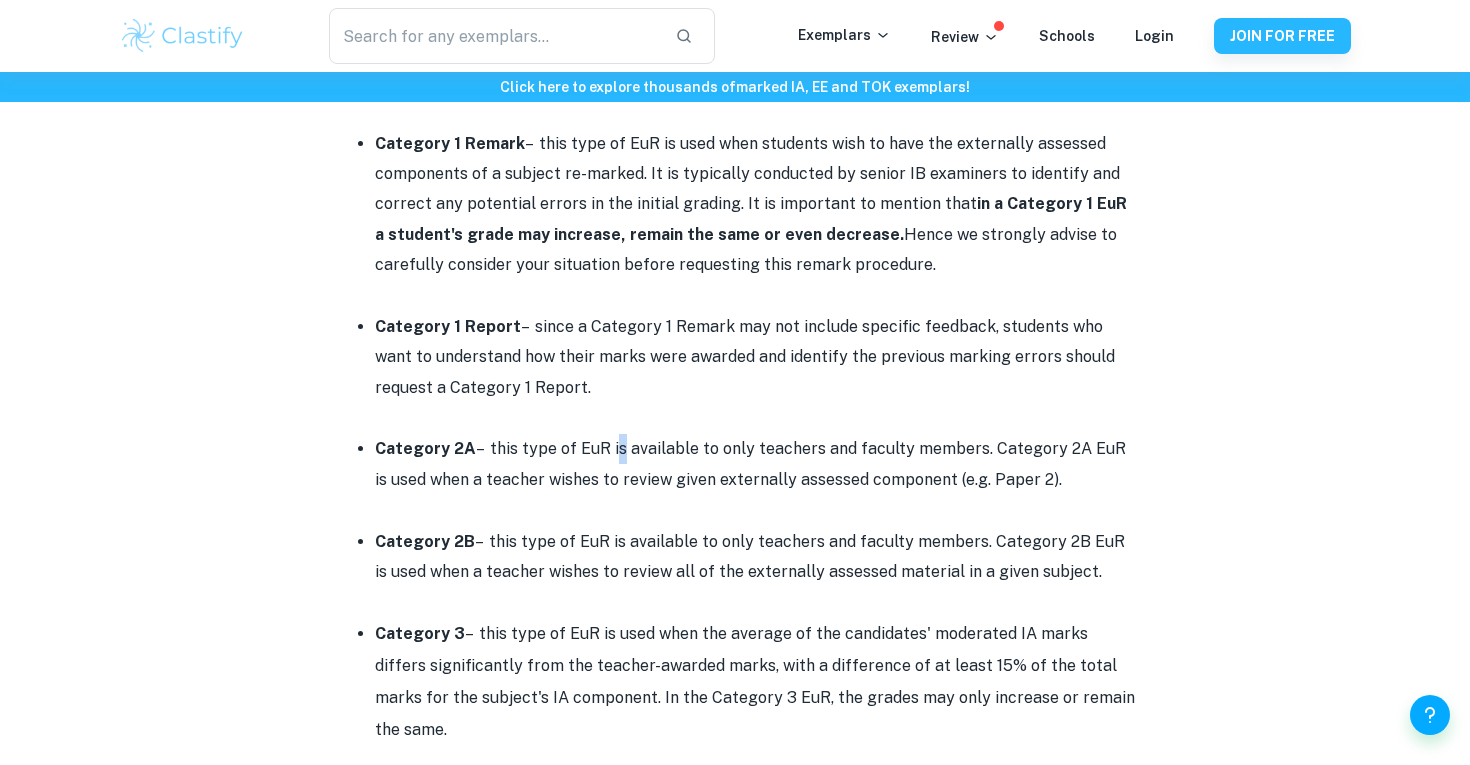 click on "Category 2A   –  this type of EuR is available to only teachers and faculty members. Category 2A EuR is used when a teacher wishes to review given externally assessed component (e.g. Paper 2)." at bounding box center [755, 464] 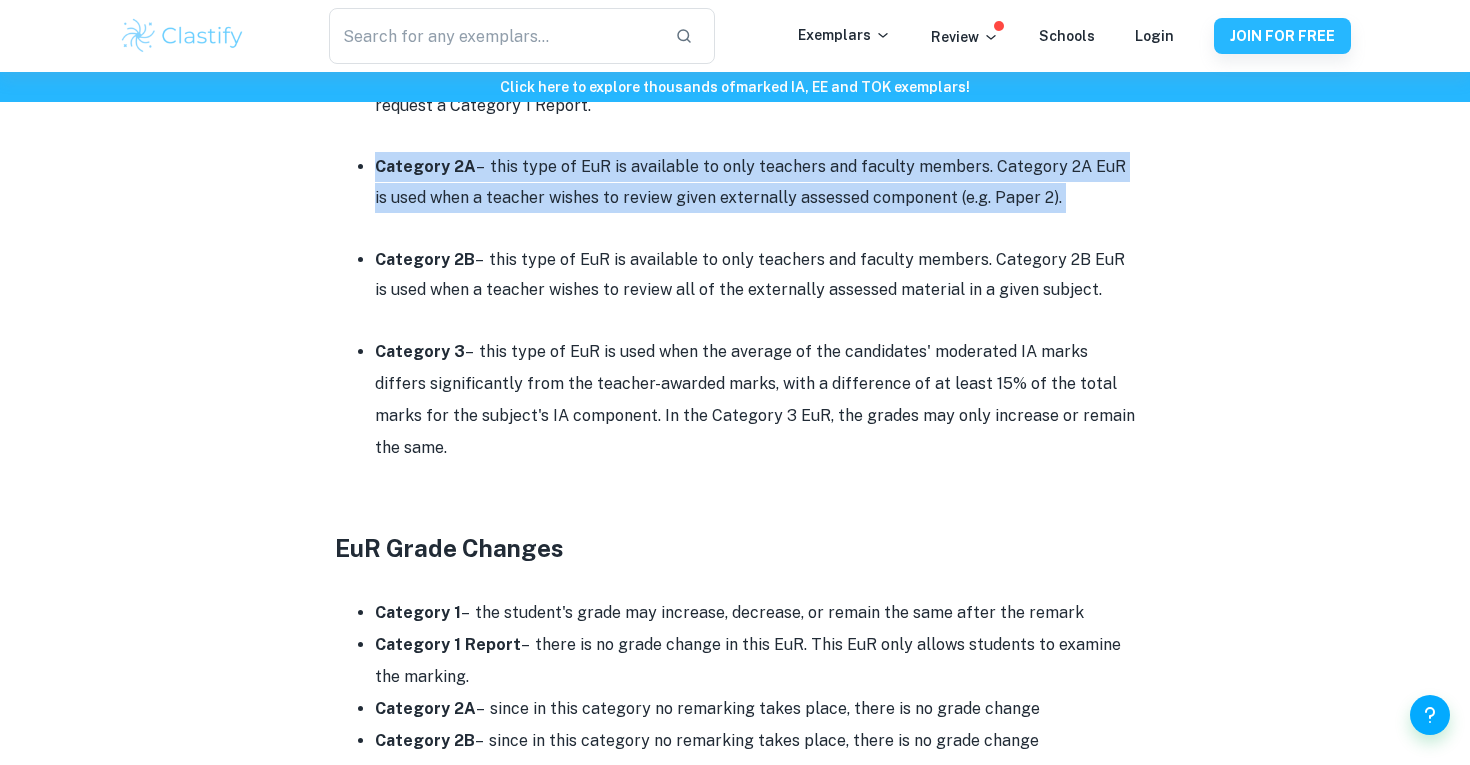 scroll, scrollTop: 1550, scrollLeft: 0, axis: vertical 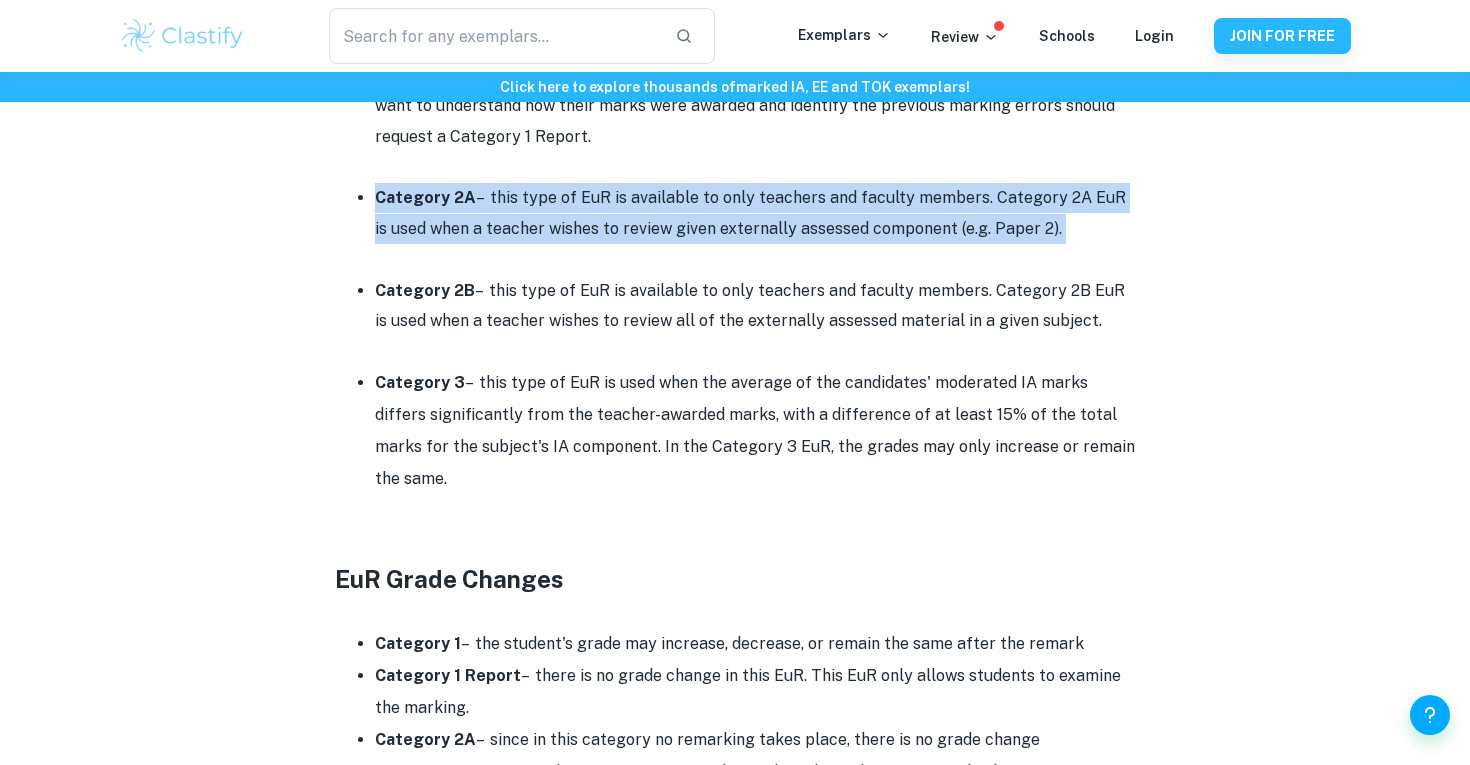 click on "Category 3   –  this type of EuR is used when the average of the candidates' moderated IA marks differs significantly from the teacher-awarded marks, with a difference of at least 15% of the total marks for the subject's IA component. In the Category 3 EuR, the grades may only increase or remain the same." at bounding box center [755, 431] 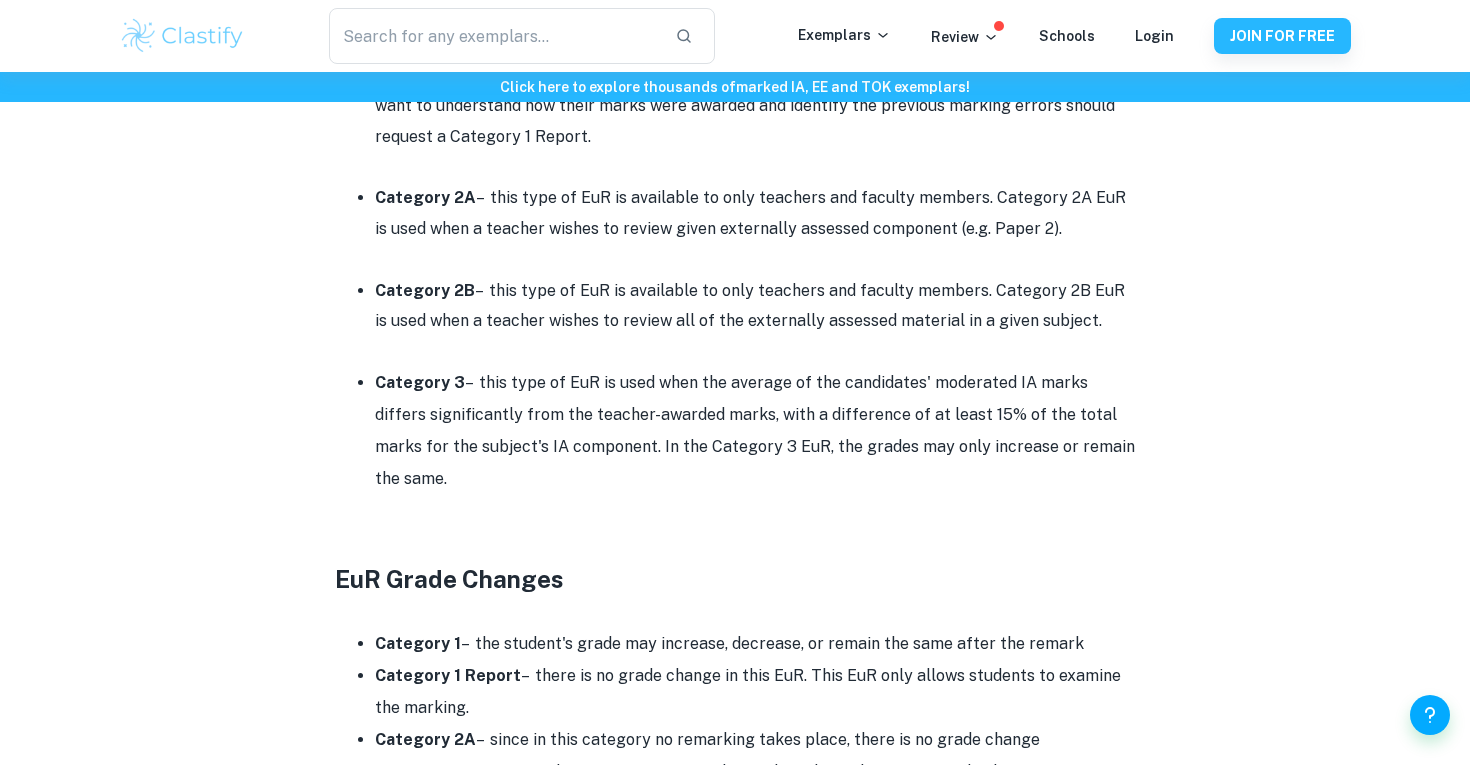 click on "Category 3   –  this type of EuR is used when the average of the candidates' moderated IA marks differs significantly from the teacher-awarded marks, with a difference of at least 15% of the total marks for the subject's IA component. In the Category 3 EuR, the grades may only increase or remain the same." at bounding box center (755, 431) 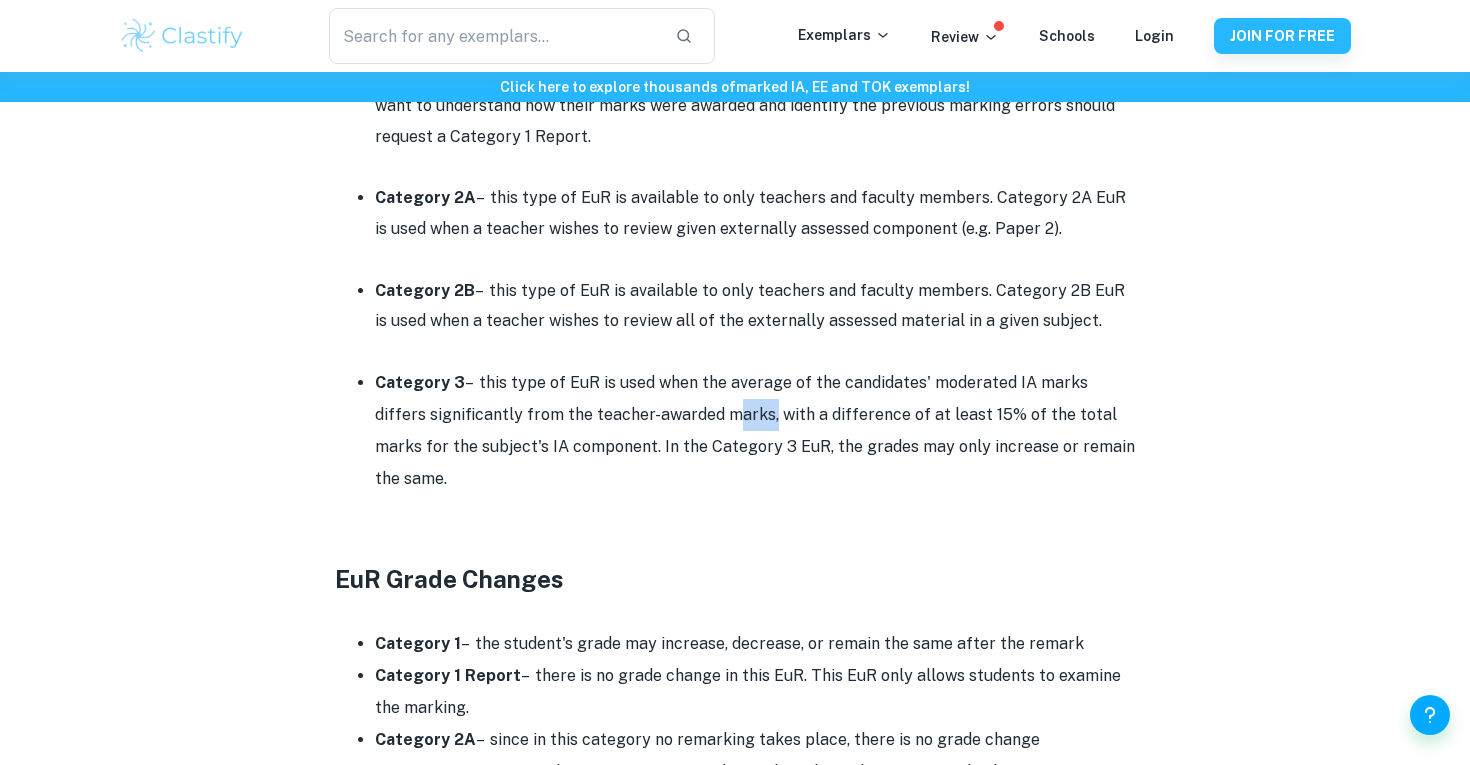 click on "Category 3   –  this type of EuR is used when the average of the candidates' moderated IA marks differs significantly from the teacher-awarded marks, with a difference of at least 15% of the total marks for the subject's IA component. In the Category 3 EuR, the grades may only increase or remain the same." at bounding box center [755, 431] 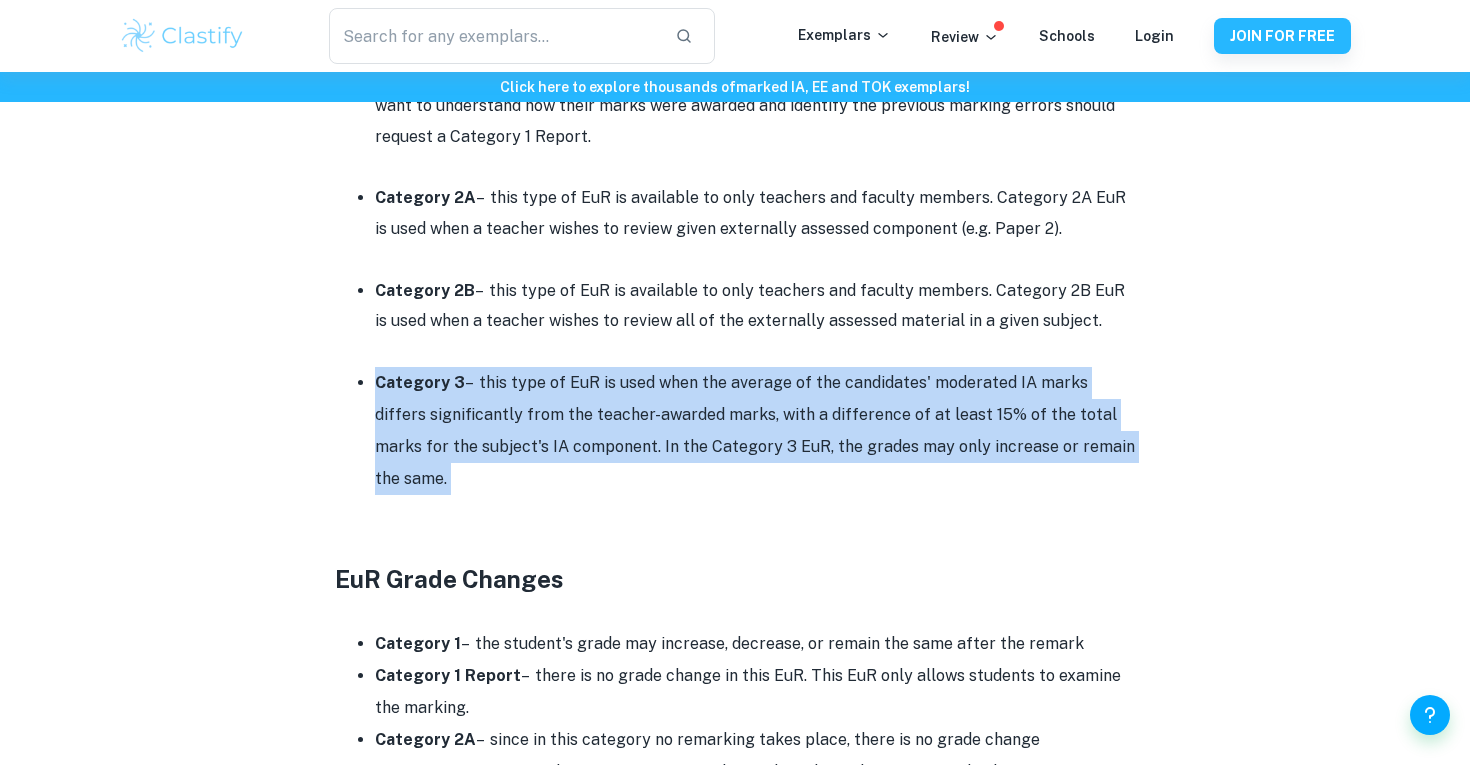 click on "Category 3   –  this type of EuR is used when the average of the candidates' moderated IA marks differs significantly from the teacher-awarded marks, with a difference of at least 15% of the total marks for the subject's IA component. In the Category 3 EuR, the grades may only increase or remain the same." at bounding box center [755, 431] 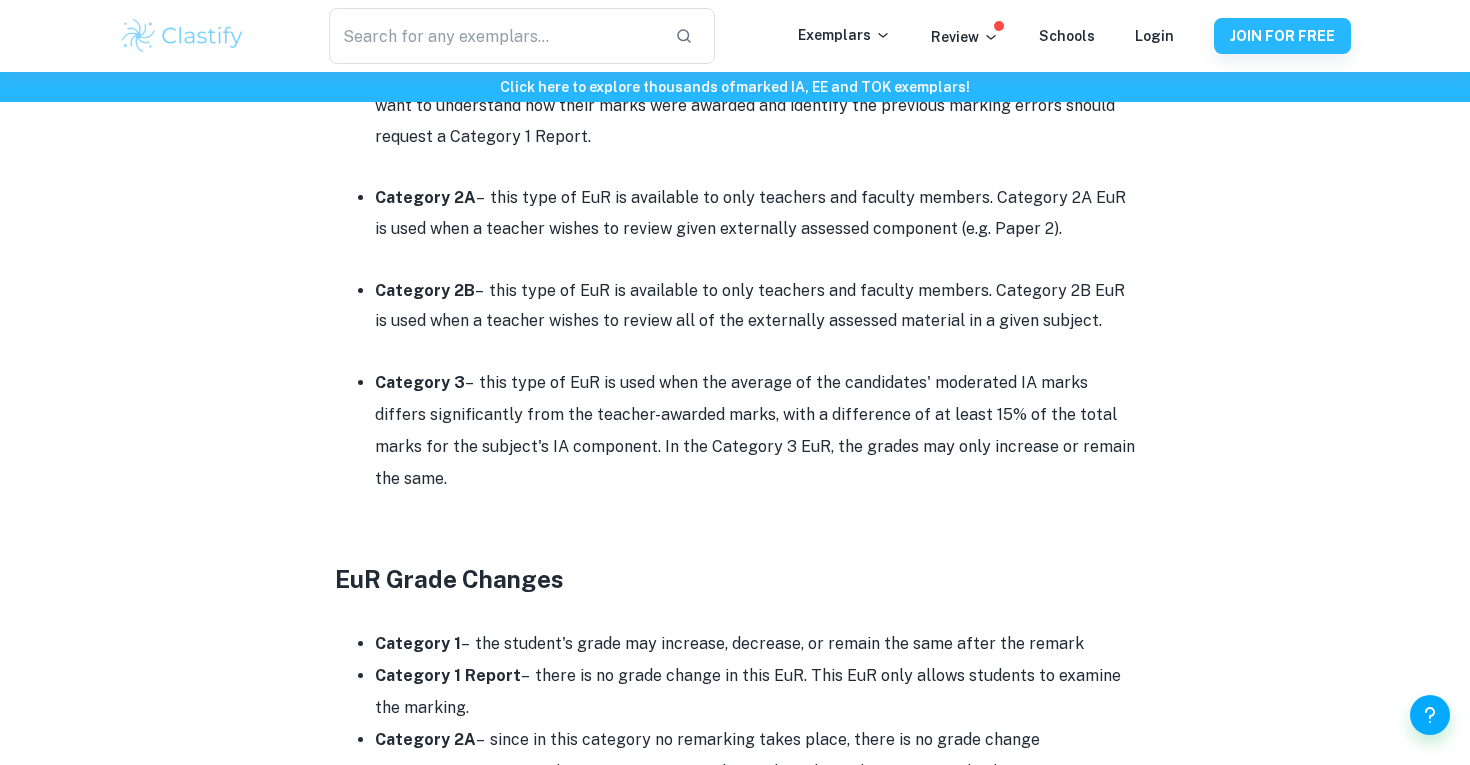 click on "Category 3   –  this type of EuR is used when the average of the candidates' moderated IA marks differs significantly from the teacher-awarded marks, with a difference of at least 15% of the total marks for the subject's IA component. In the Category 3 EuR, the grades may only increase or remain the same." at bounding box center (755, 431) 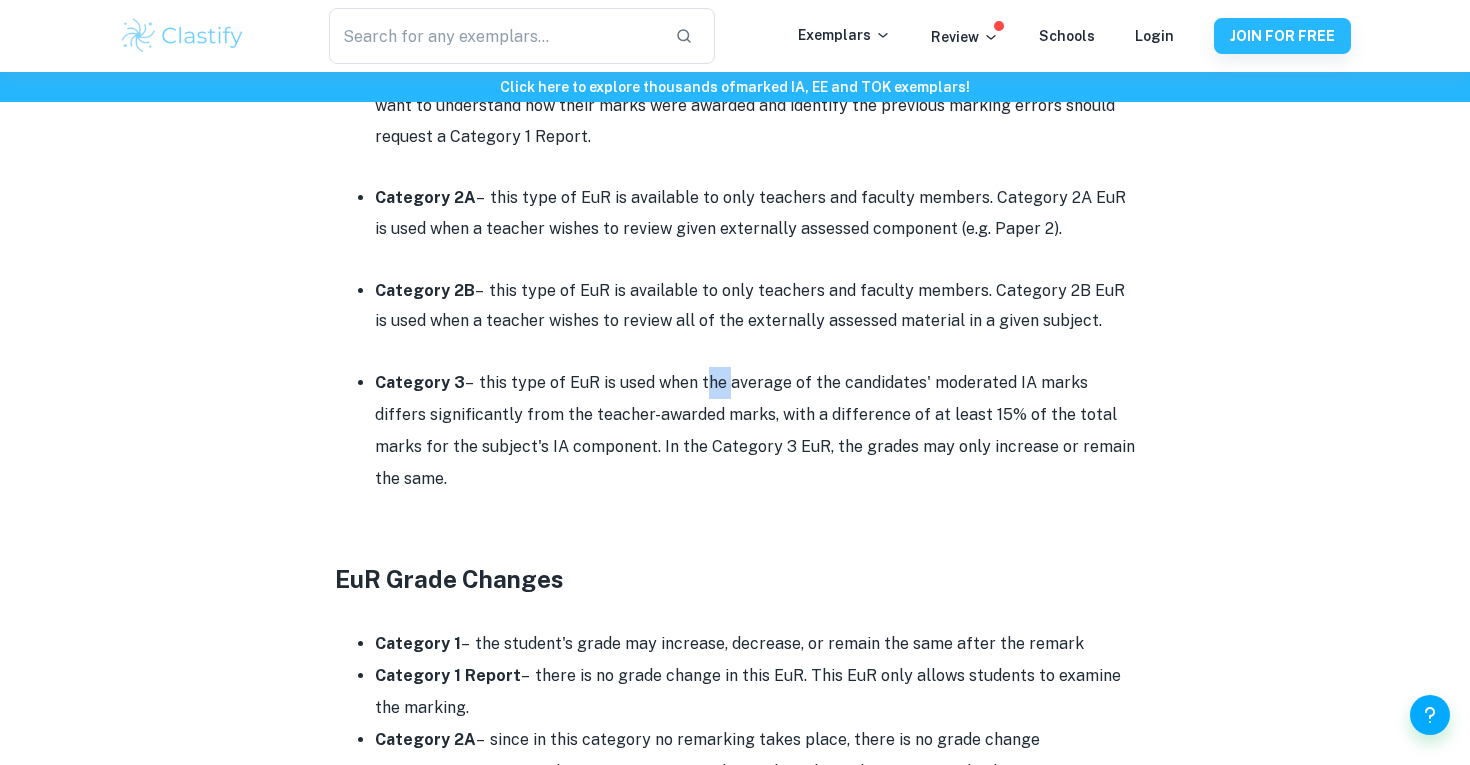 click on "Category 3   –  this type of EuR is used when the average of the candidates' moderated IA marks differs significantly from the teacher-awarded marks, with a difference of at least 15% of the total marks for the subject's IA component. In the Category 3 EuR, the grades may only increase or remain the same." at bounding box center [755, 431] 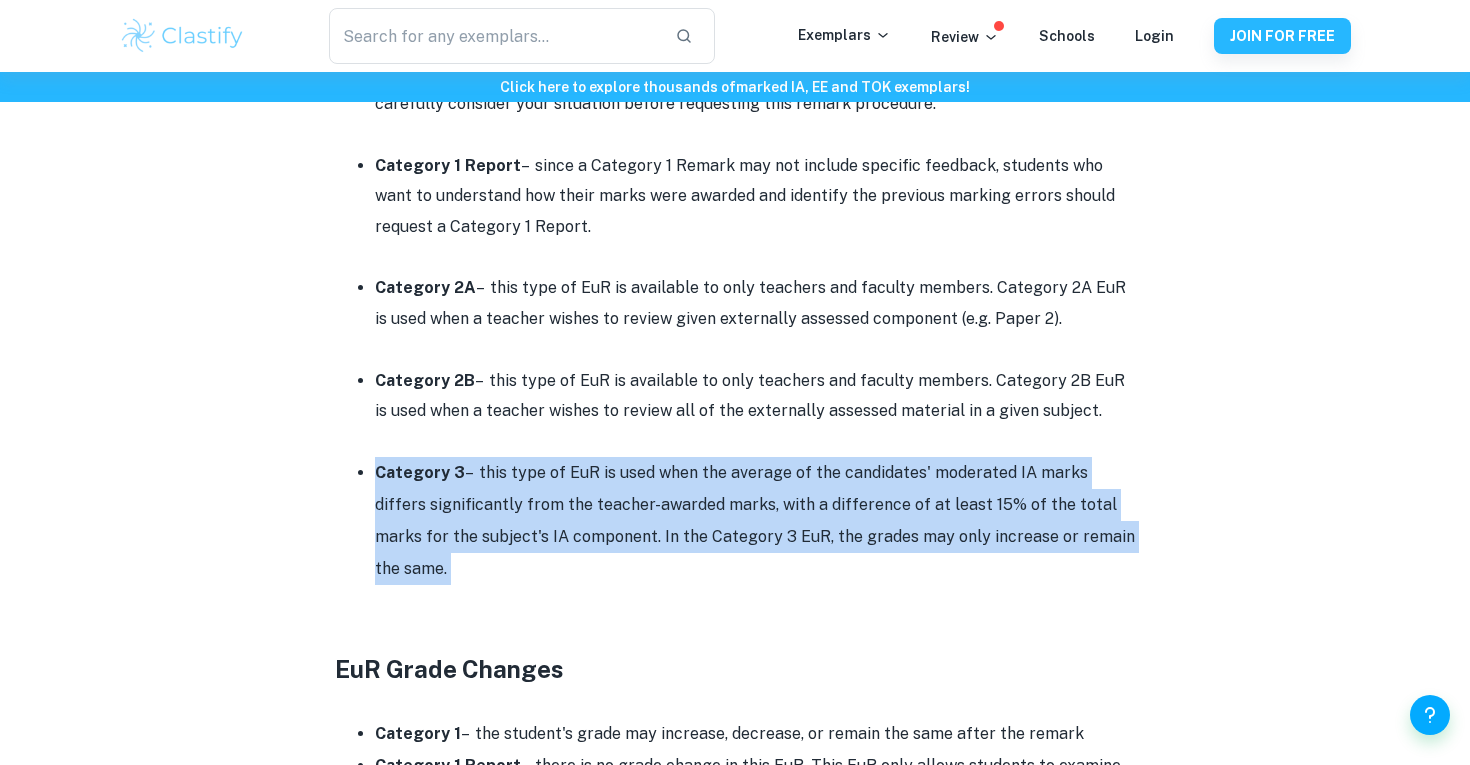 scroll, scrollTop: 1455, scrollLeft: 0, axis: vertical 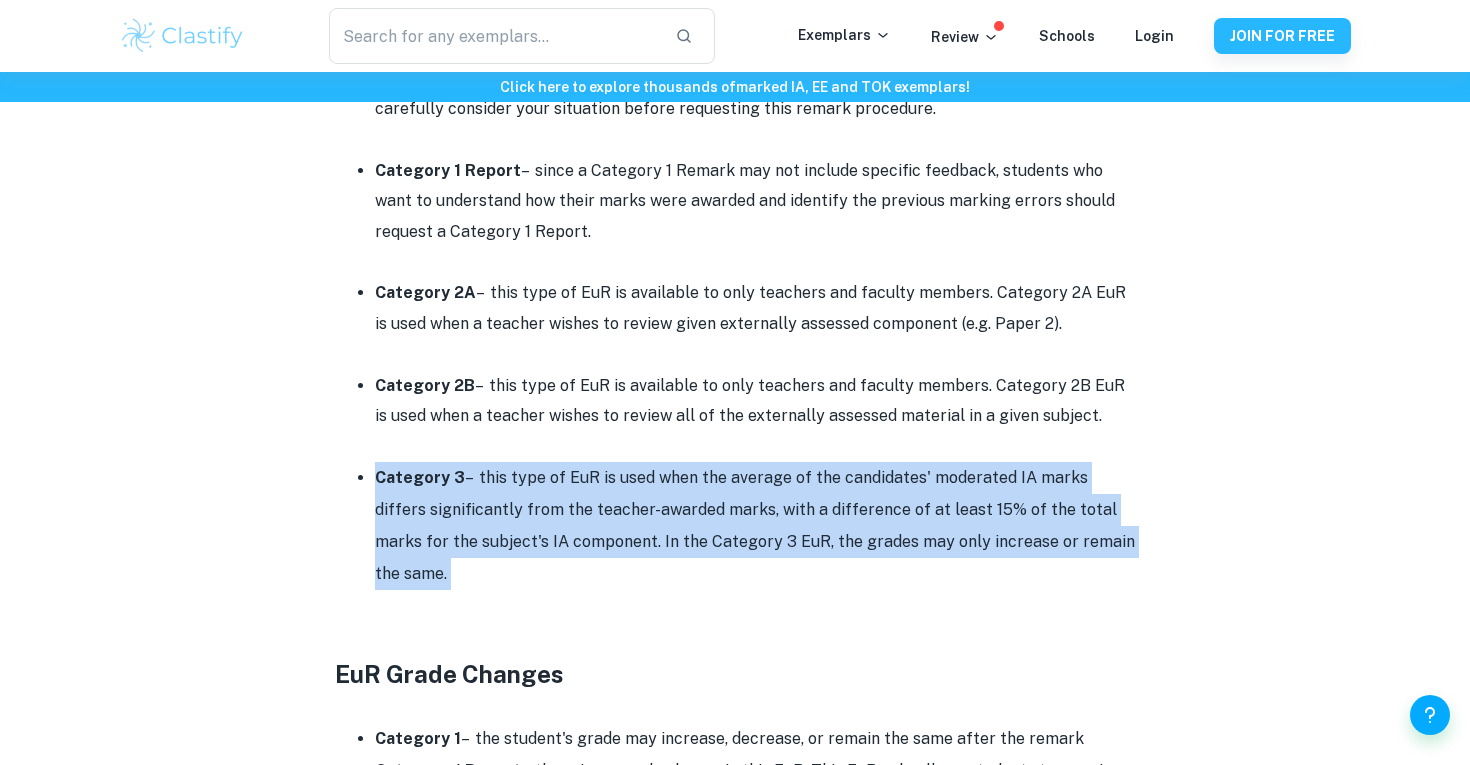 click on "Category 2B   –  this type of EuR is available to only teachers and faculty members. Category 2B EuR is used when a teacher wishes to review all of the externally assessed material in a given subject." at bounding box center (755, 401) 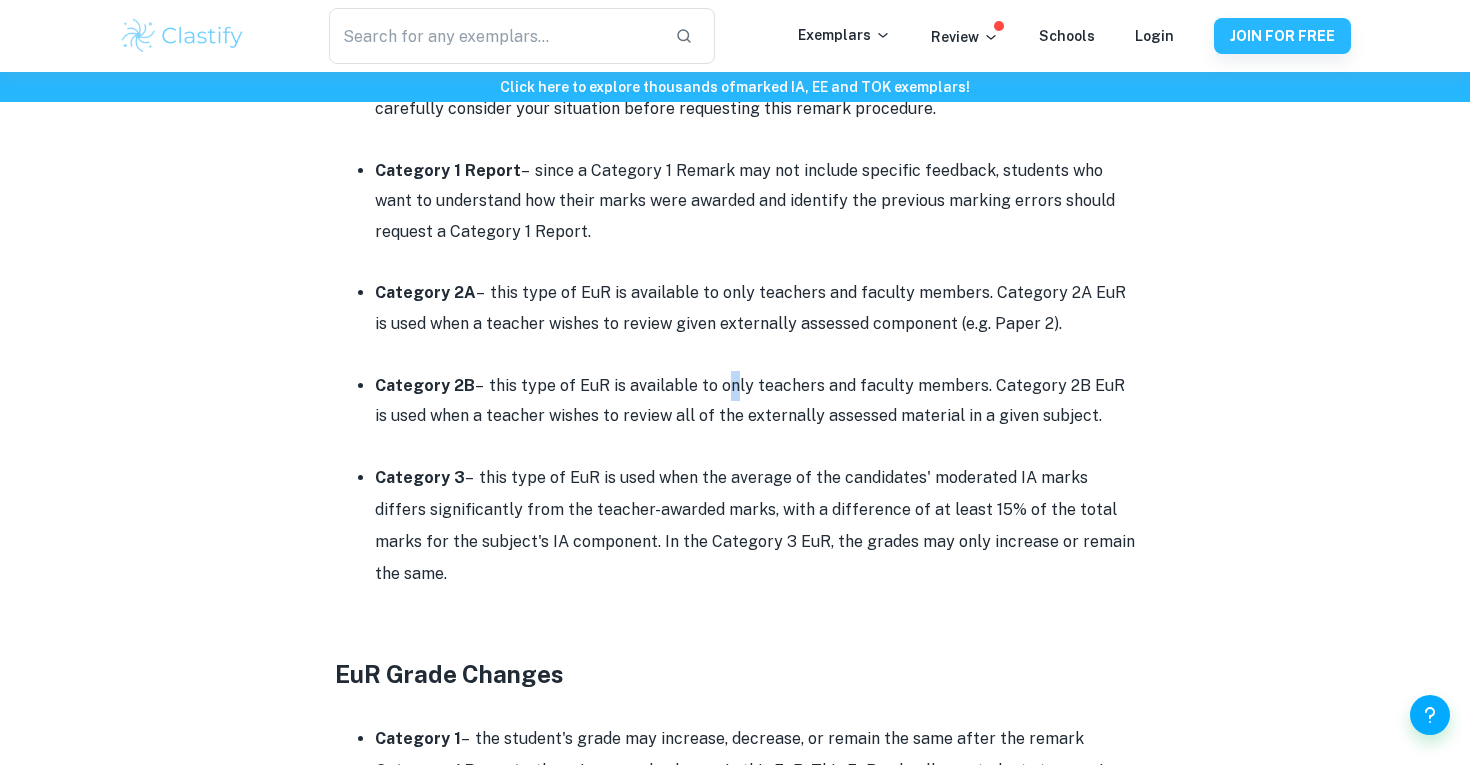 click on "Category 2B   –  this type of EuR is available to only teachers and faculty members. Category 2B EuR is used when a teacher wishes to review all of the externally assessed material in a given subject." at bounding box center [755, 401] 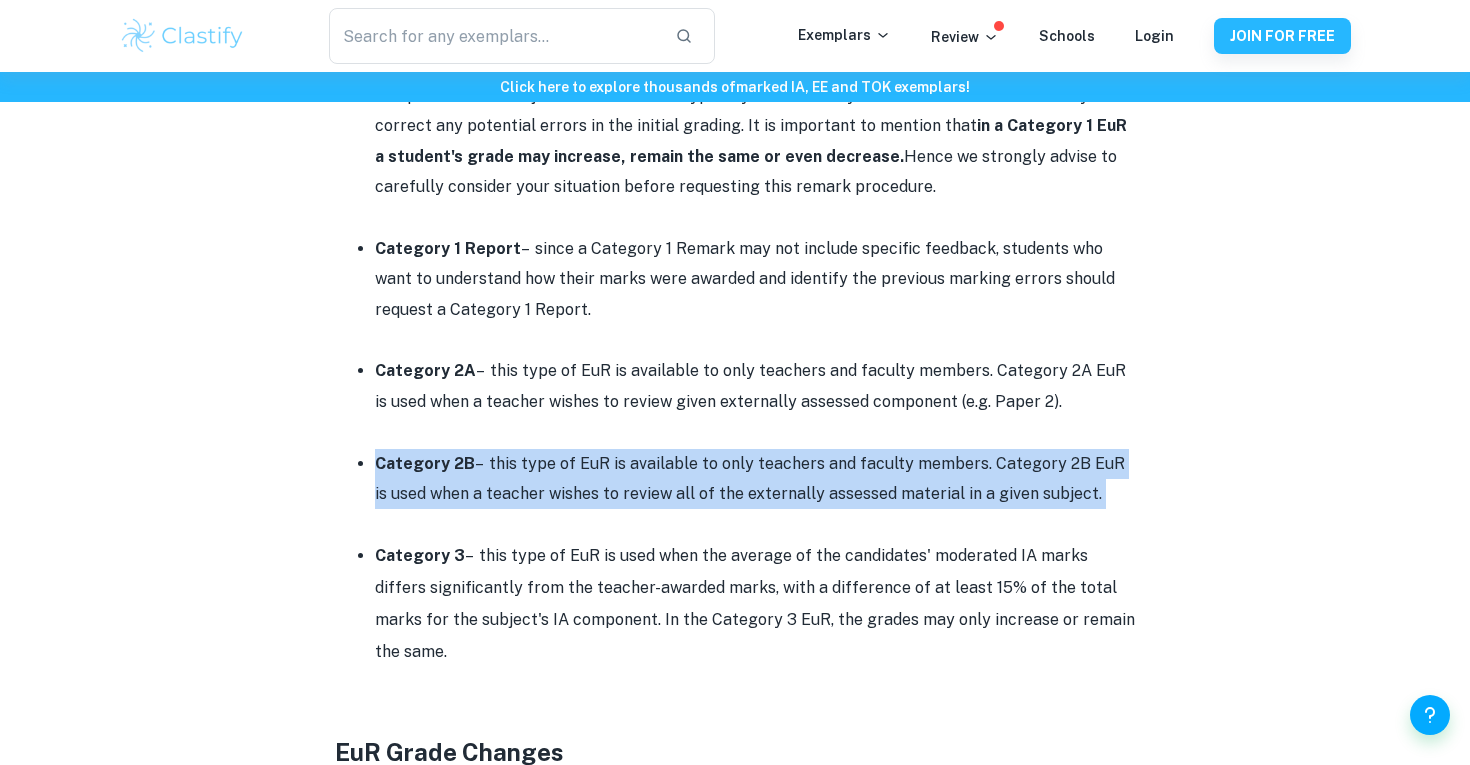 scroll, scrollTop: 1375, scrollLeft: 0, axis: vertical 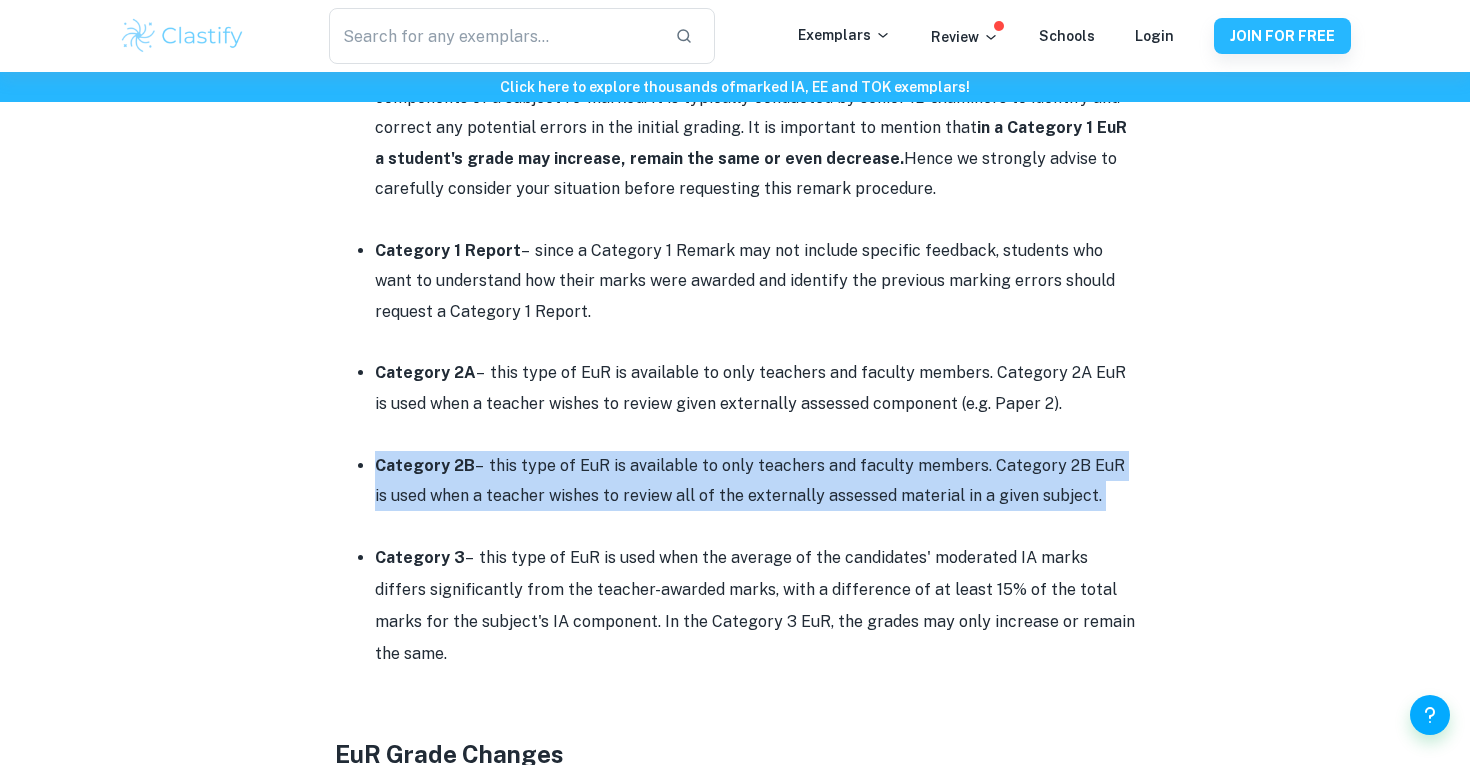click on "Category 2A   –  this type of EuR is available to only teachers and faculty members. Category 2A EuR is used when a teacher wishes to review given externally assessed component (e.g. Paper 2)." at bounding box center [755, 388] 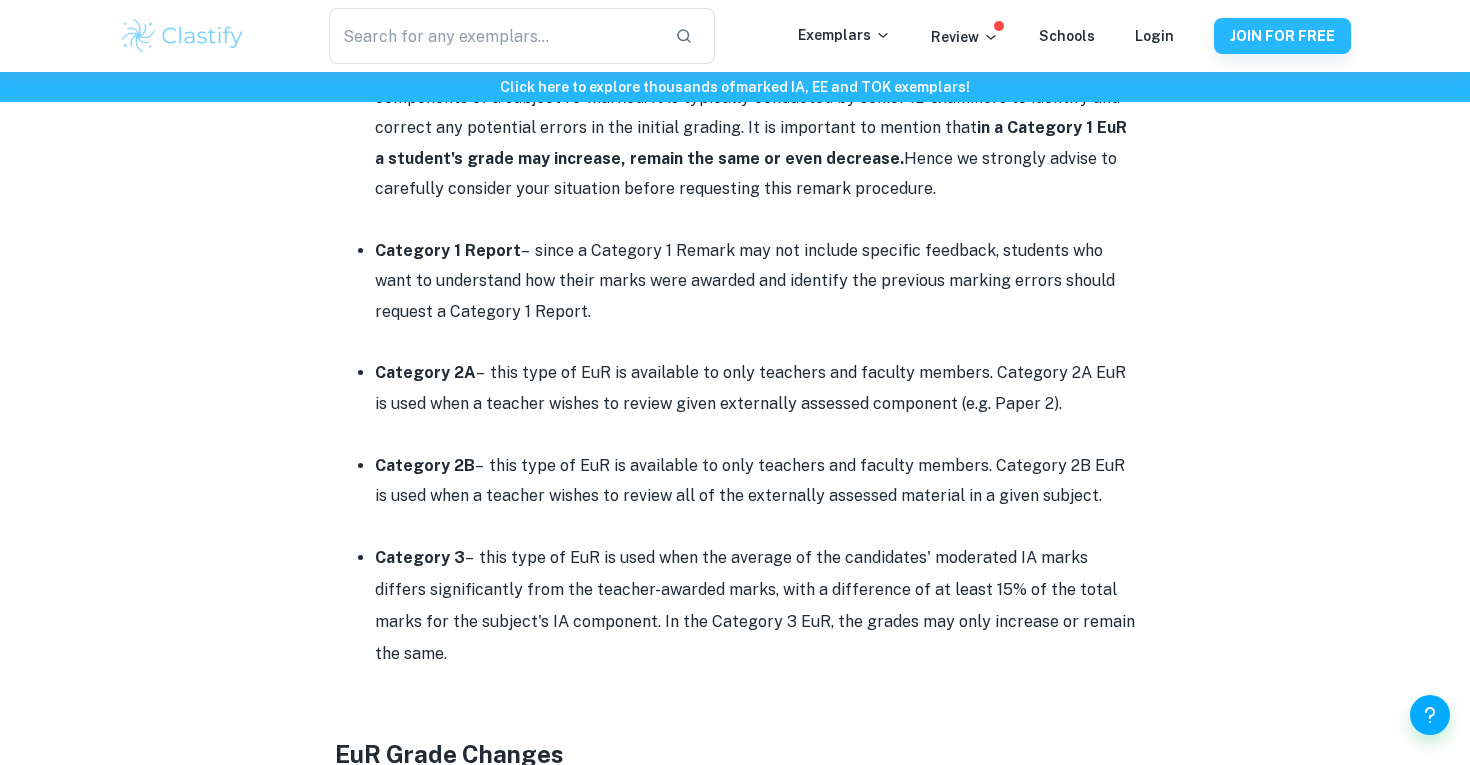 click on "Category 2A   –  this type of EuR is available to only teachers and faculty members. Category 2A EuR is used when a teacher wishes to review given externally assessed component (e.g. Paper 2)." at bounding box center (755, 388) 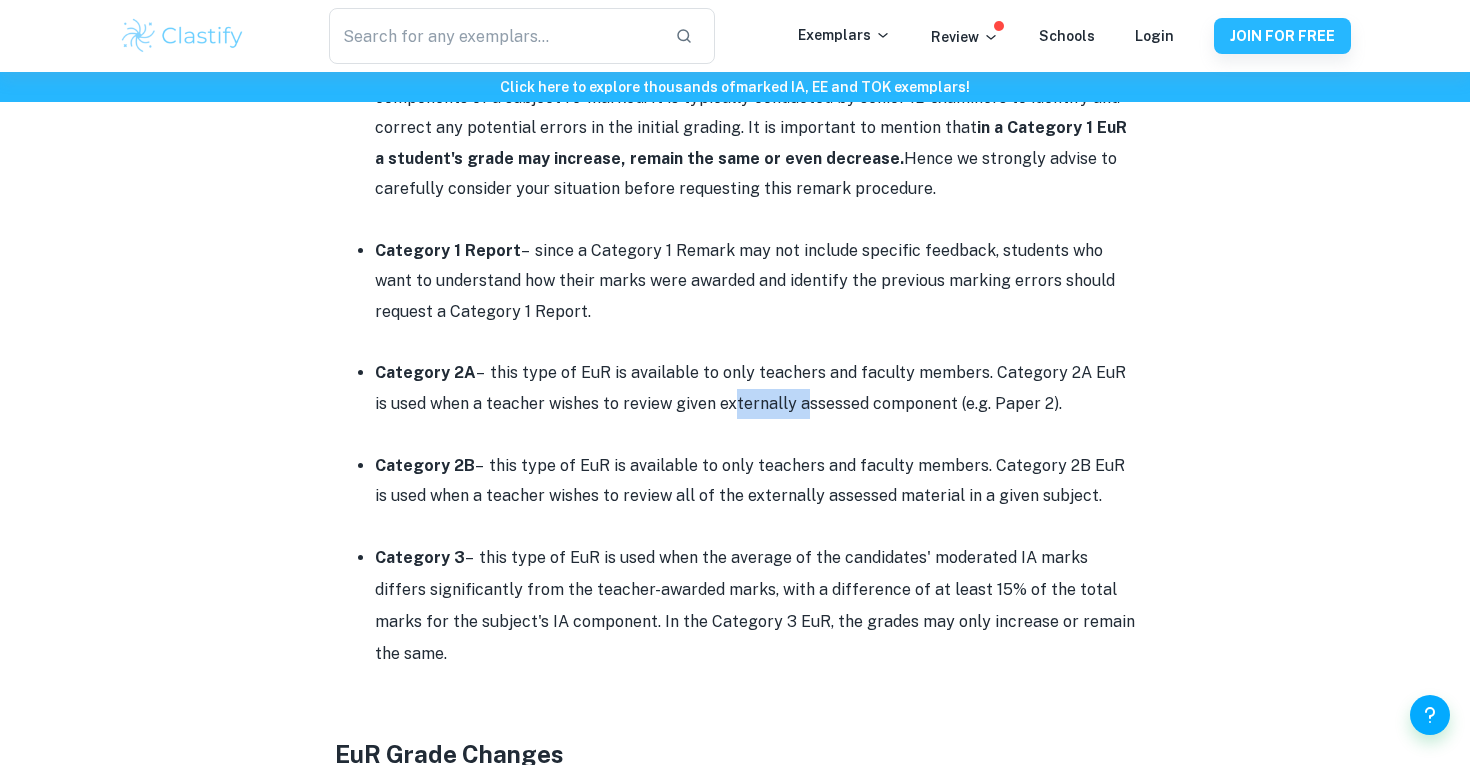 click on "Category 2A   –  this type of EuR is available to only teachers and faculty members. Category 2A EuR is used when a teacher wishes to review given externally assessed component (e.g. Paper 2)." at bounding box center [755, 388] 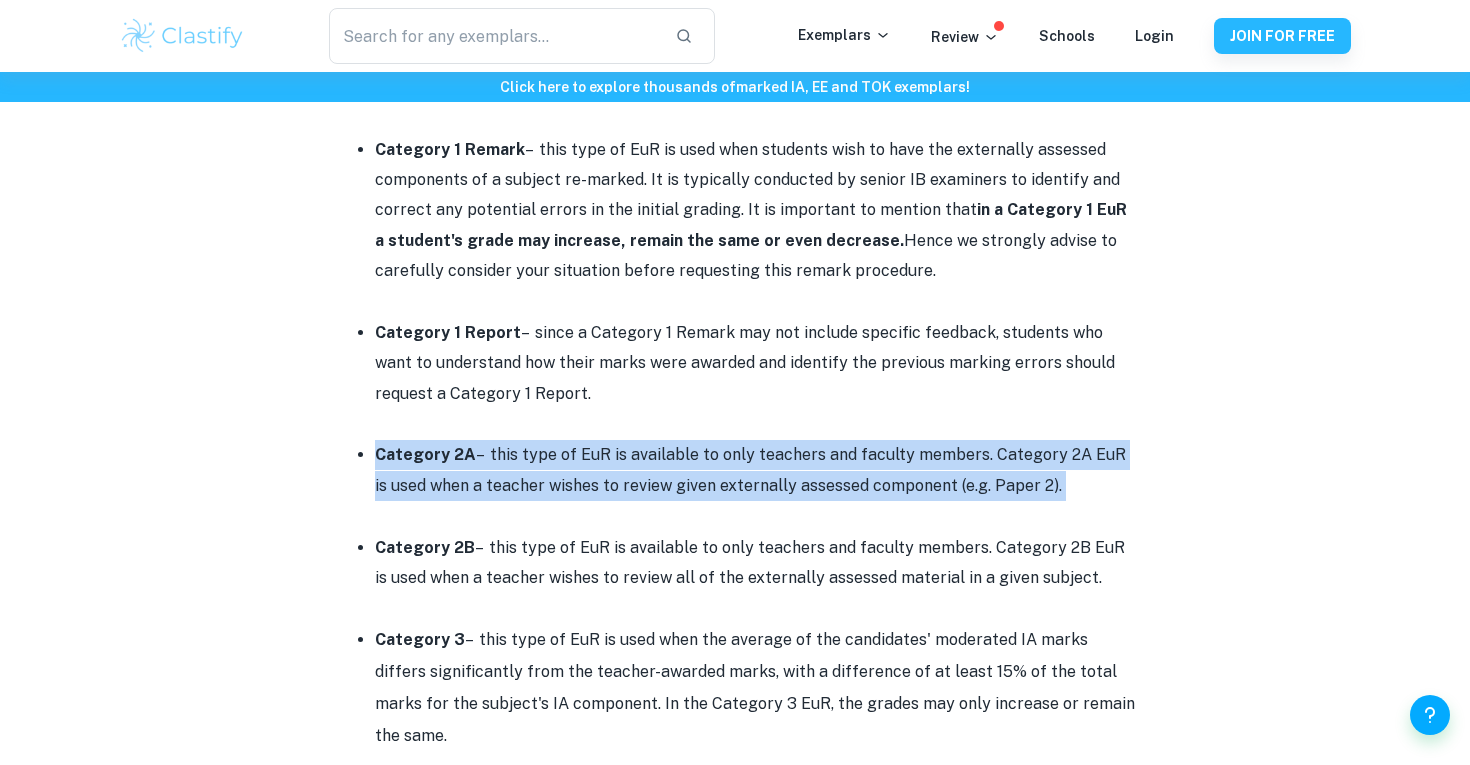 scroll, scrollTop: 1276, scrollLeft: 0, axis: vertical 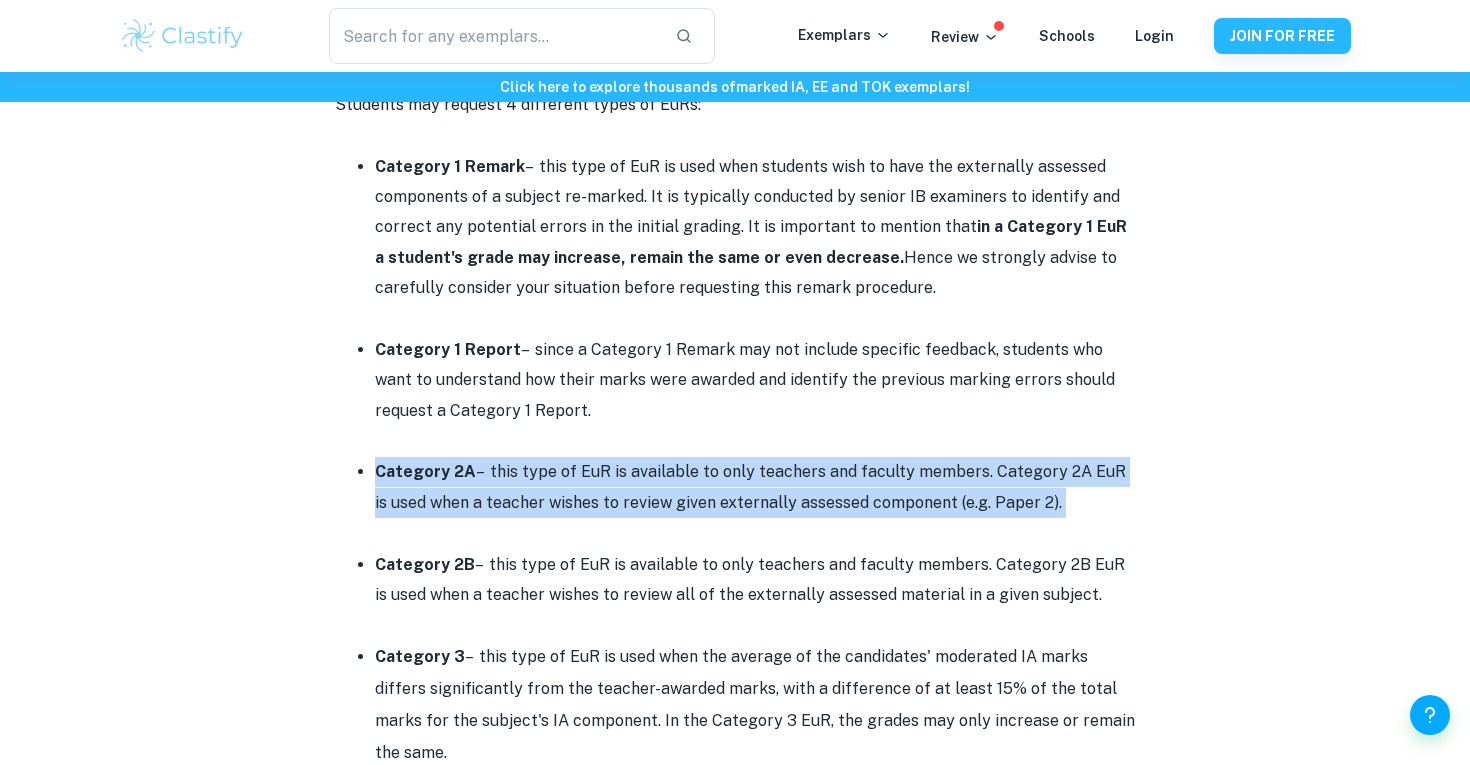 click on "Category 1 Report   –  since a Category 1 Remark may not include specific feedback, students who want to understand how their marks were awarded and identify the previous marking errors should request a Category 1 Report." at bounding box center (755, 380) 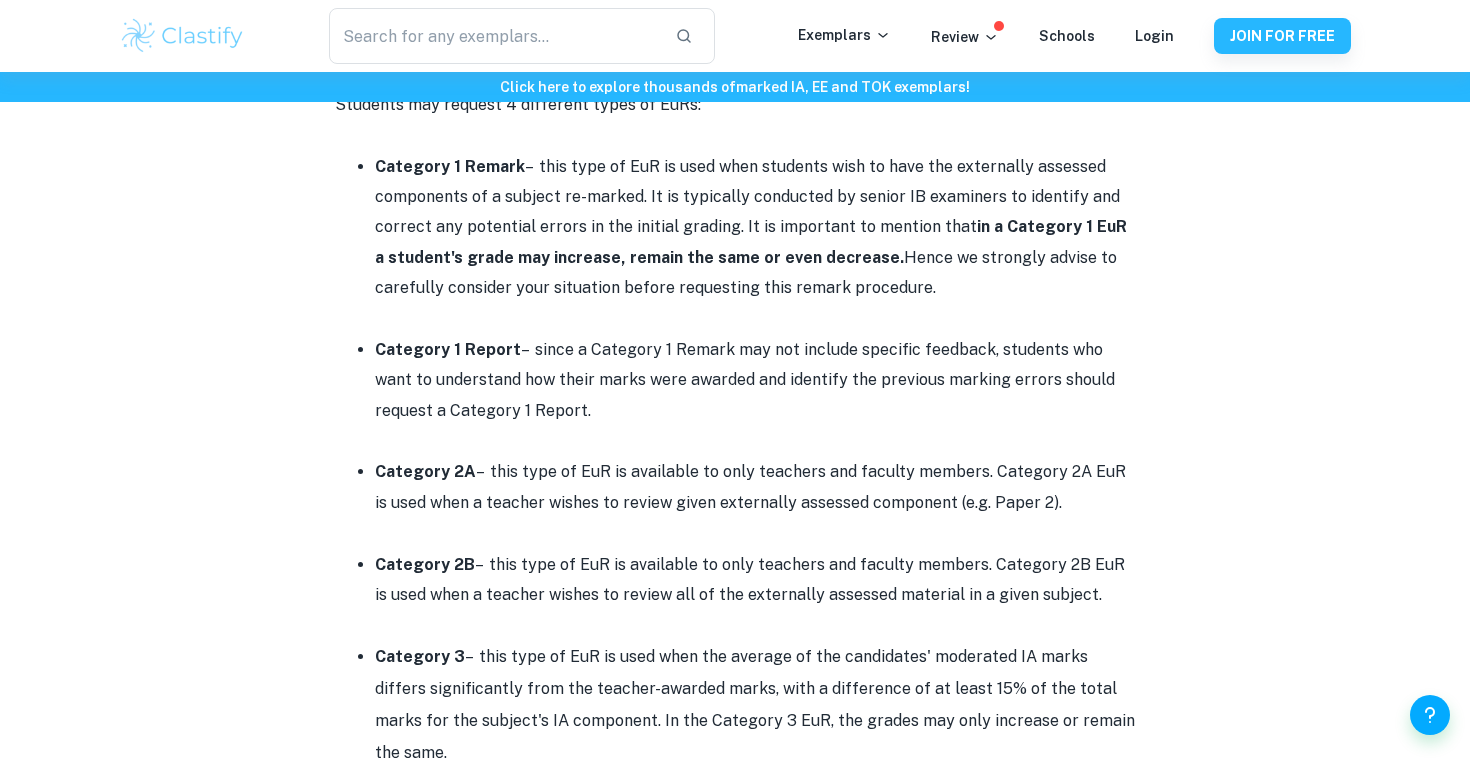 click on "Category 1 Report   –  since a Category 1 Remark may not include specific feedback, students who want to understand how their marks were awarded and identify the previous marking errors should request a Category 1 Report." at bounding box center (755, 380) 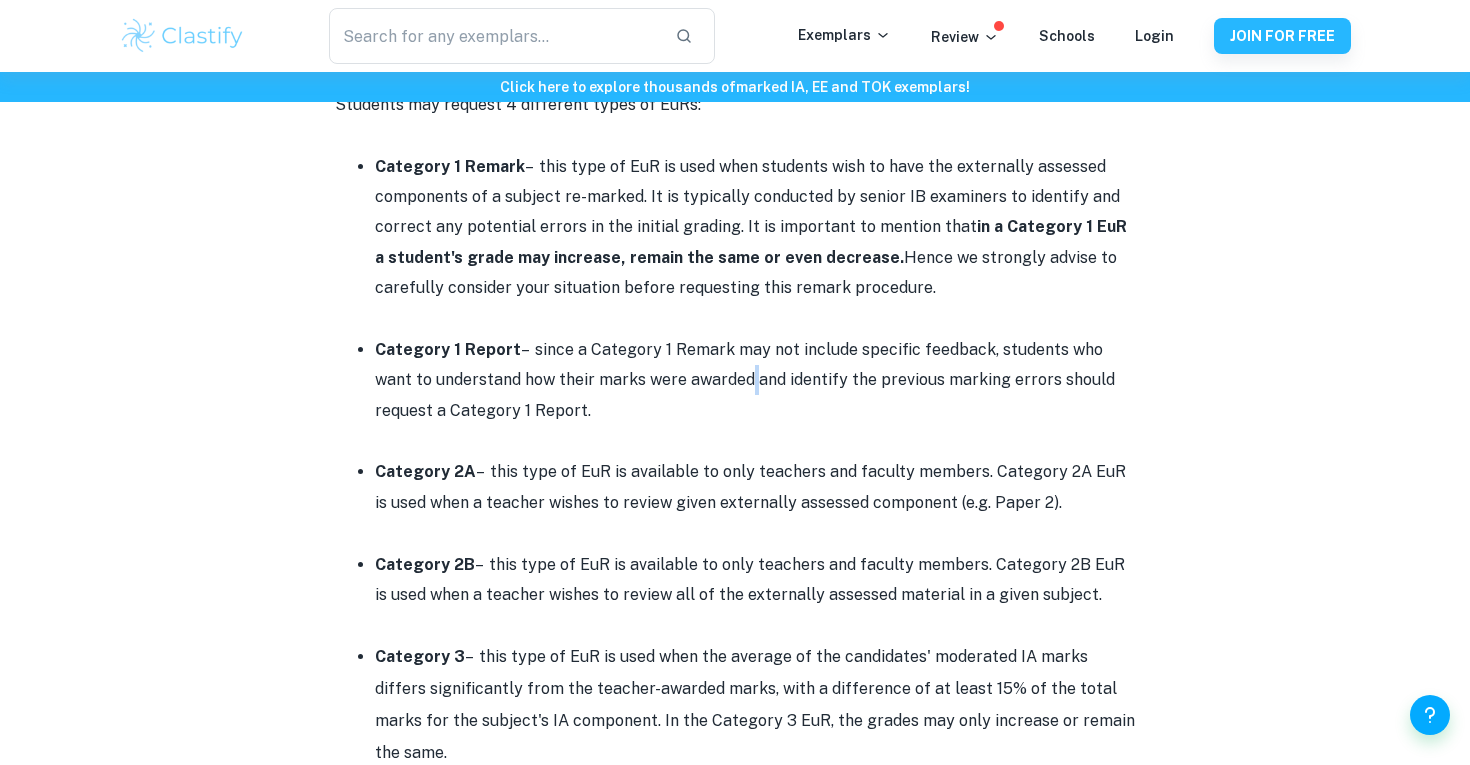 click on "Category 1 Report   –  since a Category 1 Remark may not include specific feedback, students who want to understand how their marks were awarded and identify the previous marking errors should request a Category 1 Report." at bounding box center [755, 380] 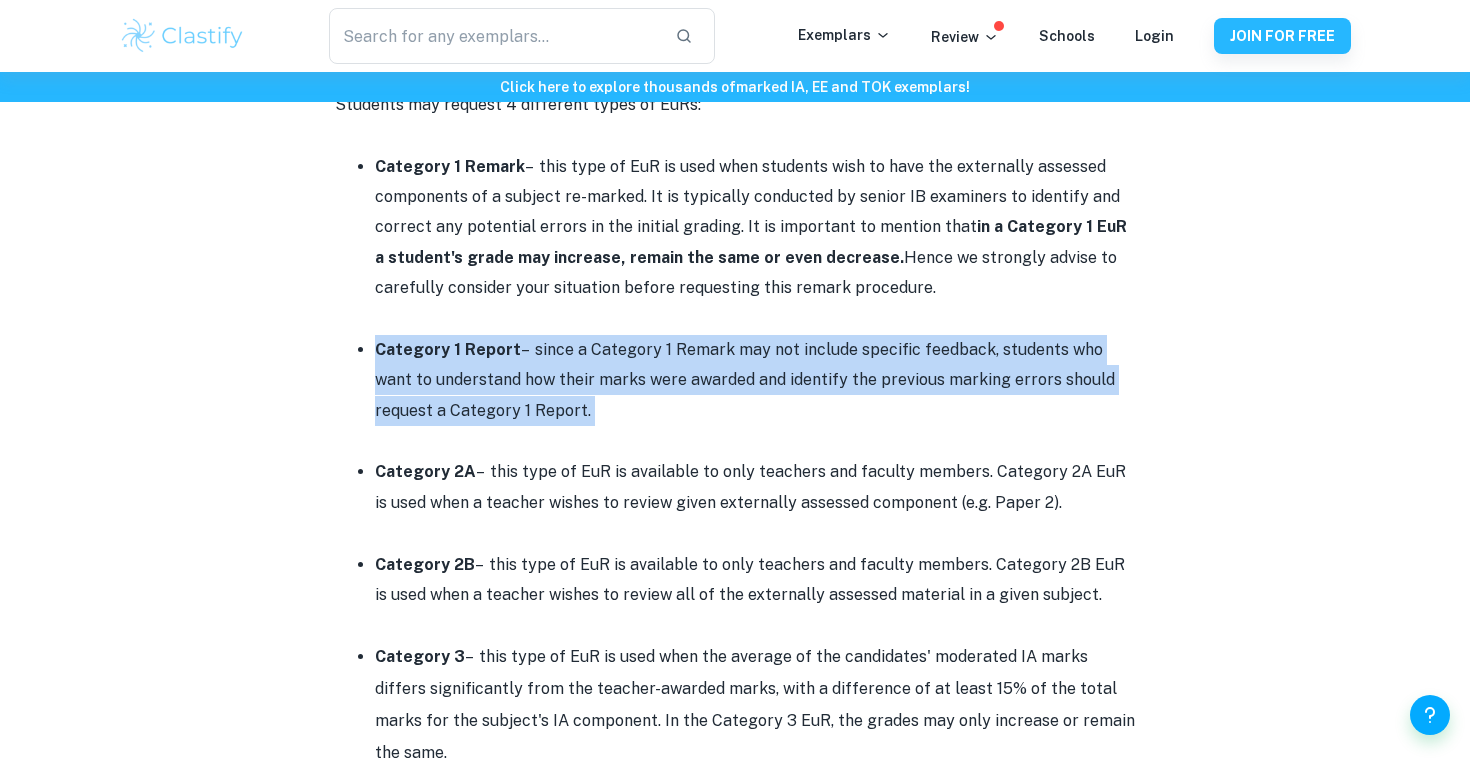 scroll, scrollTop: 1242, scrollLeft: 0, axis: vertical 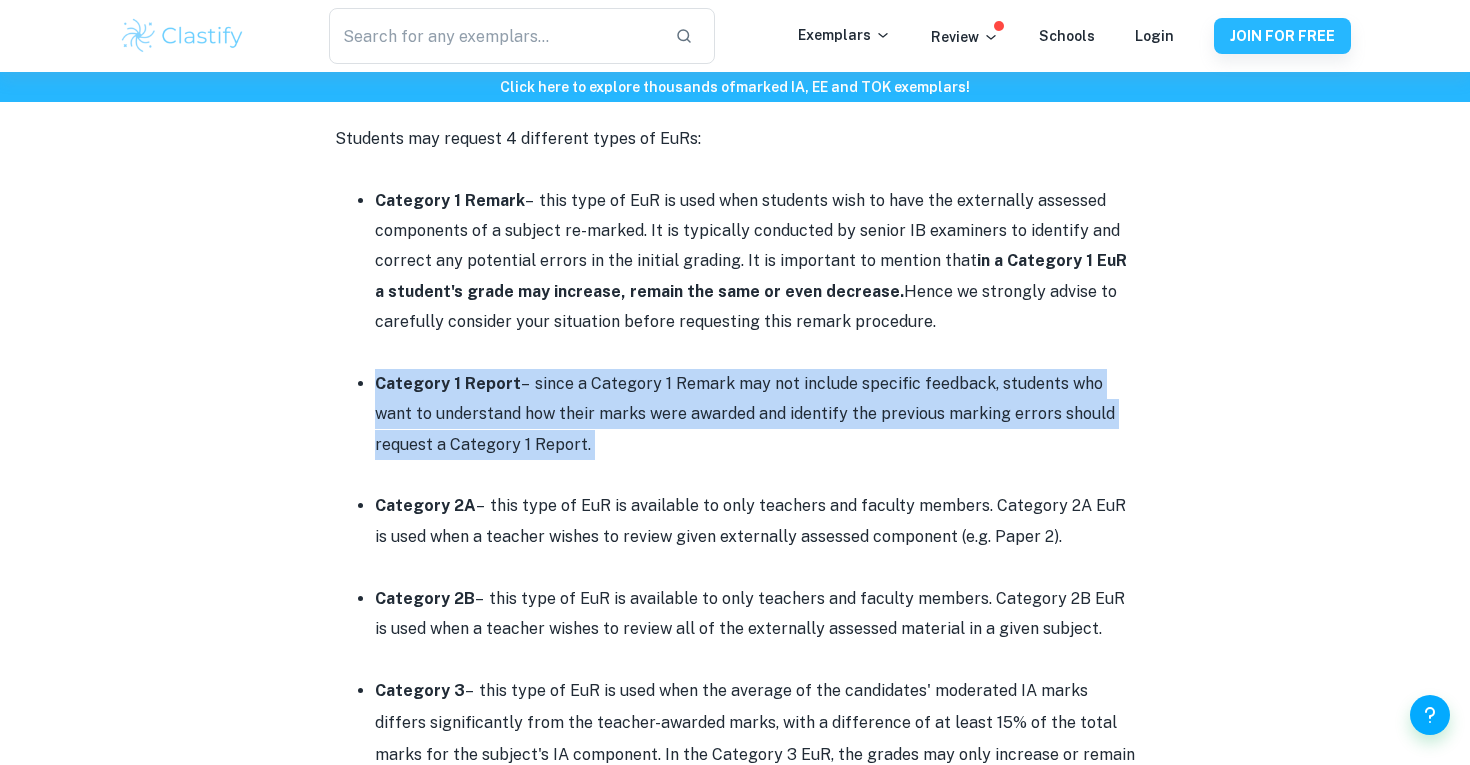 click on "Category 1 Report   –  since a Category 1 Remark may not include specific feedback, students who want to understand how their marks were awarded and identify the previous marking errors should request a Category 1 Report." at bounding box center [755, 414] 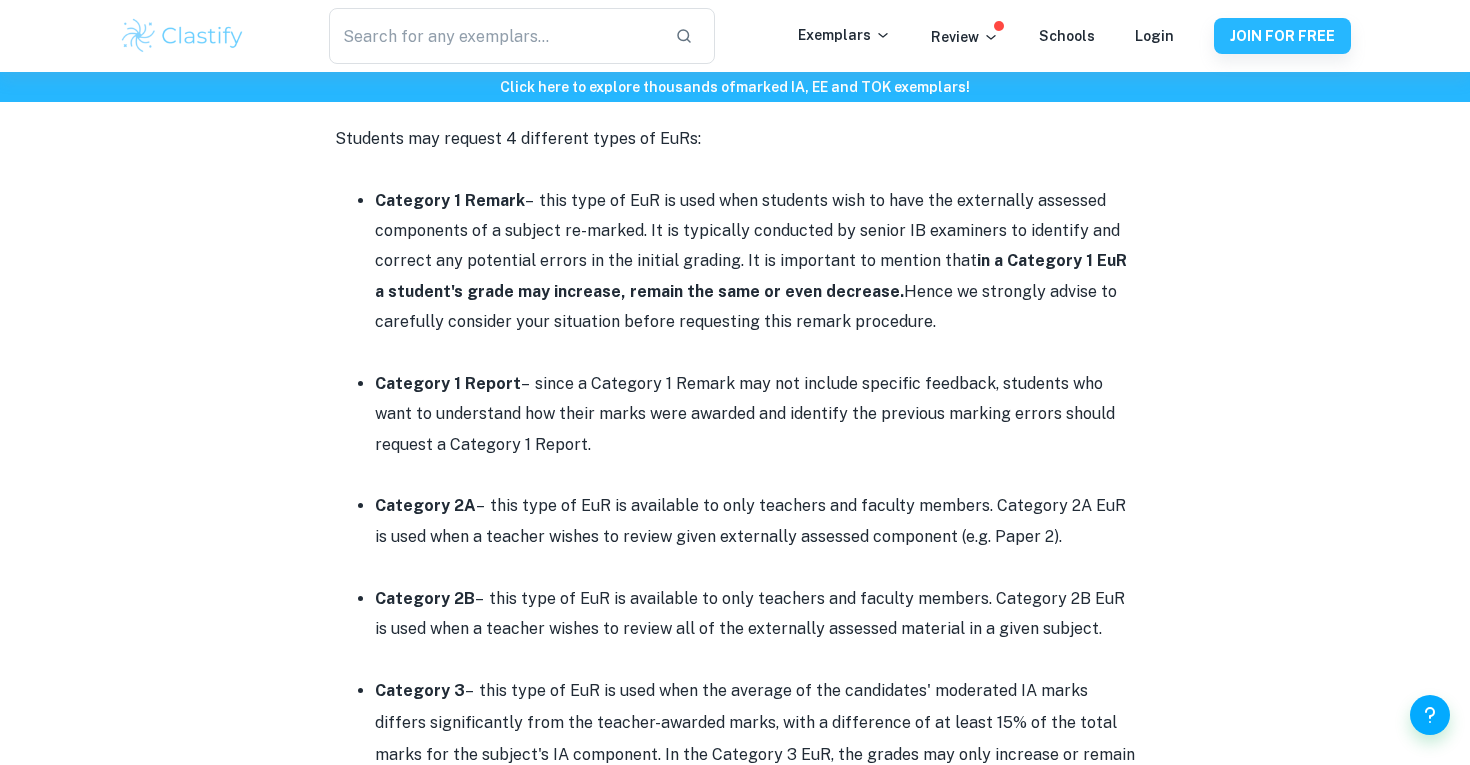 click on "Category 1 Report   –  since a Category 1 Remark may not include specific feedback, students who want to understand how their marks were awarded and identify the previous marking errors should request a Category 1 Report." at bounding box center [755, 414] 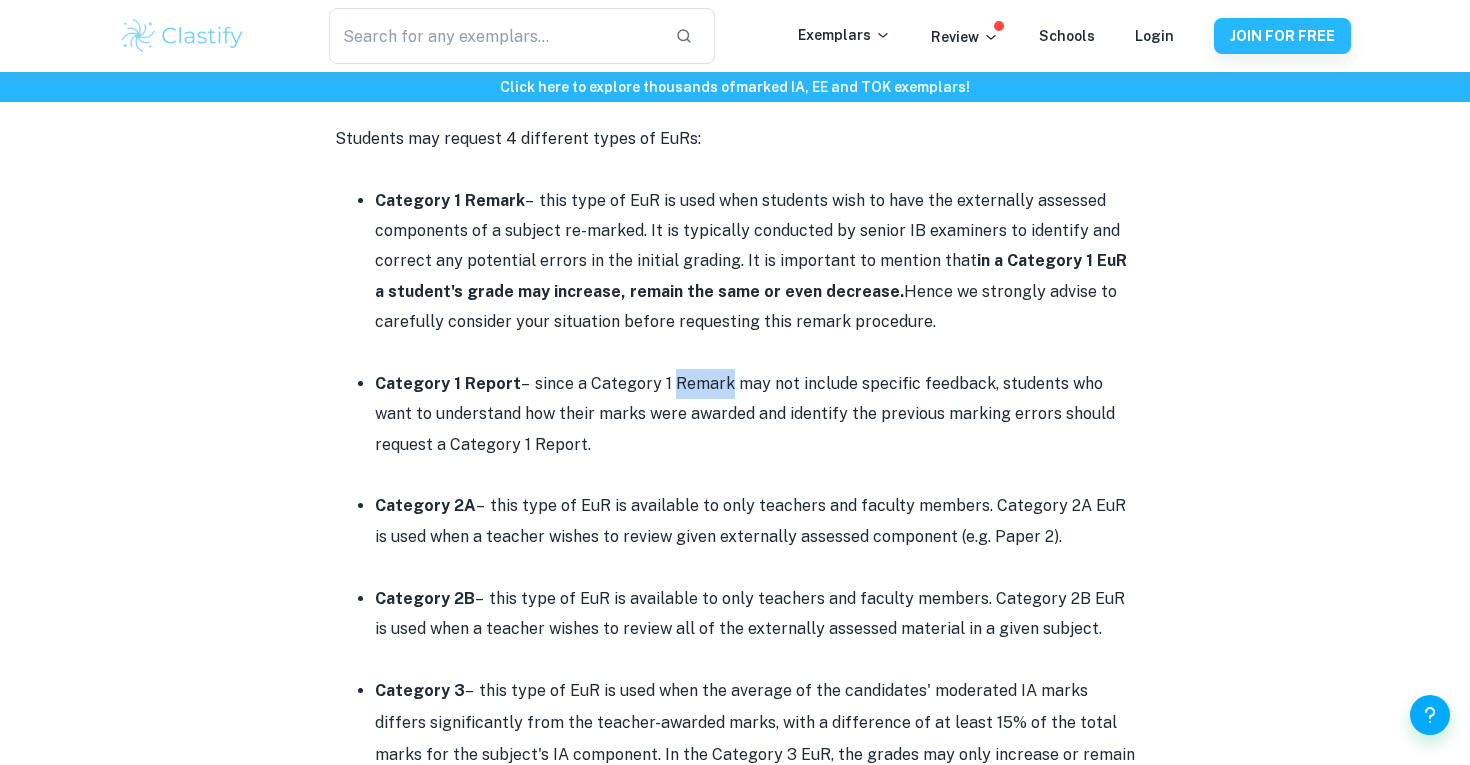 click on "Category 1 Report   –  since a Category 1 Remark may not include specific feedback, students who want to understand how their marks were awarded and identify the previous marking errors should request a Category 1 Report." at bounding box center [755, 414] 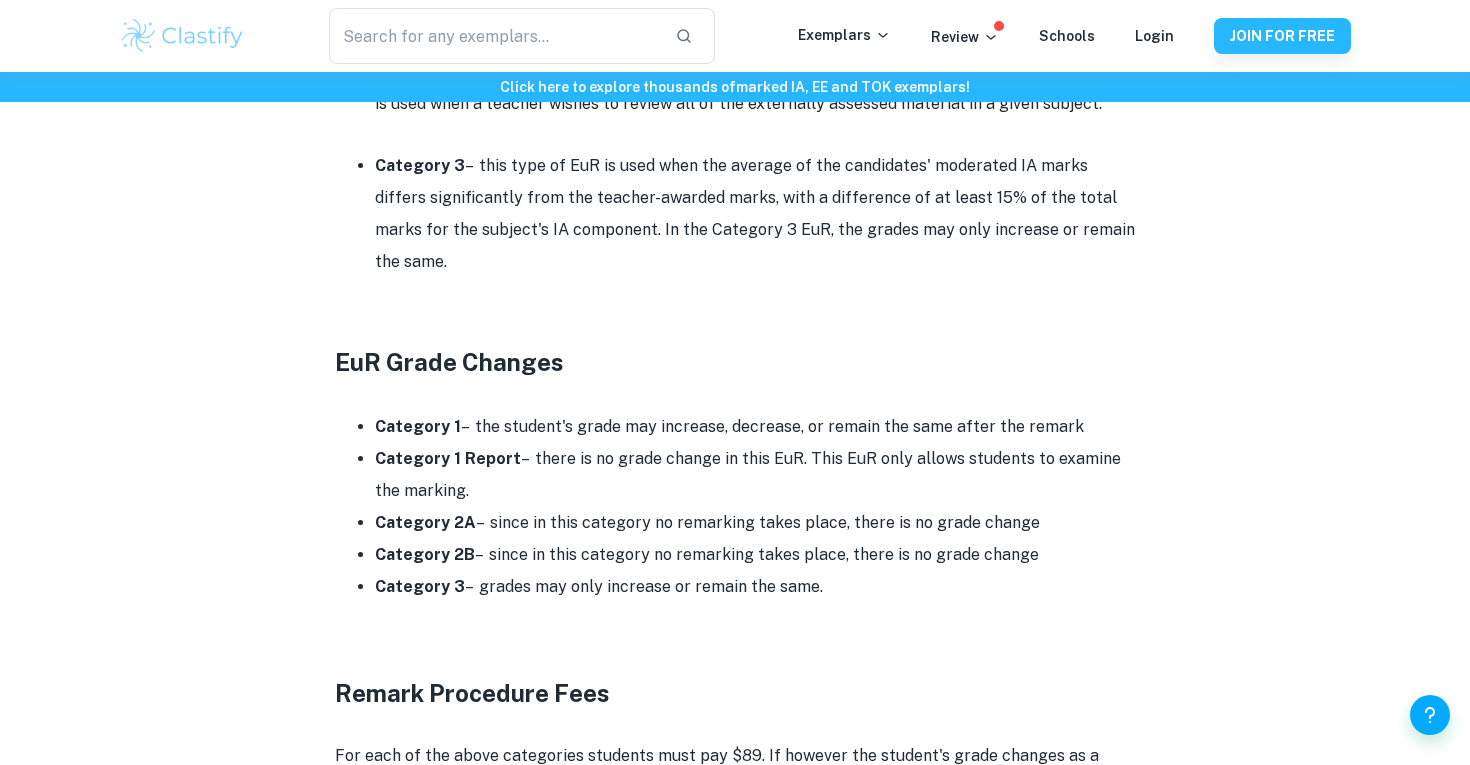 scroll, scrollTop: 1768, scrollLeft: 0, axis: vertical 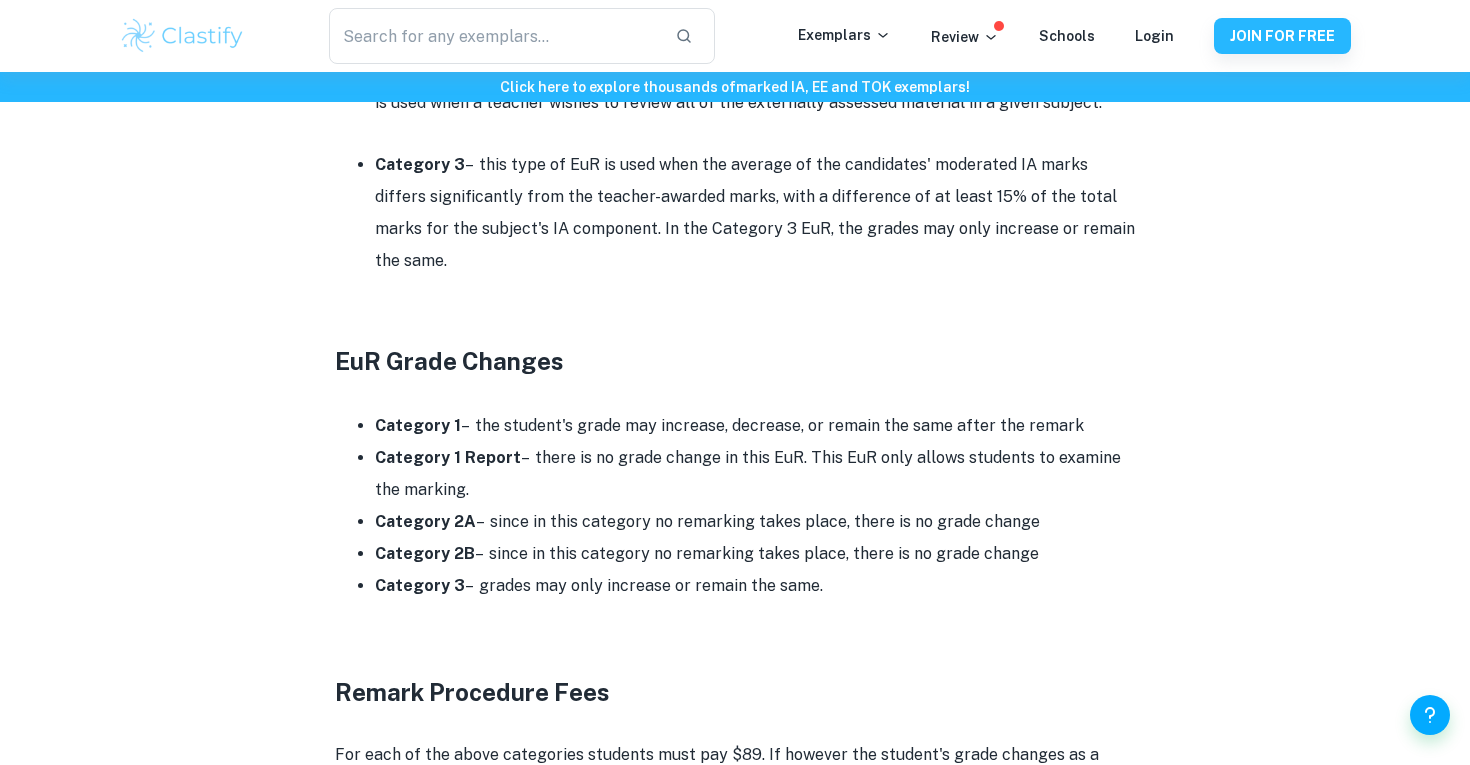 click on "Category 1   –  the student's grade may increase, decrease, or remain the same after the remark" at bounding box center [755, 426] 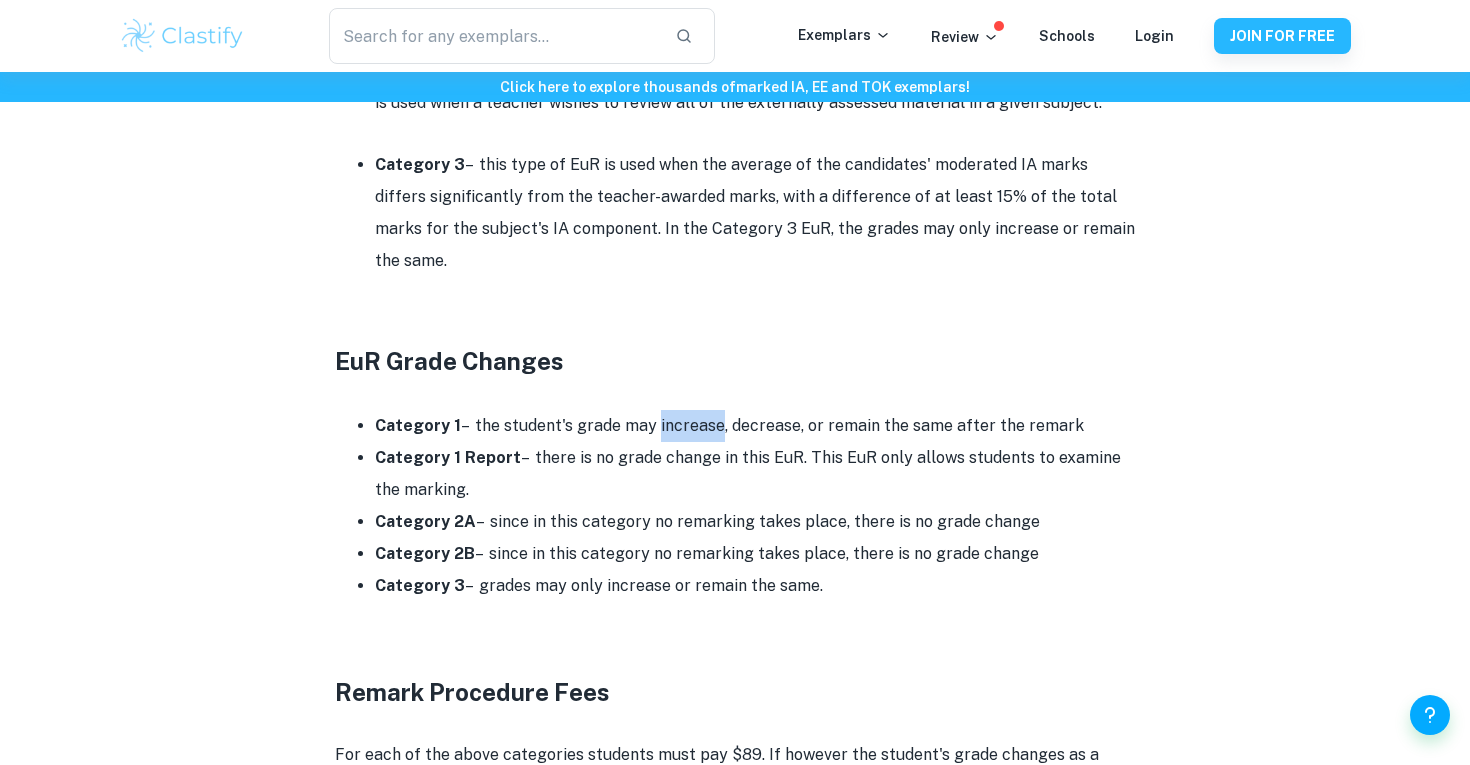 click on "Category 1   –  the student's grade may increase, decrease, or remain the same after the remark" at bounding box center [755, 426] 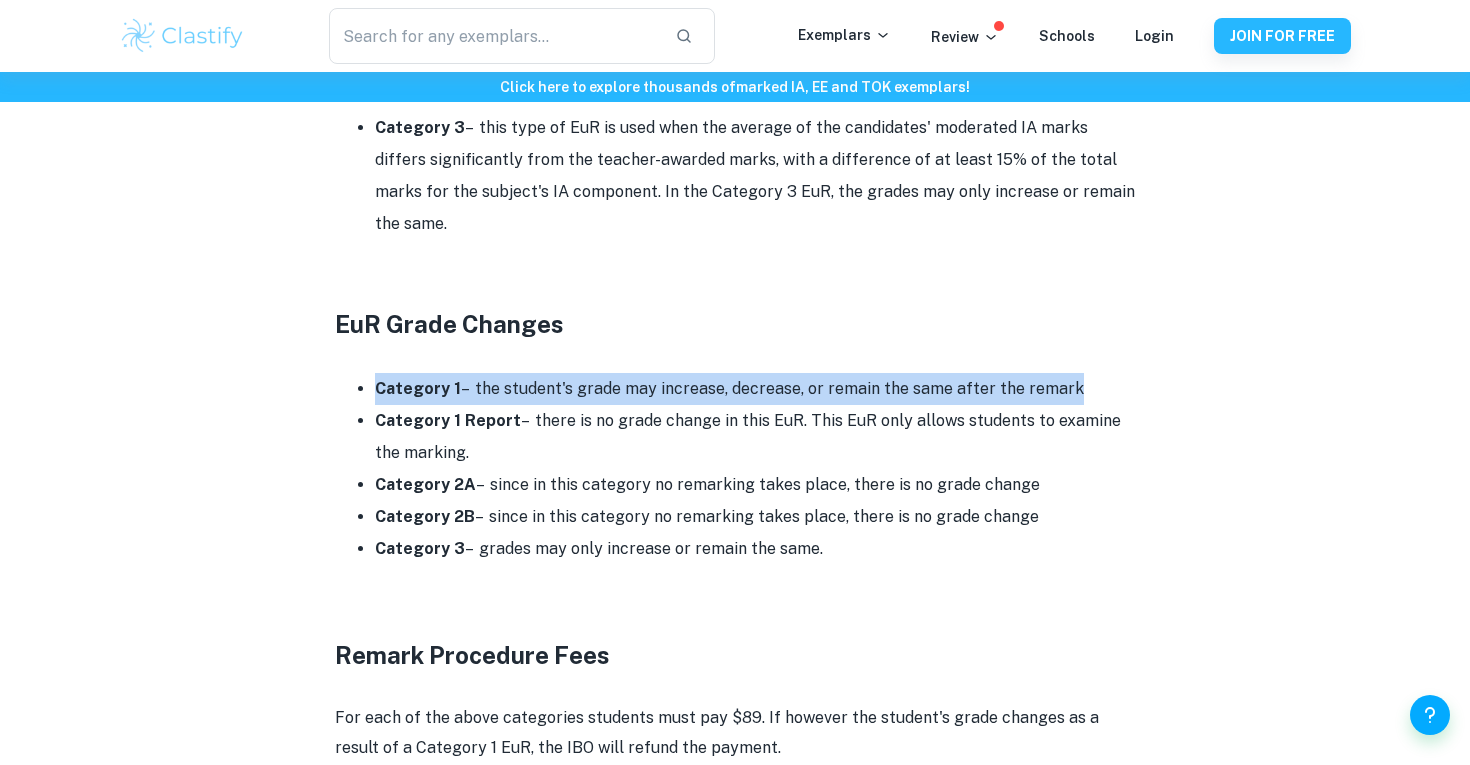 scroll, scrollTop: 1809, scrollLeft: 0, axis: vertical 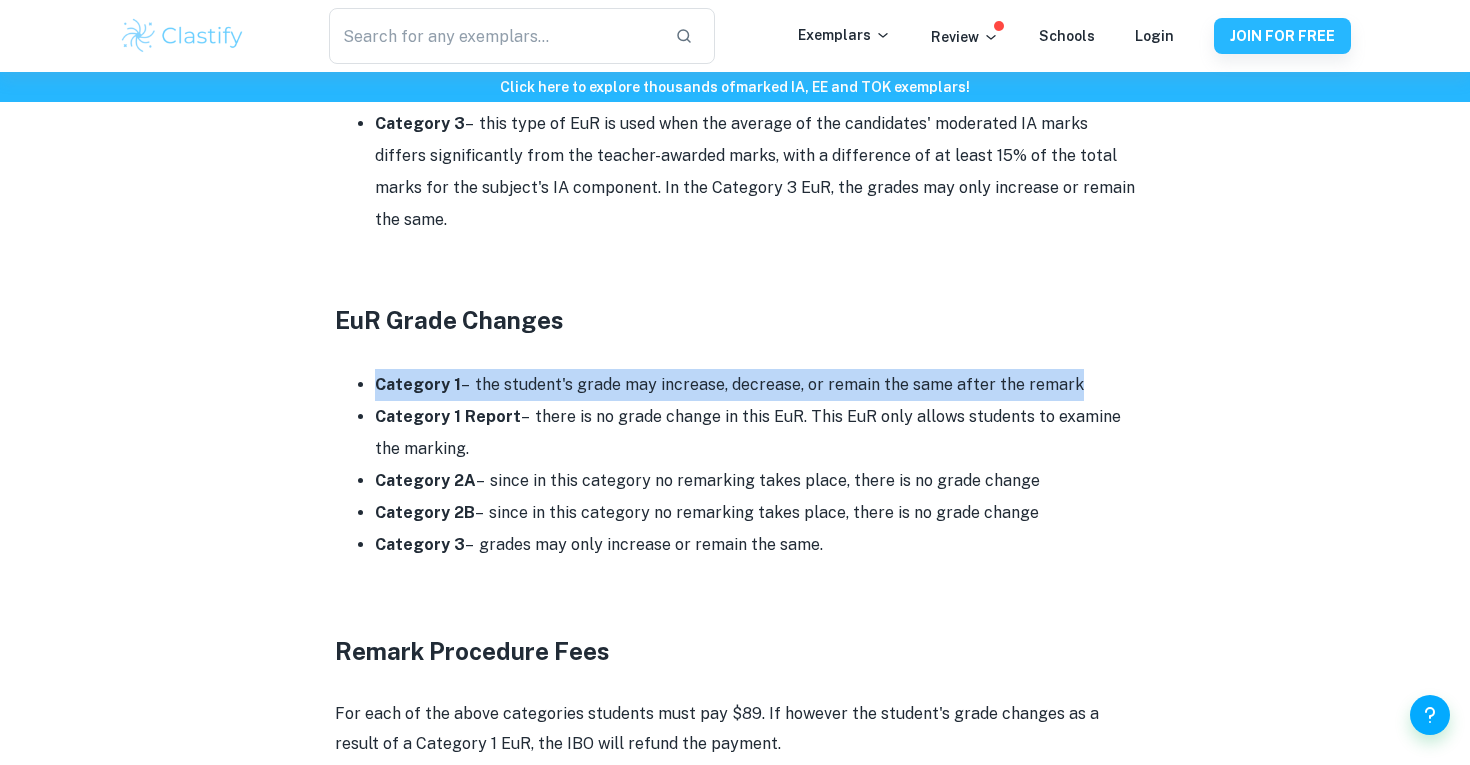 click on "Category 1 Report   –  there is no grade change in this EuR. This EuR only allows students to examine the marking." at bounding box center (755, 433) 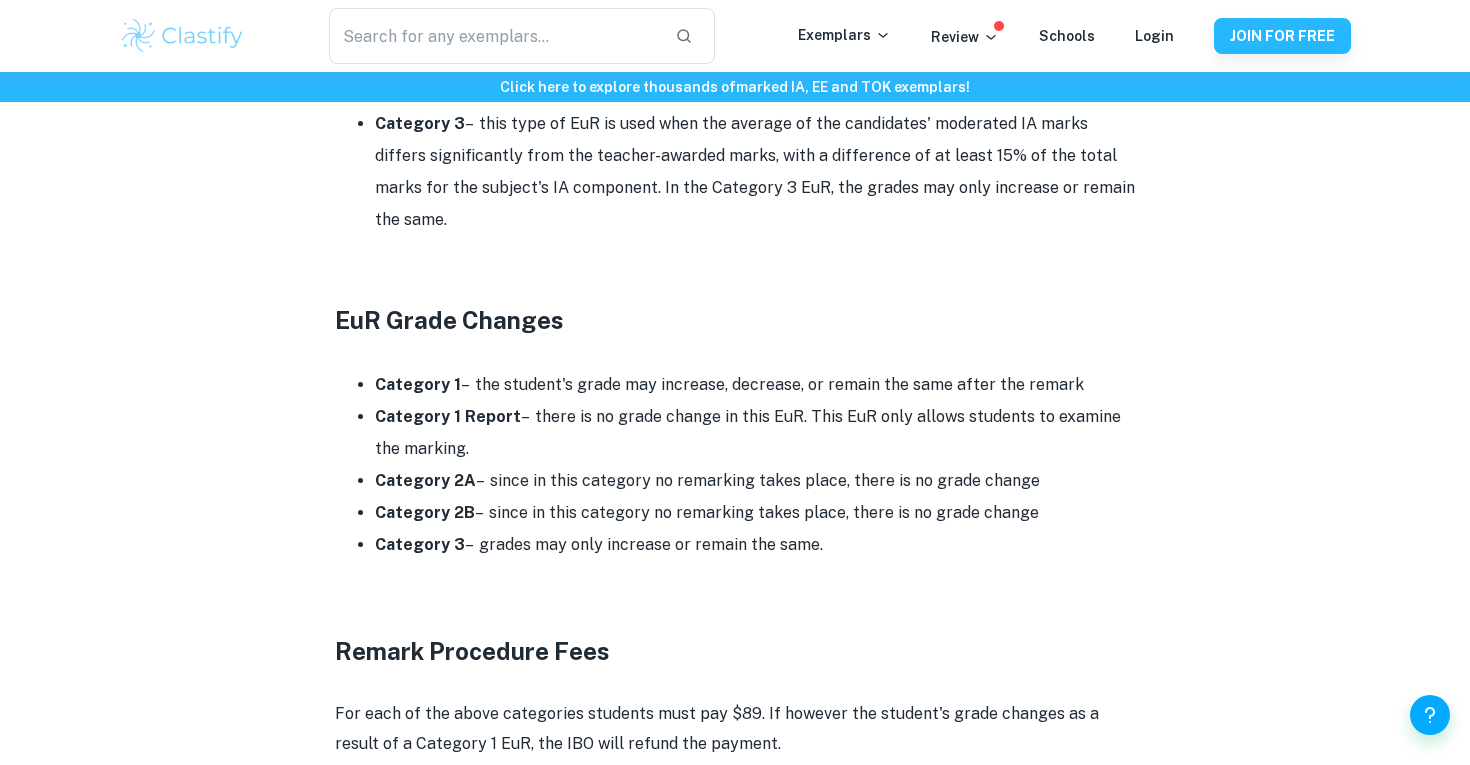 click on "Category 1 Report   –  there is no grade change in this EuR. This EuR only allows students to examine the marking." at bounding box center (755, 433) 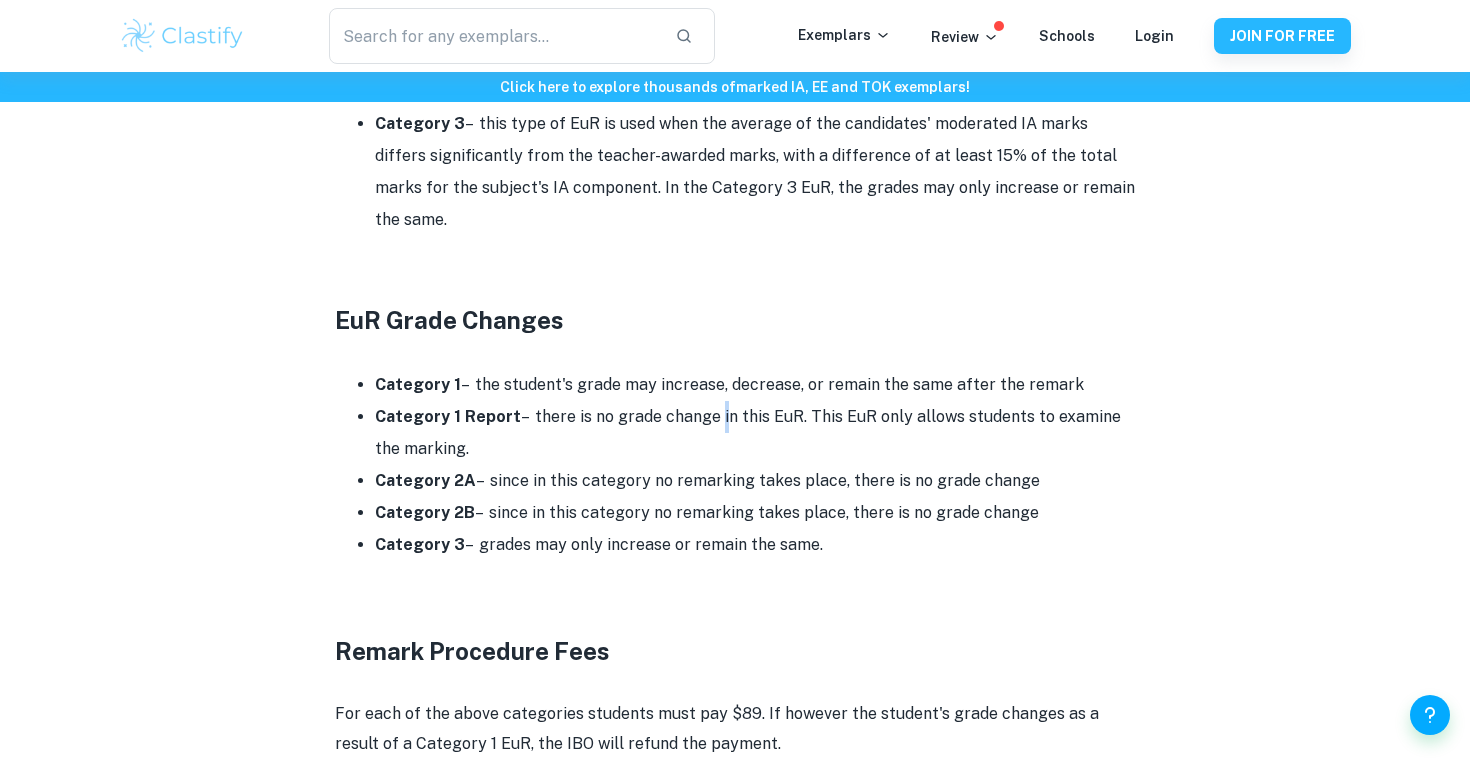 click on "Category 1 Report   –  there is no grade change in this EuR. This EuR only allows students to examine the marking." at bounding box center (755, 433) 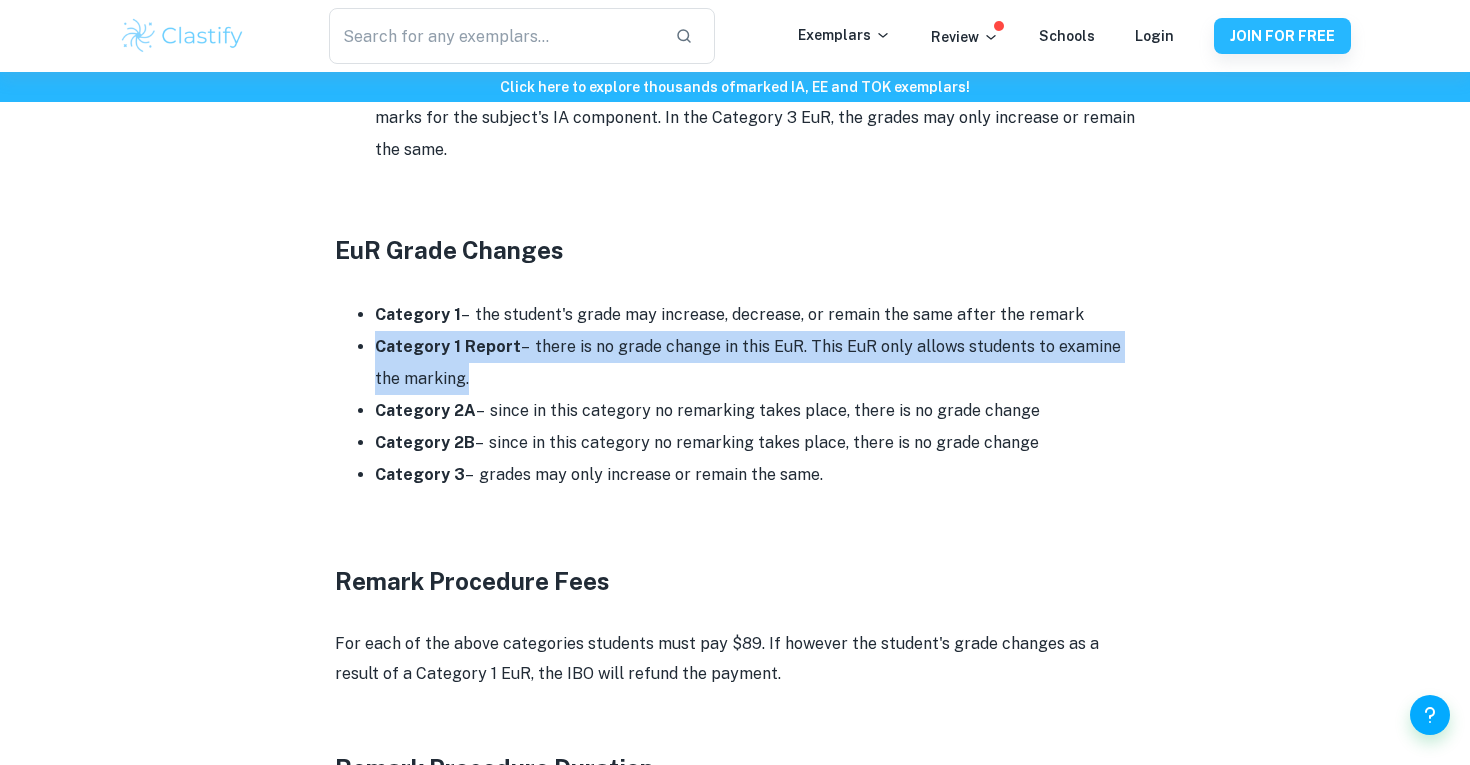 scroll, scrollTop: 1882, scrollLeft: 0, axis: vertical 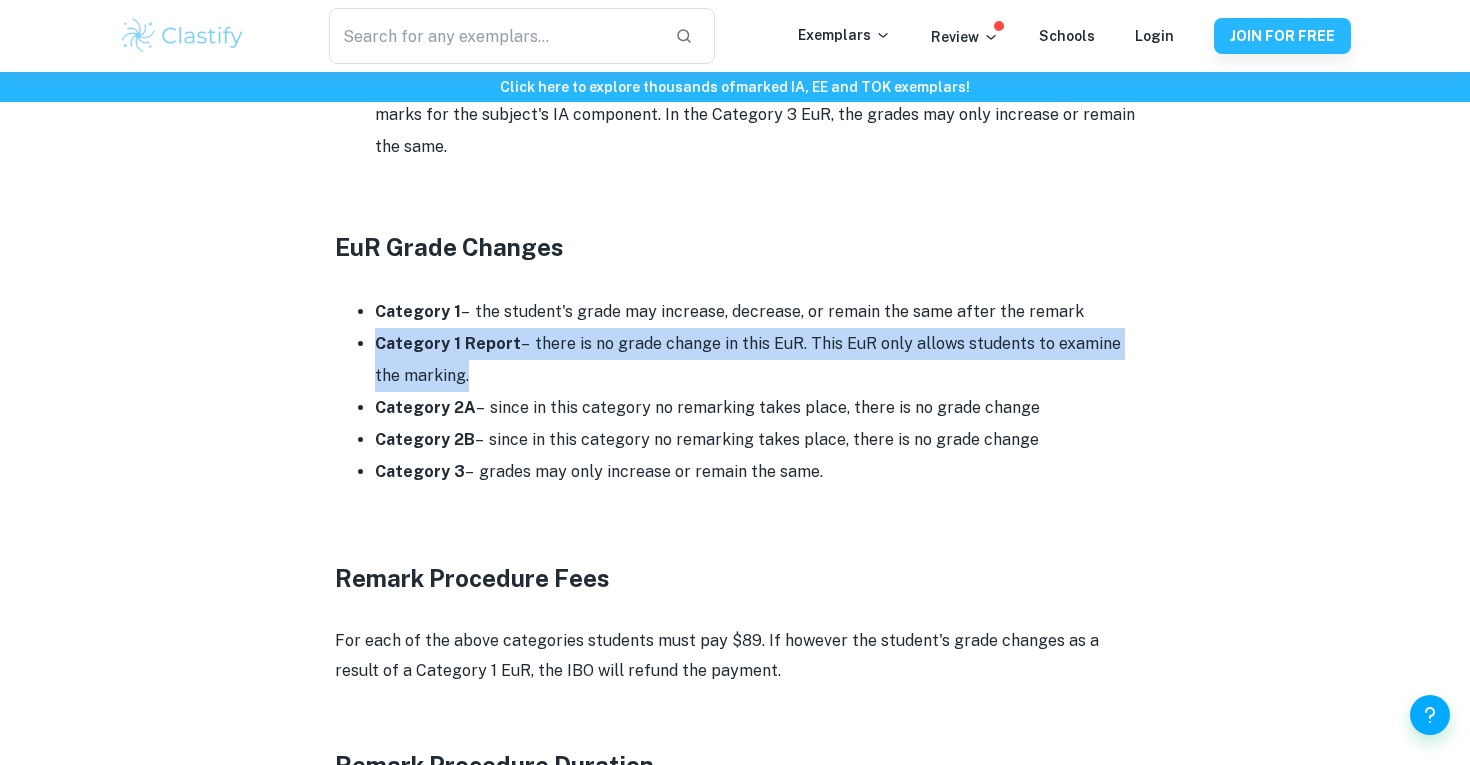 click on "Category 2A   –  since in this category no remarking takes place, there is no grade change" at bounding box center (755, 408) 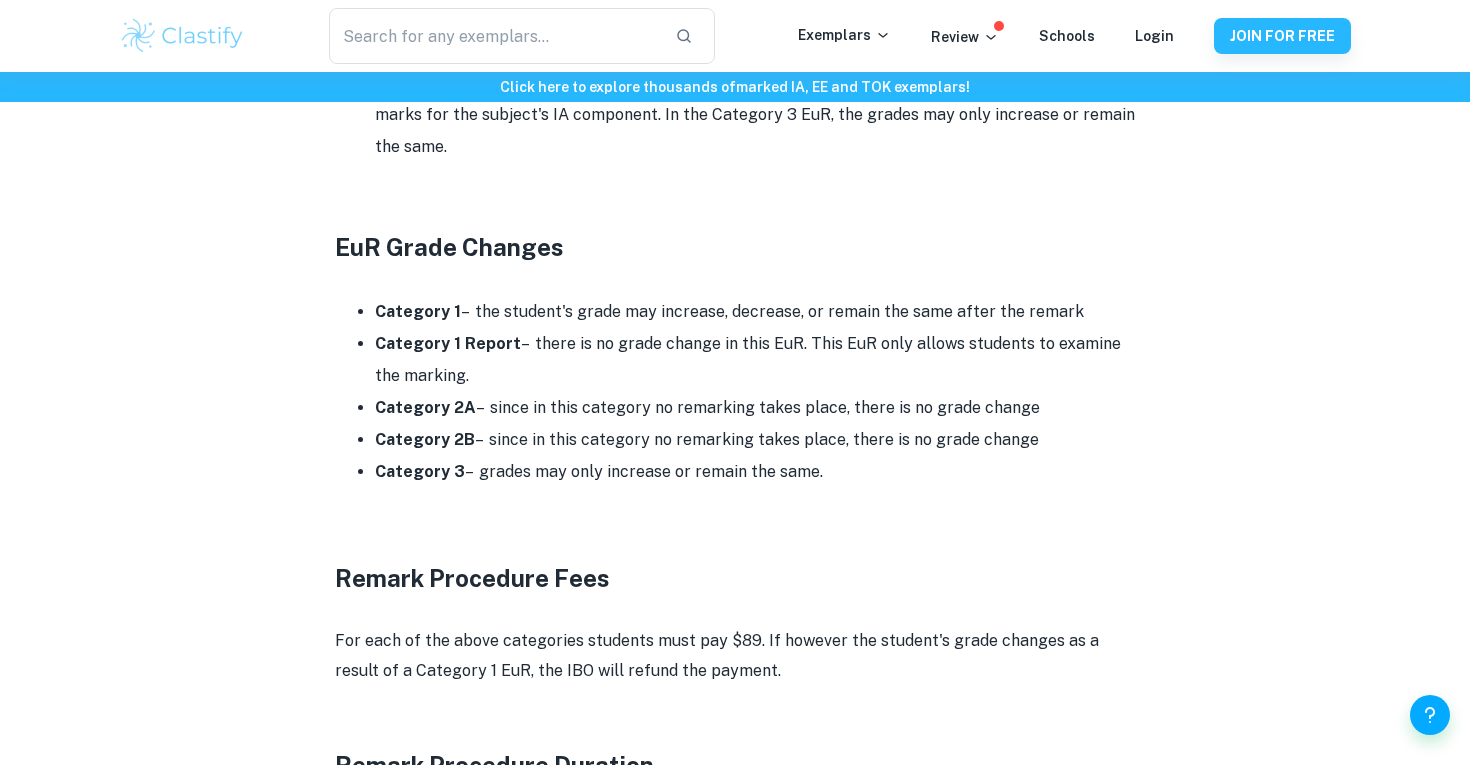 click on "Category 2A   –  since in this category no remarking takes place, there is no grade change" at bounding box center (755, 408) 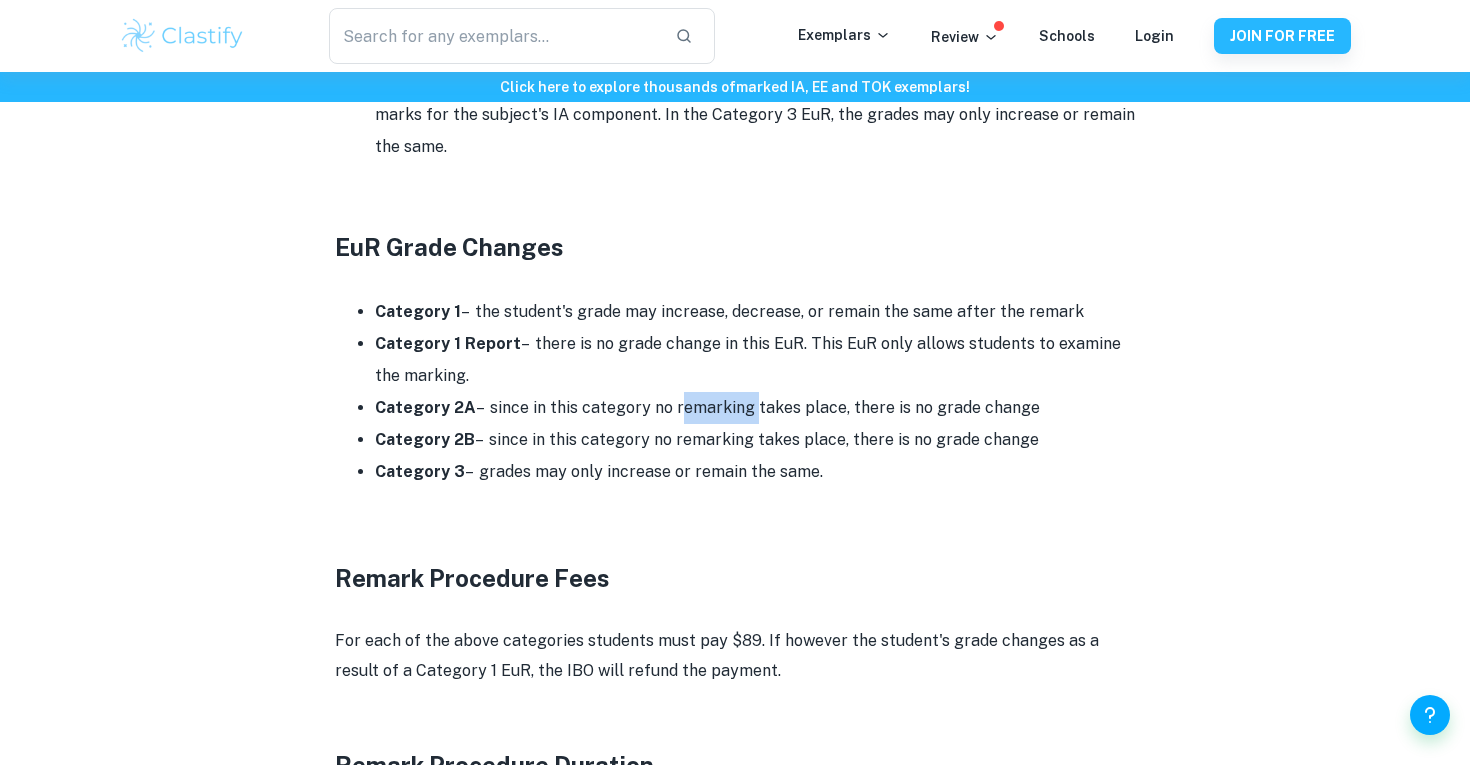 click on "Category 2A   –  since in this category no remarking takes place, there is no grade change" at bounding box center [755, 408] 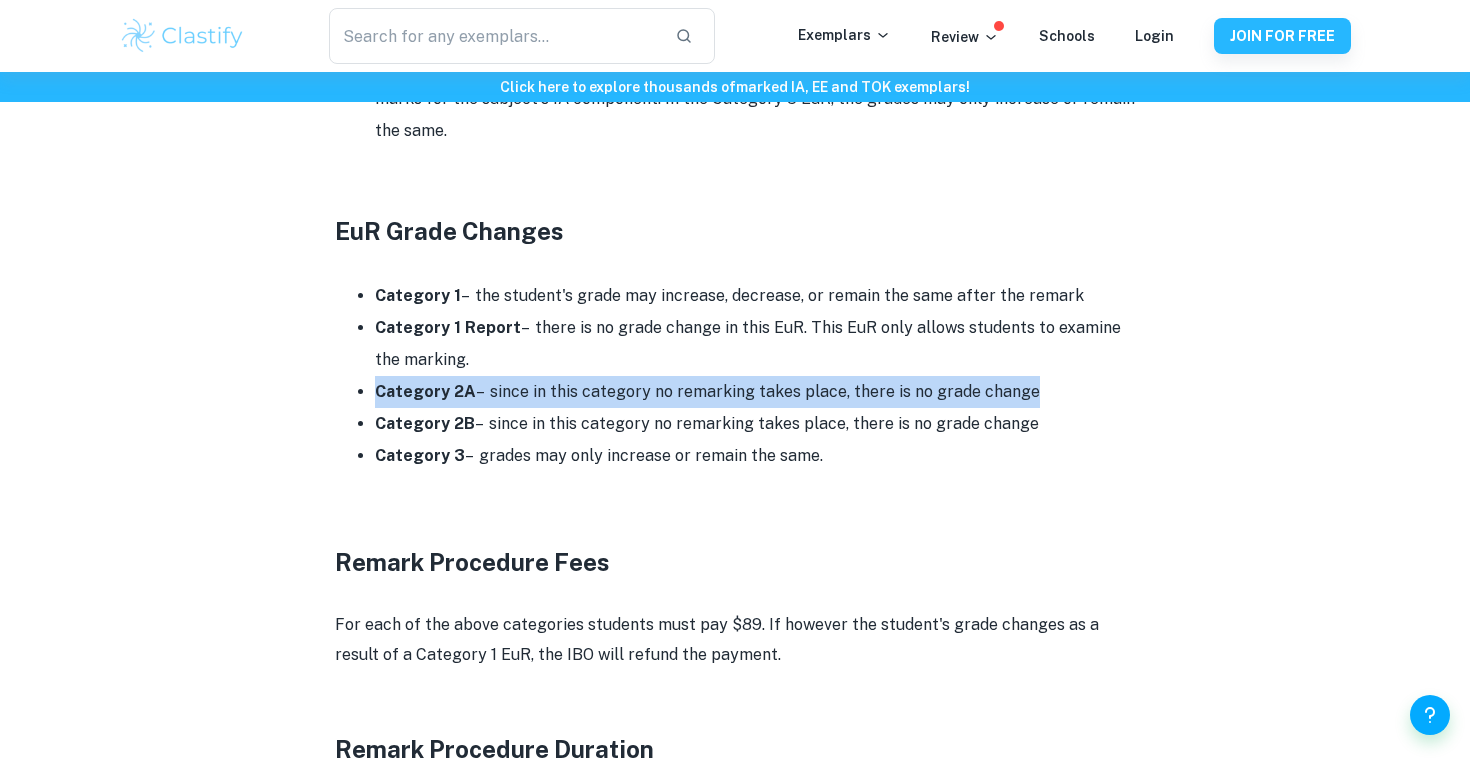 scroll, scrollTop: 1904, scrollLeft: 0, axis: vertical 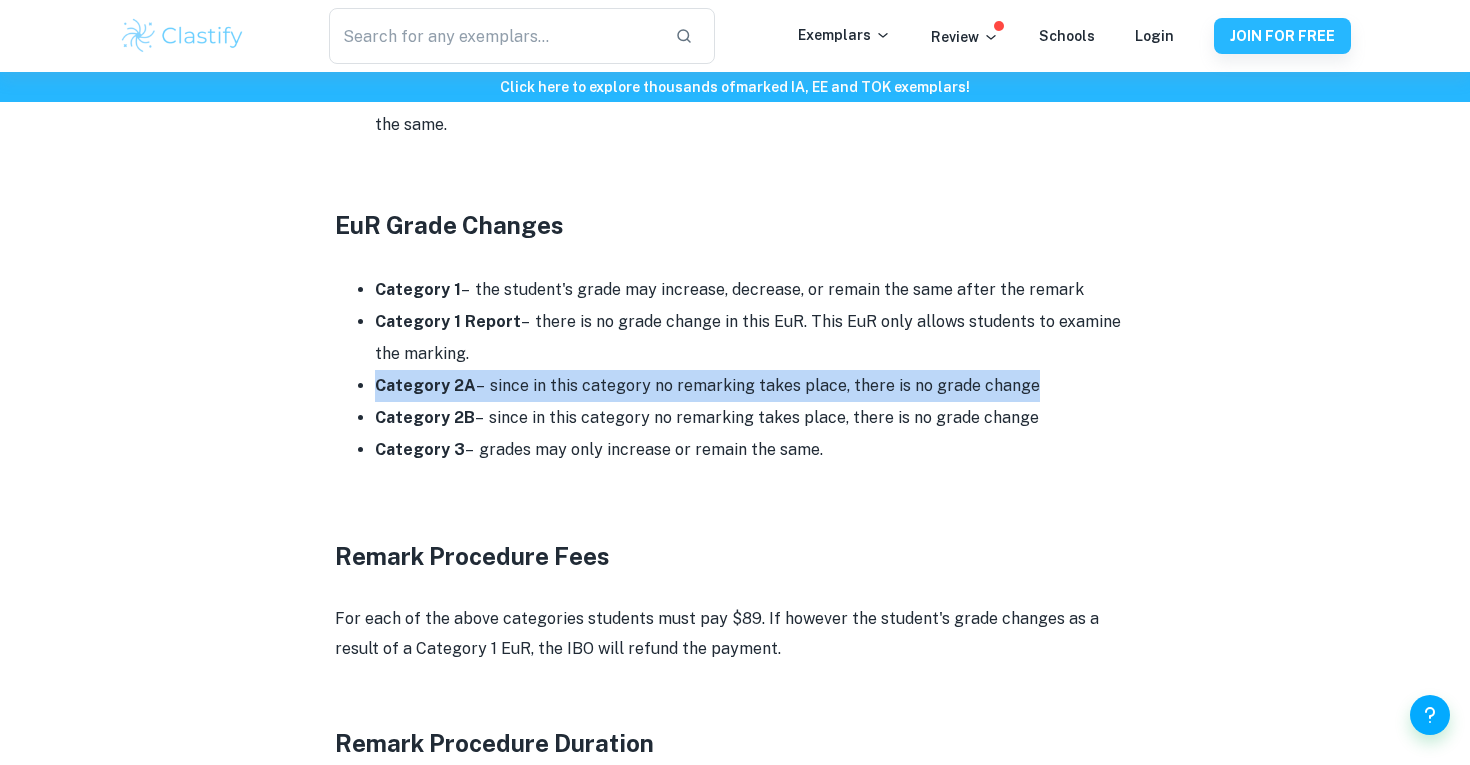 click on "Category 2B   –  since in this category no remarking takes place, there is no grade change" at bounding box center (755, 418) 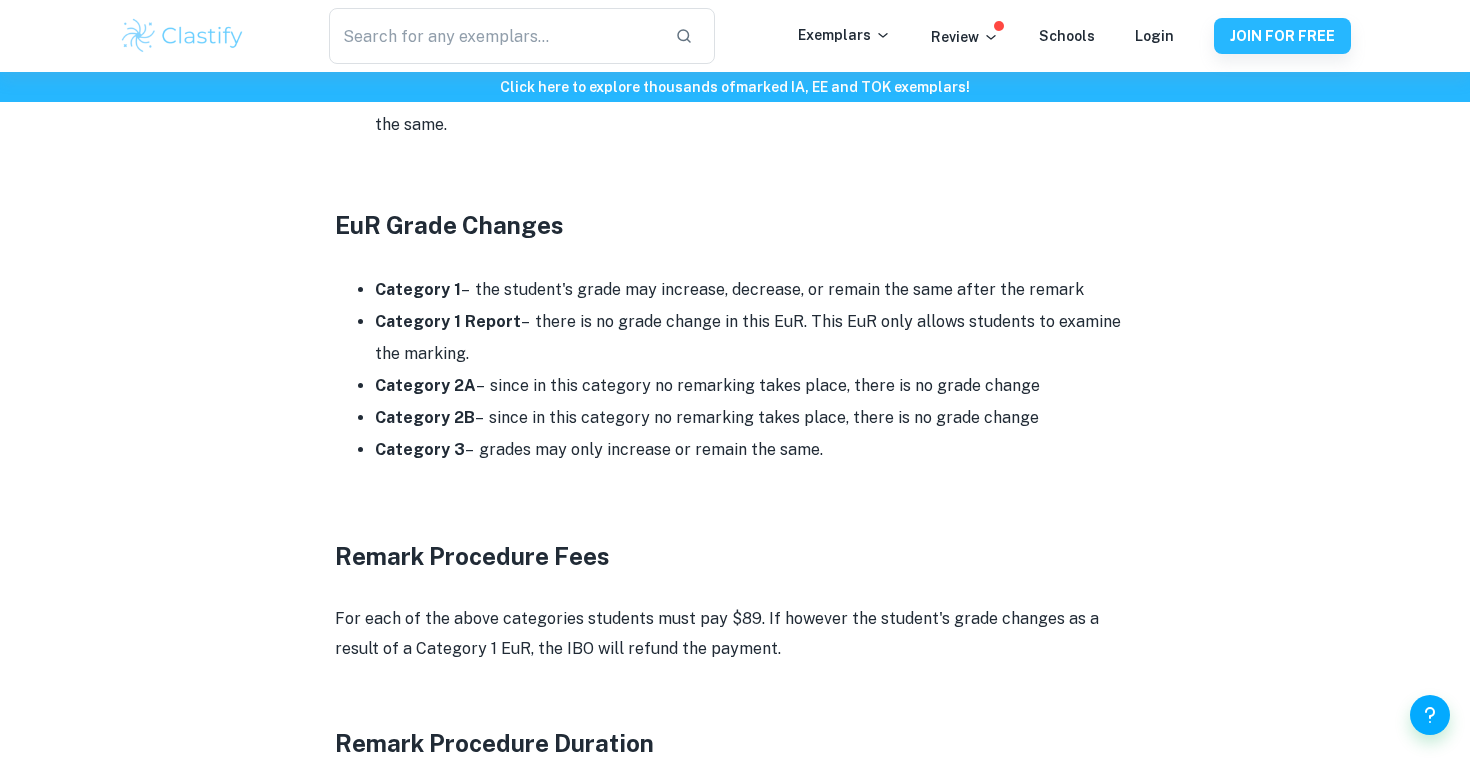 click on "Category 2B   –  since in this category no remarking takes place, there is no grade change" at bounding box center [755, 418] 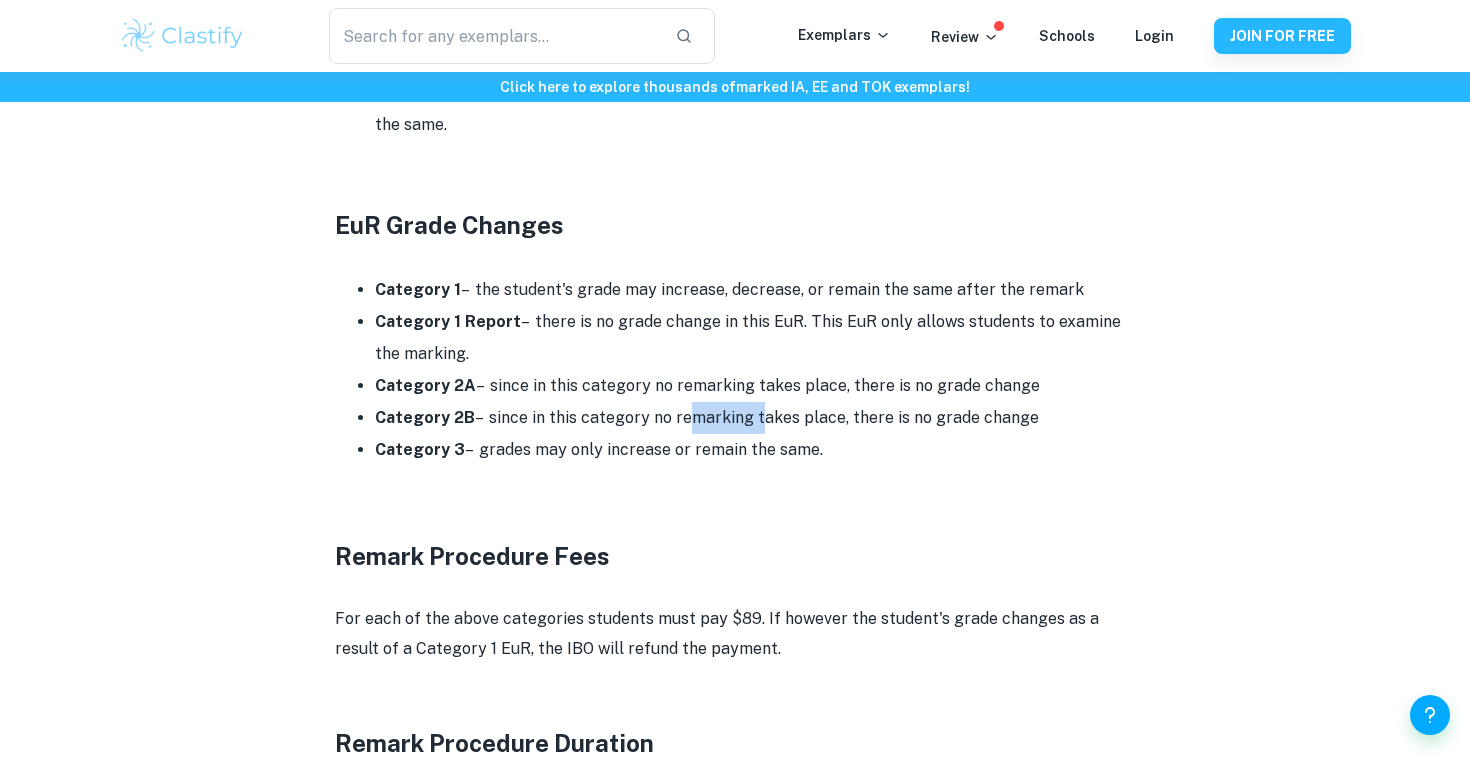 click on "Category 2B   –  since in this category no remarking takes place, there is no grade change" at bounding box center [755, 418] 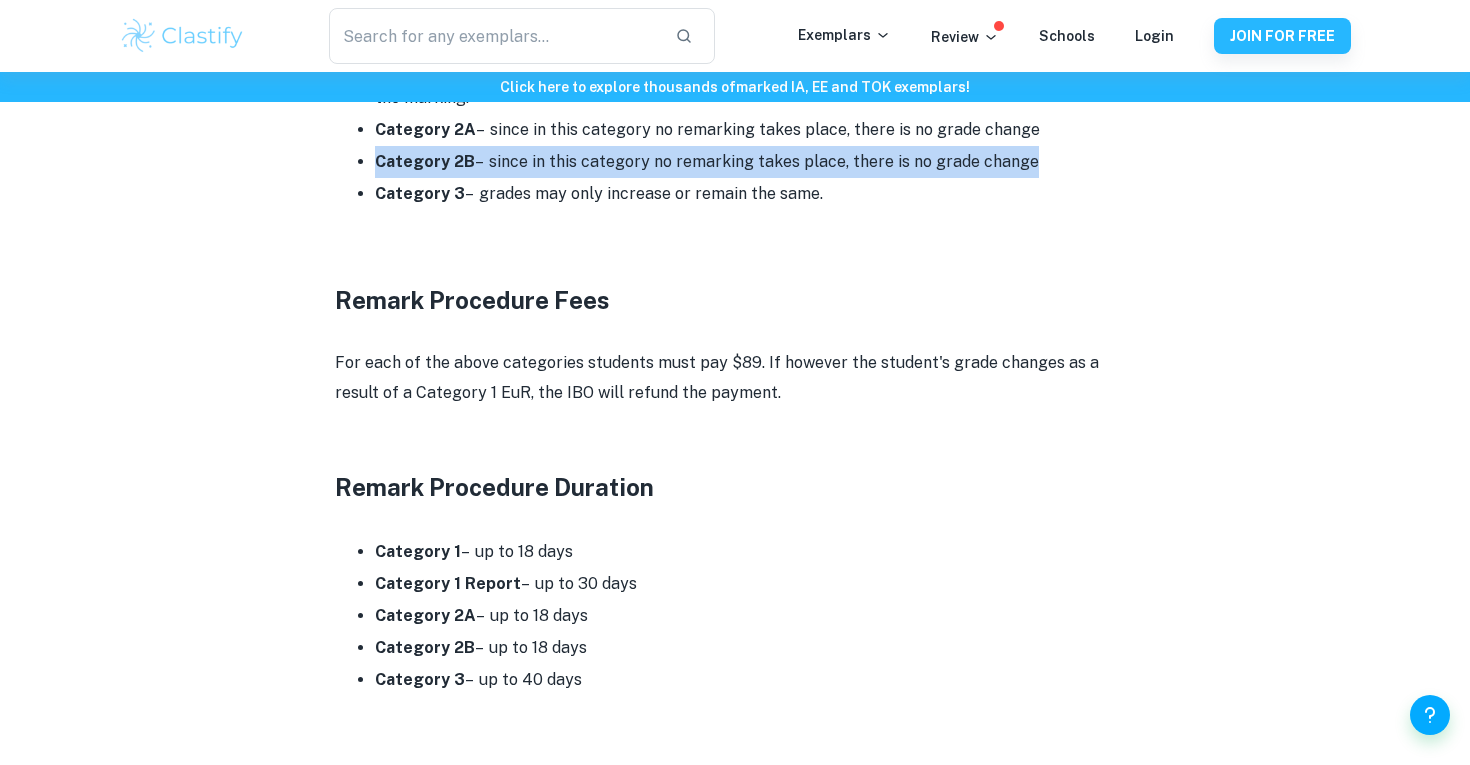 scroll, scrollTop: 2171, scrollLeft: 0, axis: vertical 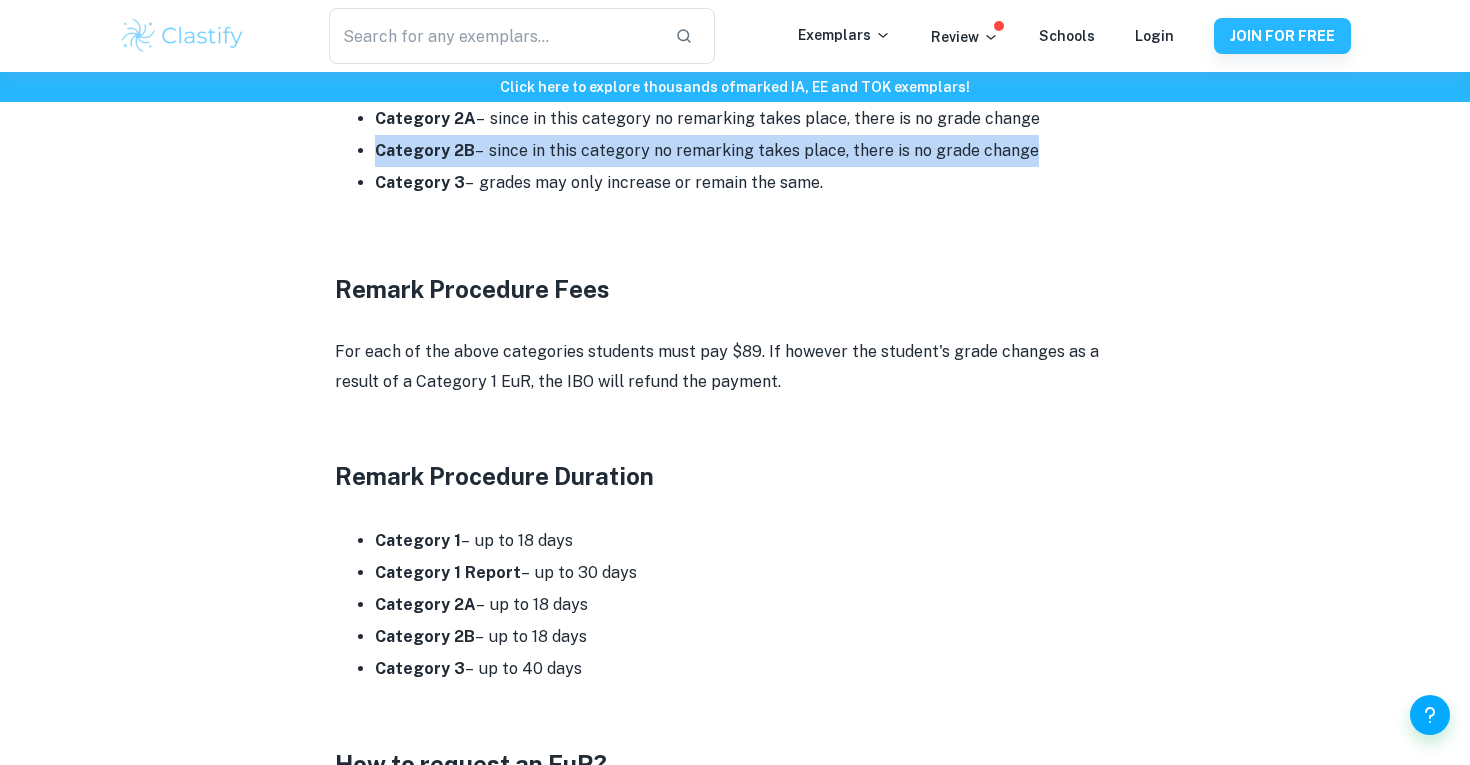 click on "Category 1   –  up to 18 days" at bounding box center [755, 541] 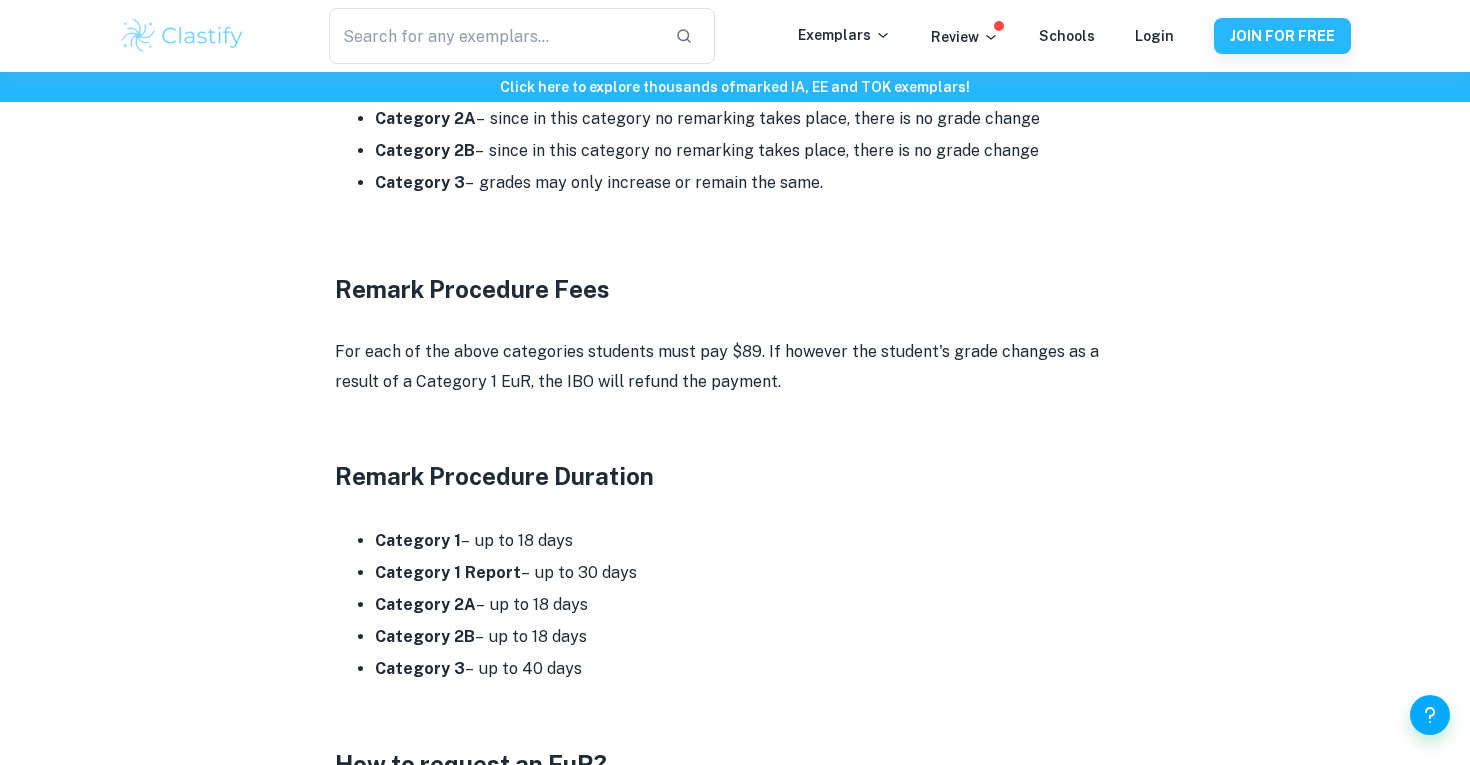 click on "Category 1   –  up to 18 days" at bounding box center (755, 541) 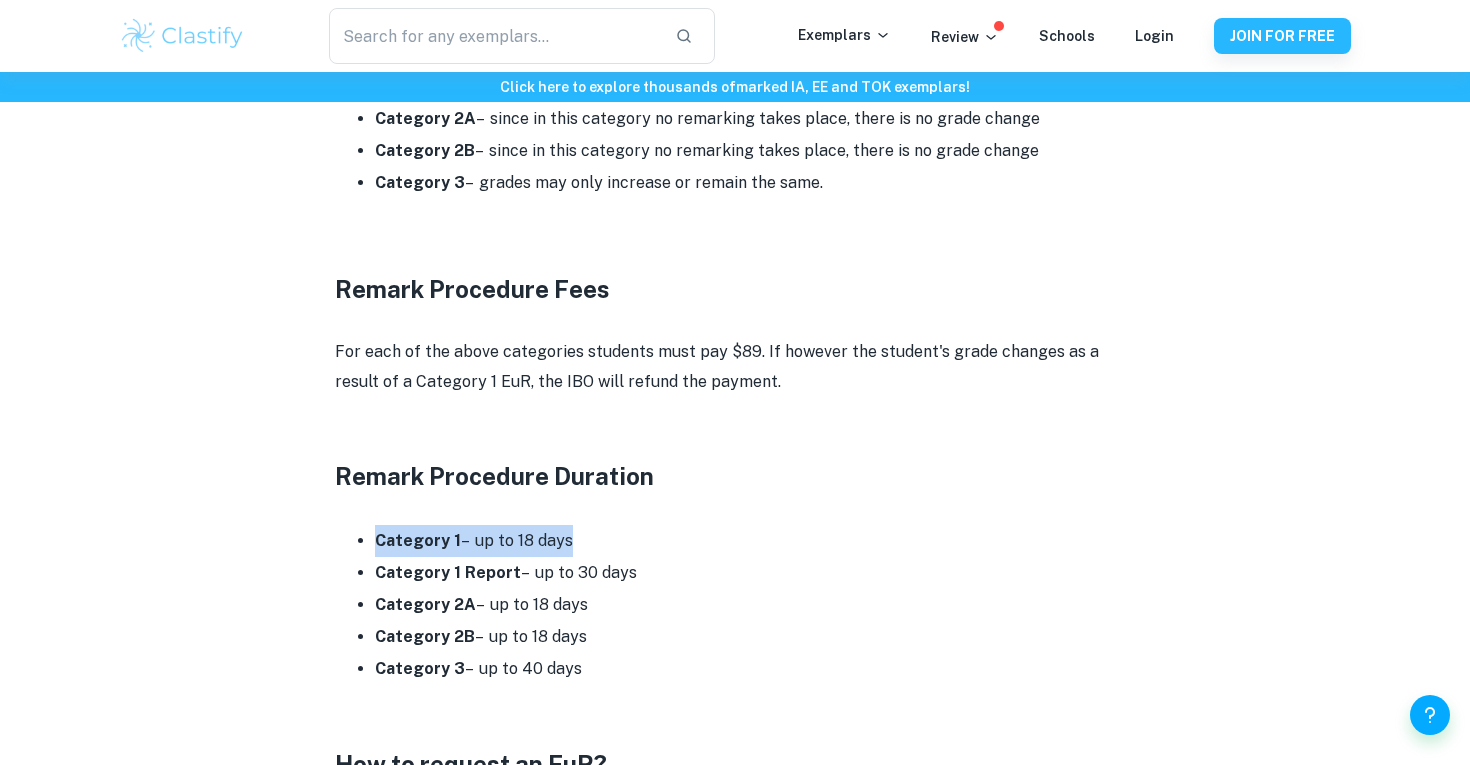 click on "Category 1   –  up to 18 days" at bounding box center (755, 541) 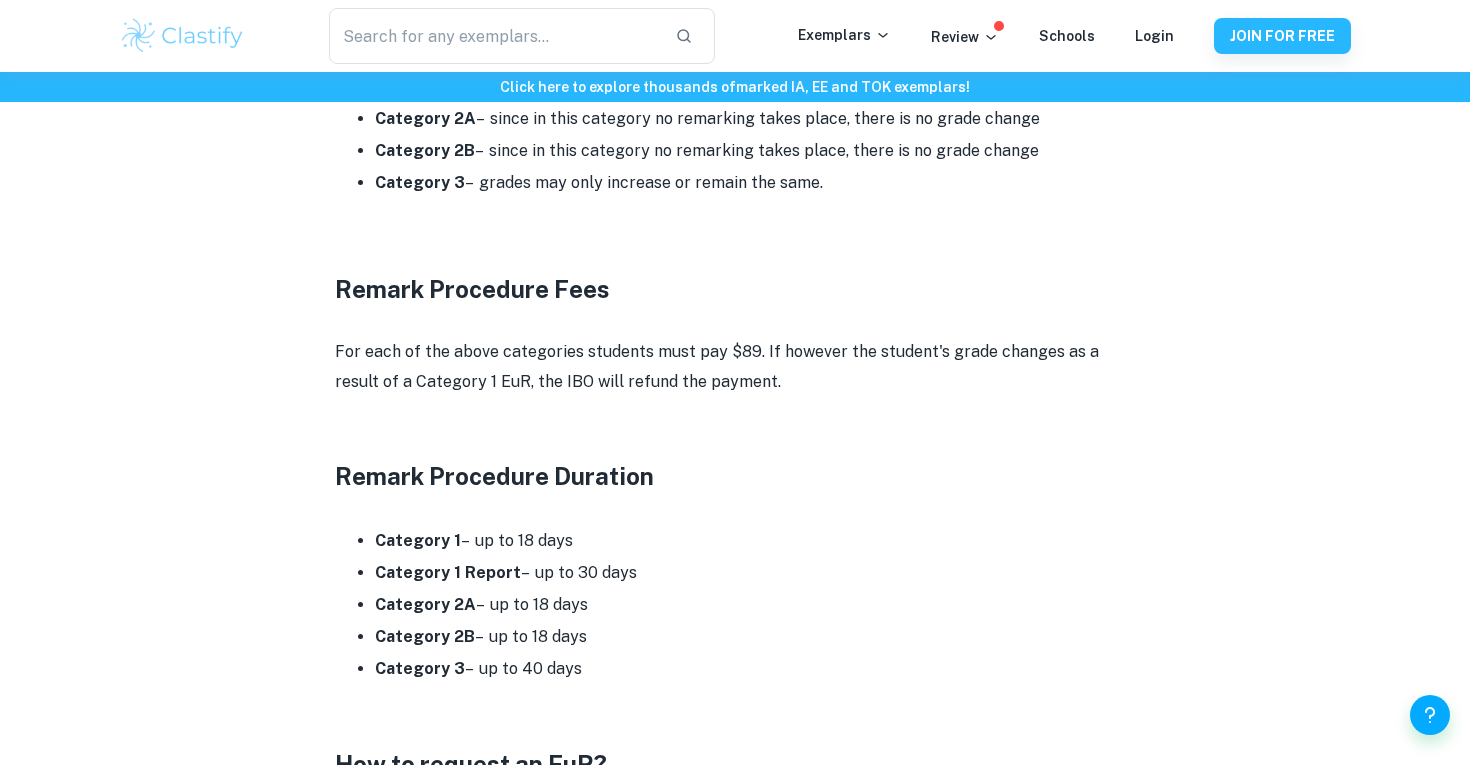 click on "Category 1   –  up to 18 days" at bounding box center (755, 541) 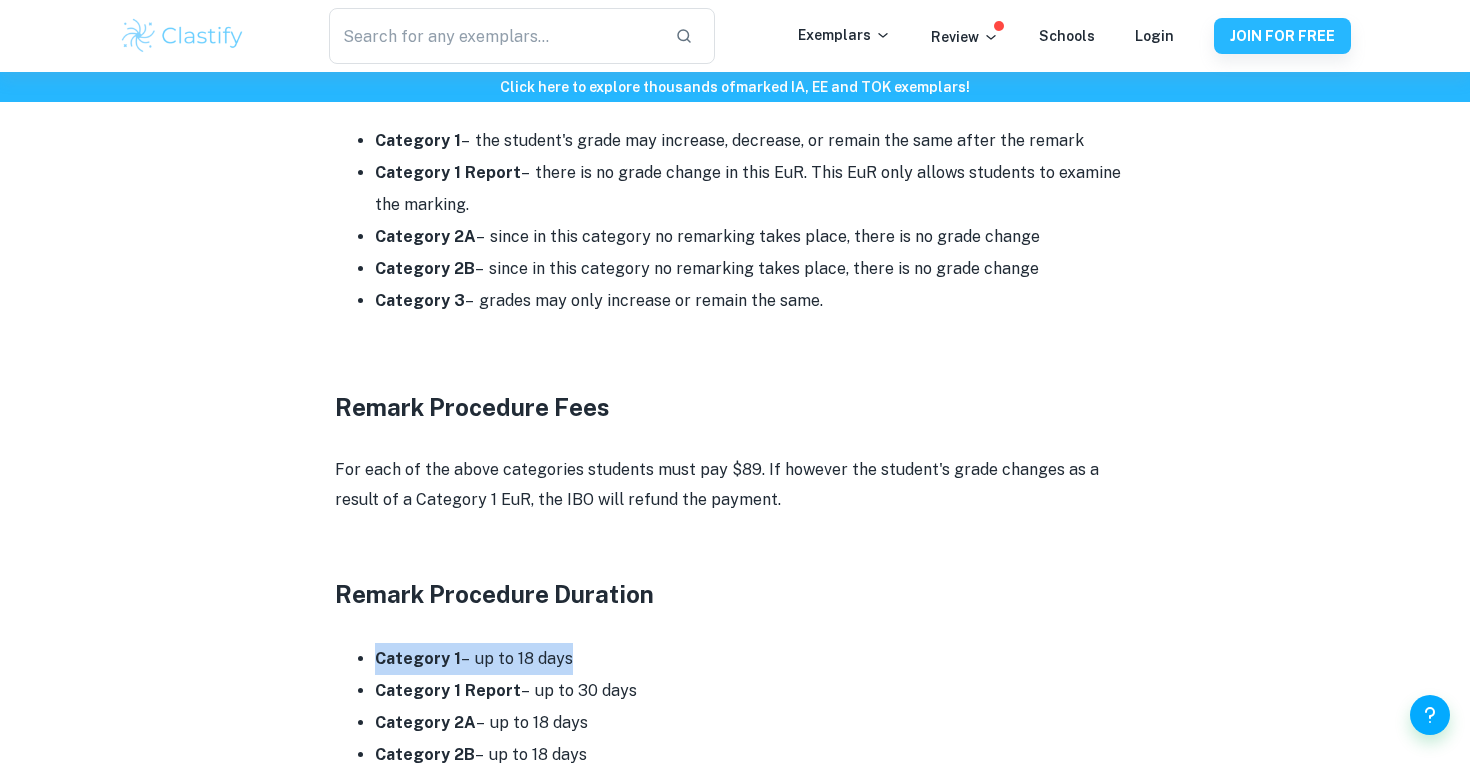 scroll, scrollTop: 2052, scrollLeft: 0, axis: vertical 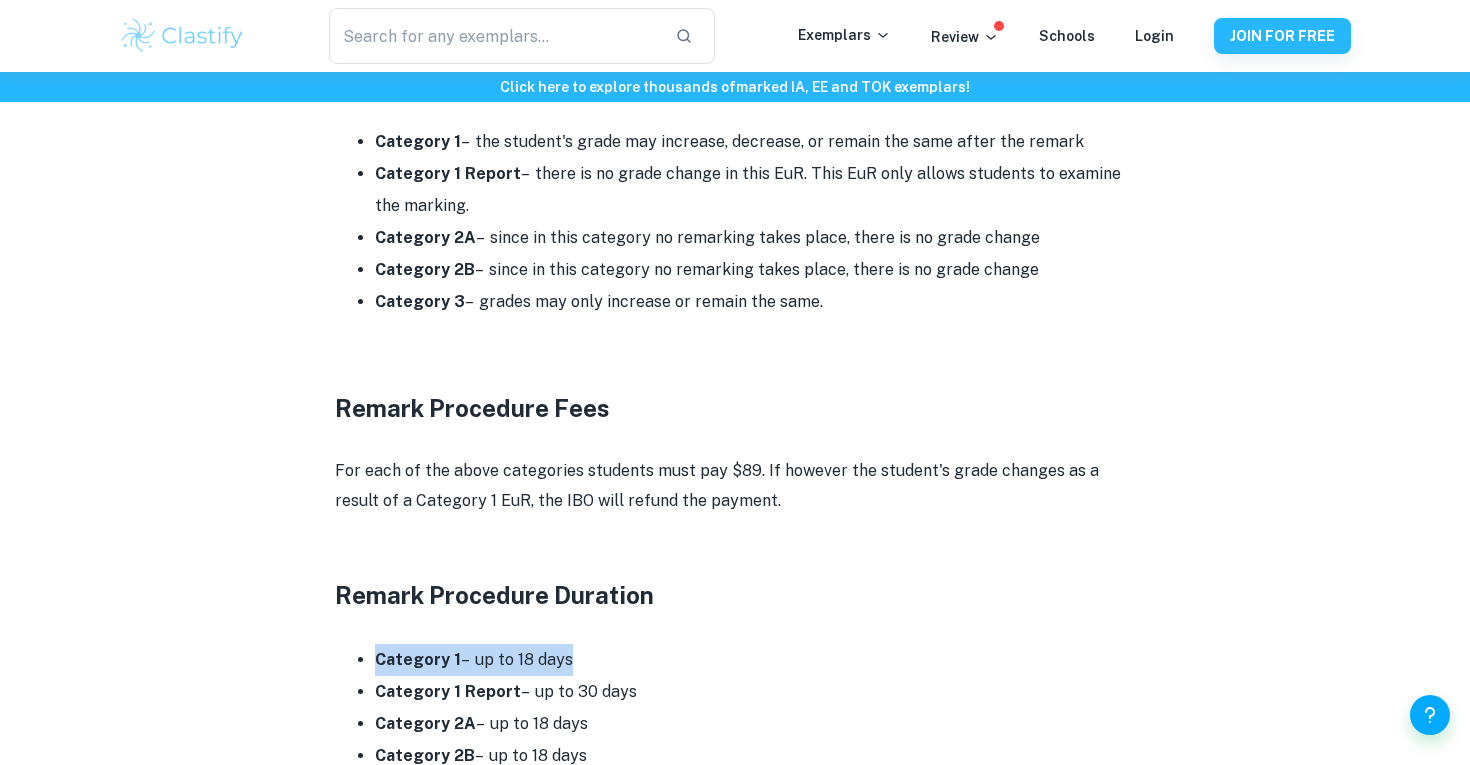 click on "For each of the above categories students must pay $89. If however the student's grade changes as a result of a Category 1 EuR, the IBO will refund the payment." at bounding box center (735, 486) 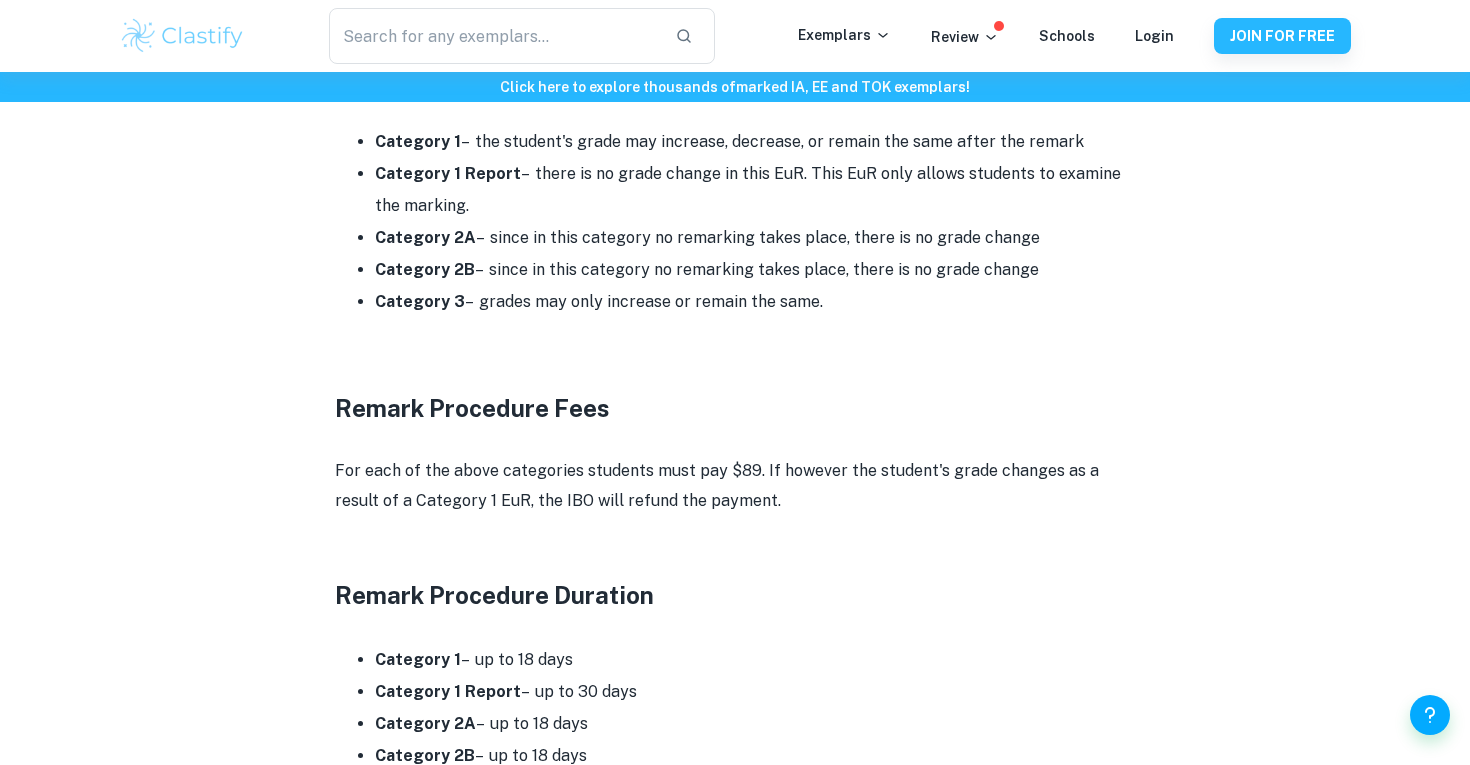 click on "For each of the above categories students must pay $89. If however the student's grade changes as a result of a Category 1 EuR, the IBO will refund the payment." at bounding box center [735, 486] 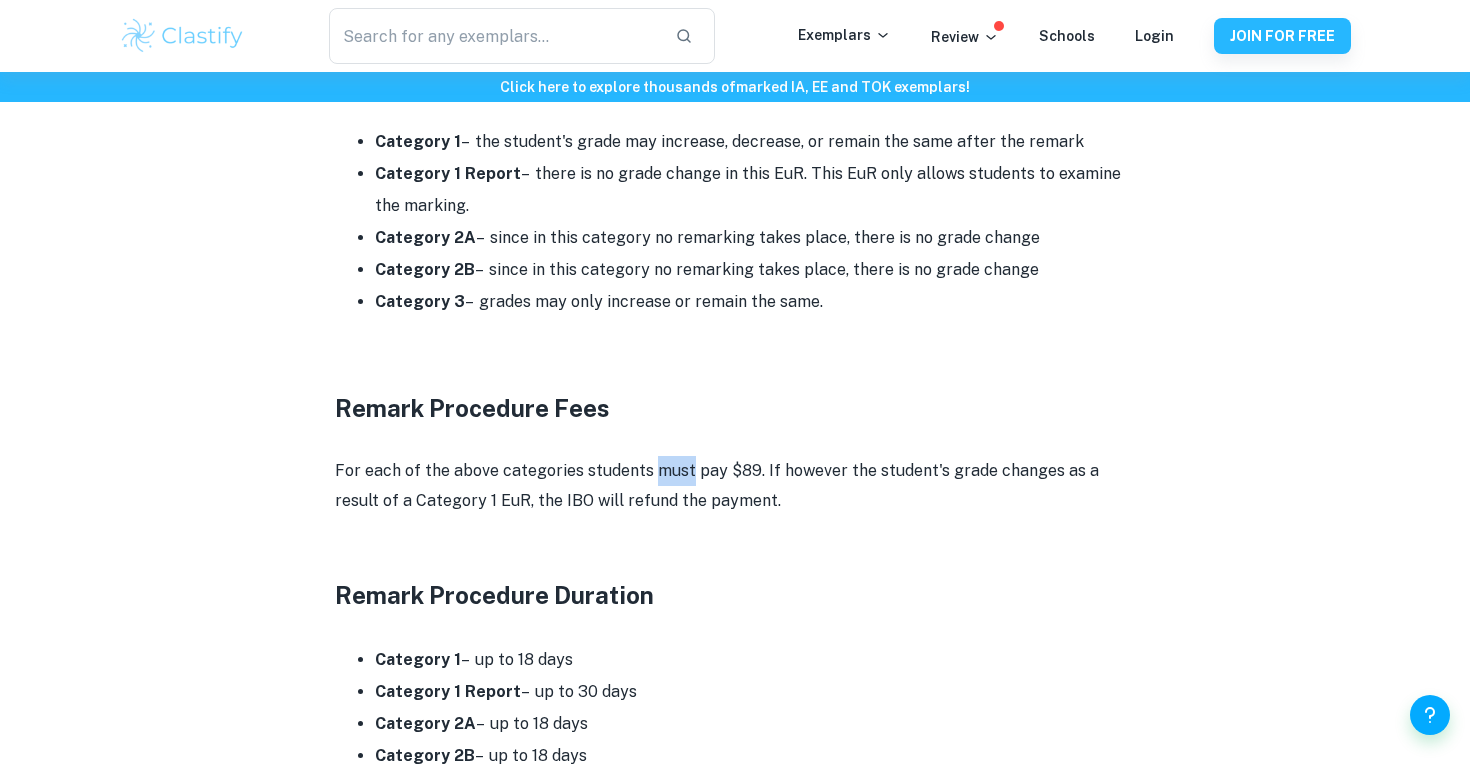 click on "For each of the above categories students must pay $89. If however the student's grade changes as a result of a Category 1 EuR, the IBO will refund the payment." at bounding box center [735, 486] 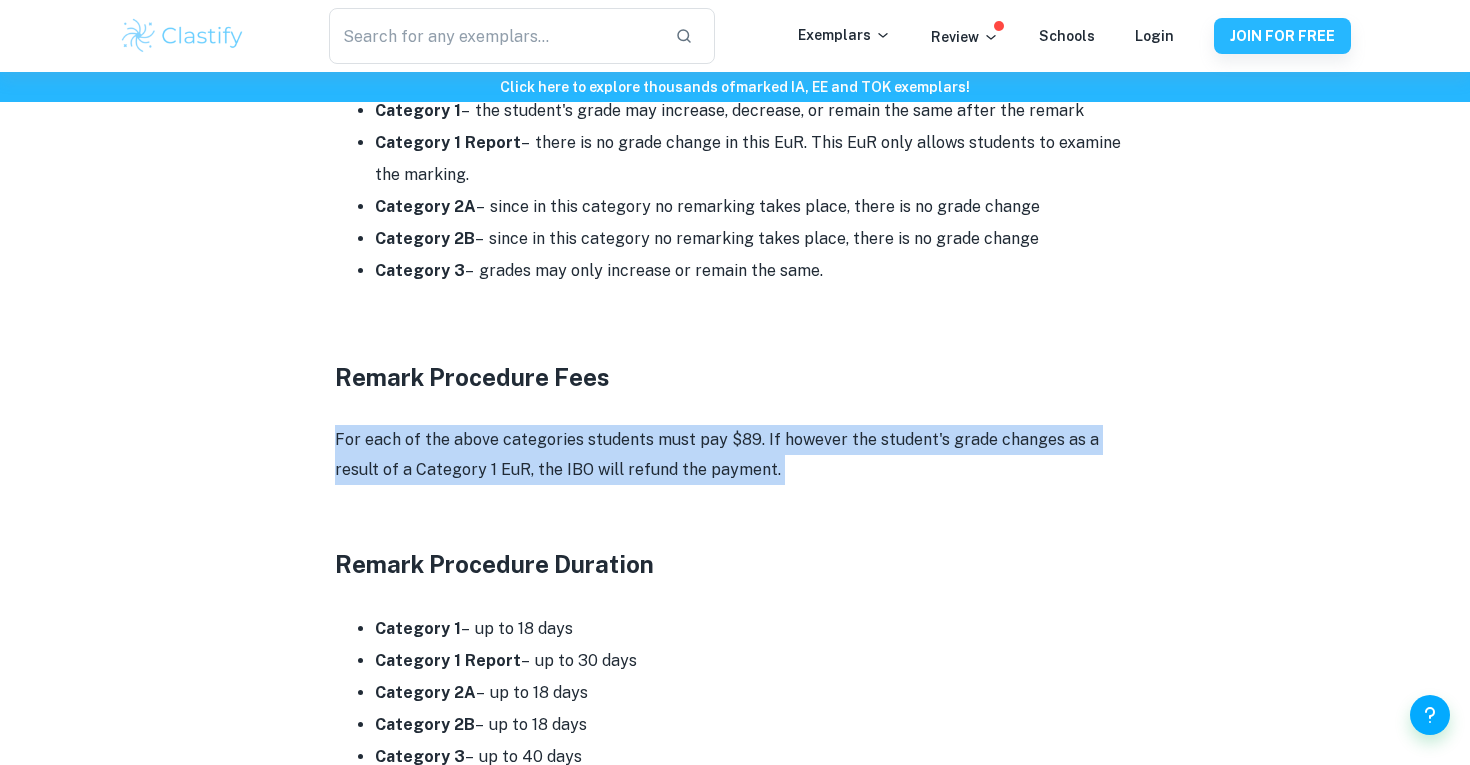 scroll, scrollTop: 2095, scrollLeft: 0, axis: vertical 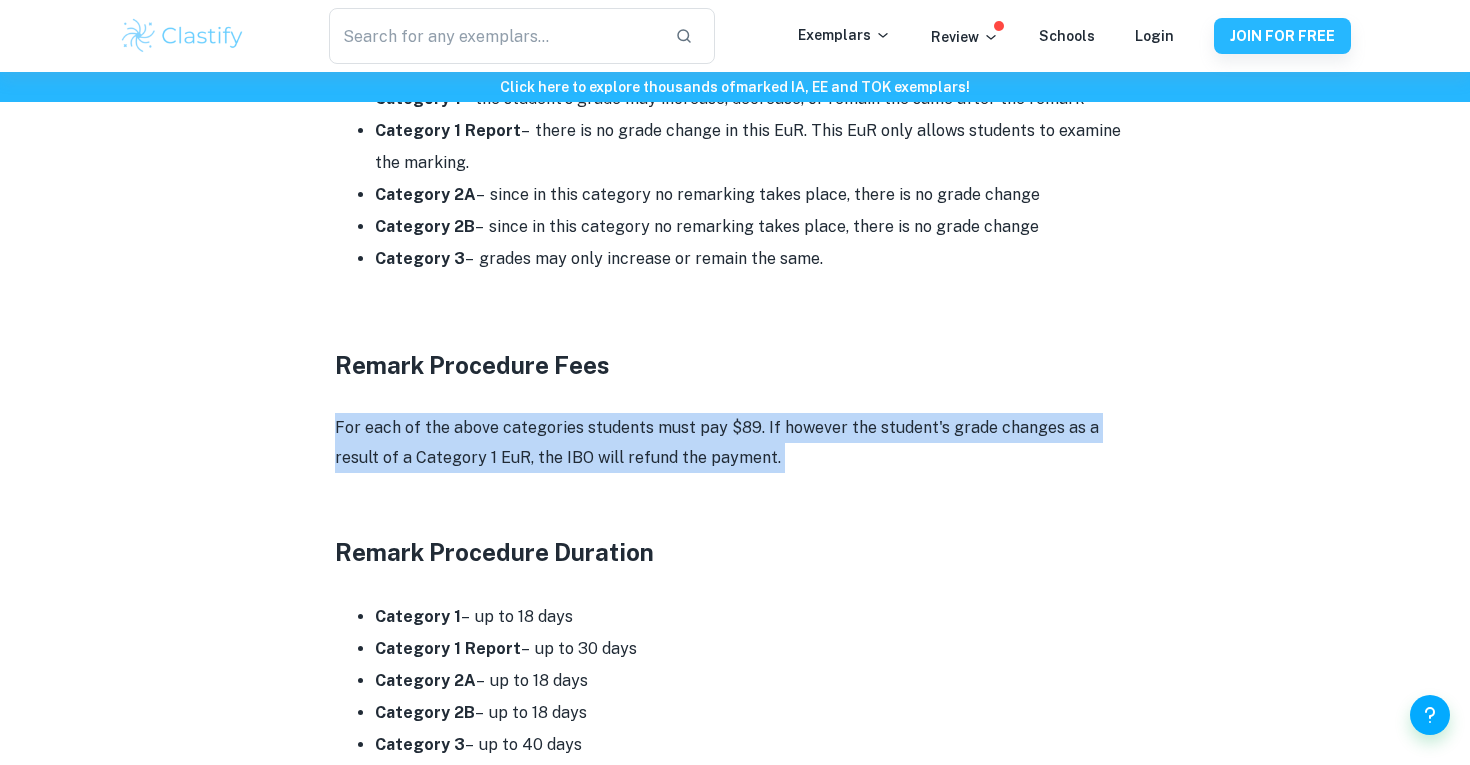 click on "For each of the above categories students must pay $89. If however the student's grade changes as a result of a Category 1 EuR, the IBO will refund the payment." at bounding box center [735, 443] 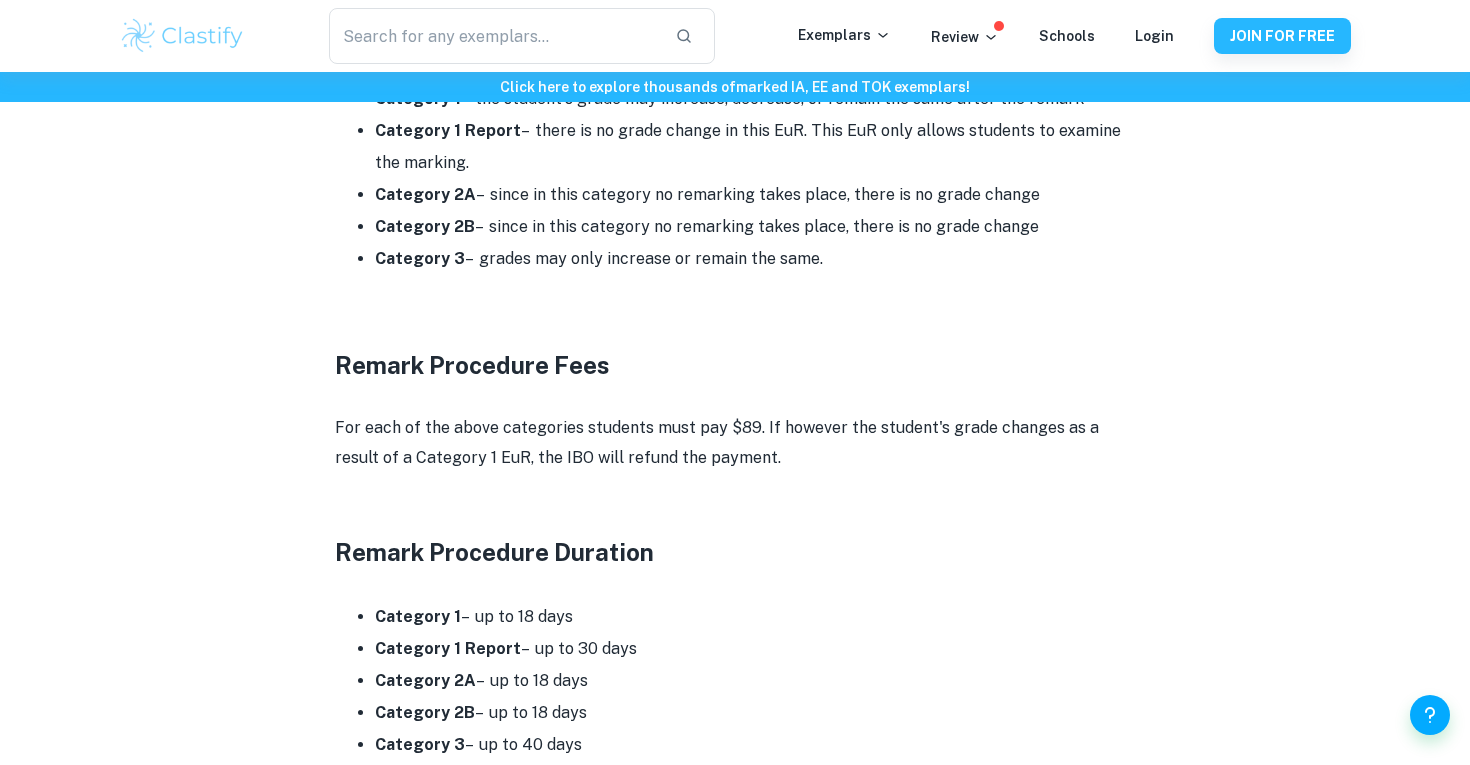 click on "For each of the above categories students must pay $89. If however the student's grade changes as a result of a Category 1 EuR, the IBO will refund the payment." at bounding box center [735, 443] 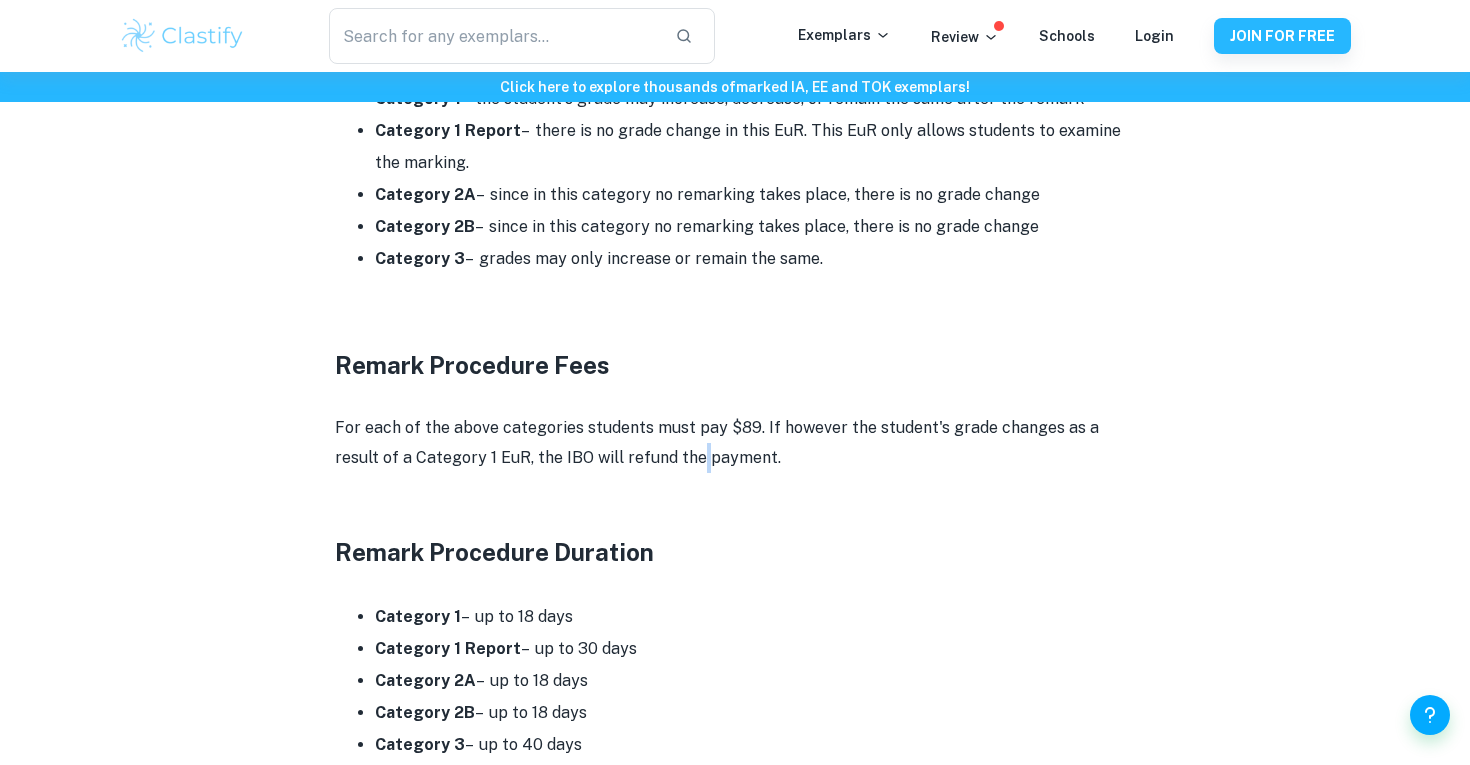 click on "For each of the above categories students must pay $89. If however the student's grade changes as a result of a Category 1 EuR, the IBO will refund the payment." at bounding box center [735, 443] 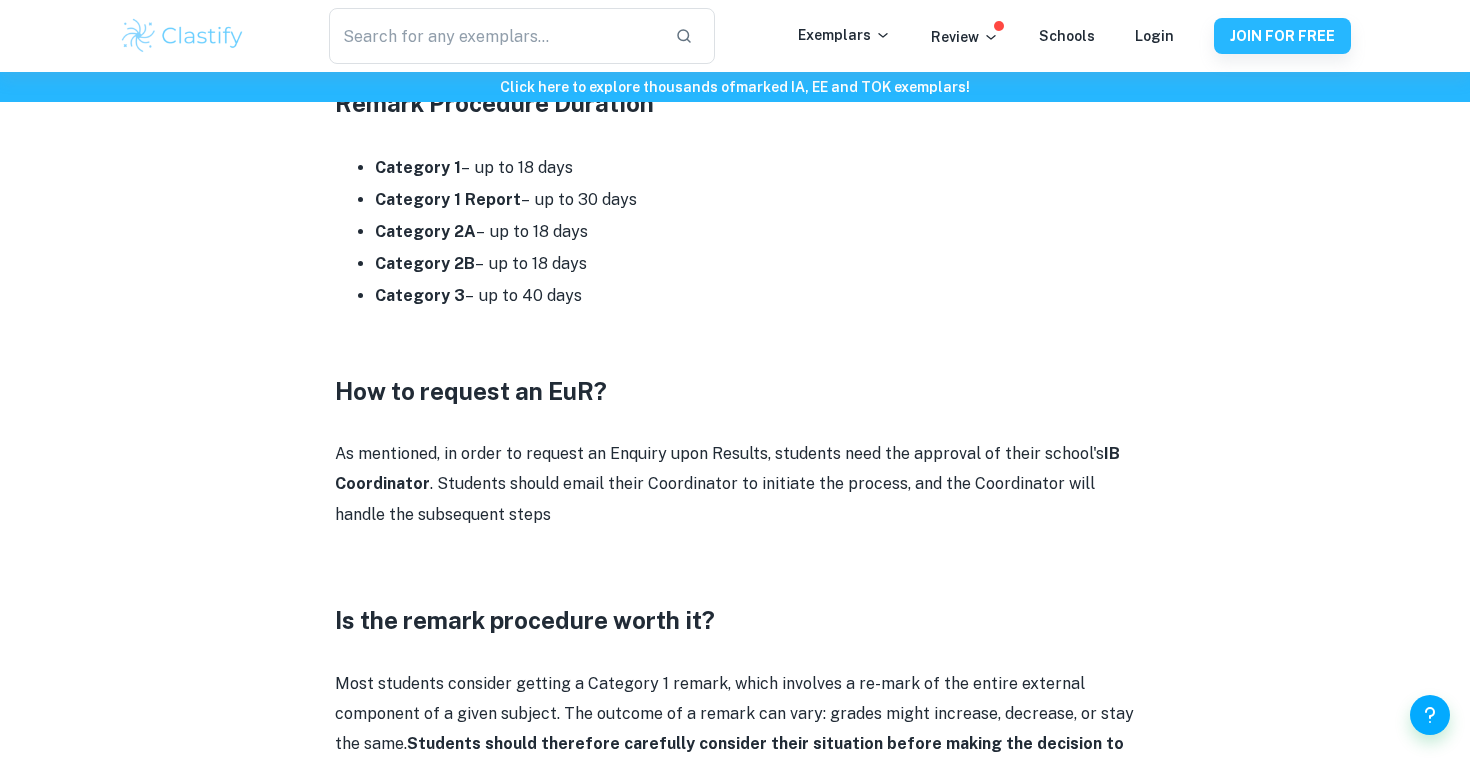 scroll, scrollTop: 2546, scrollLeft: 0, axis: vertical 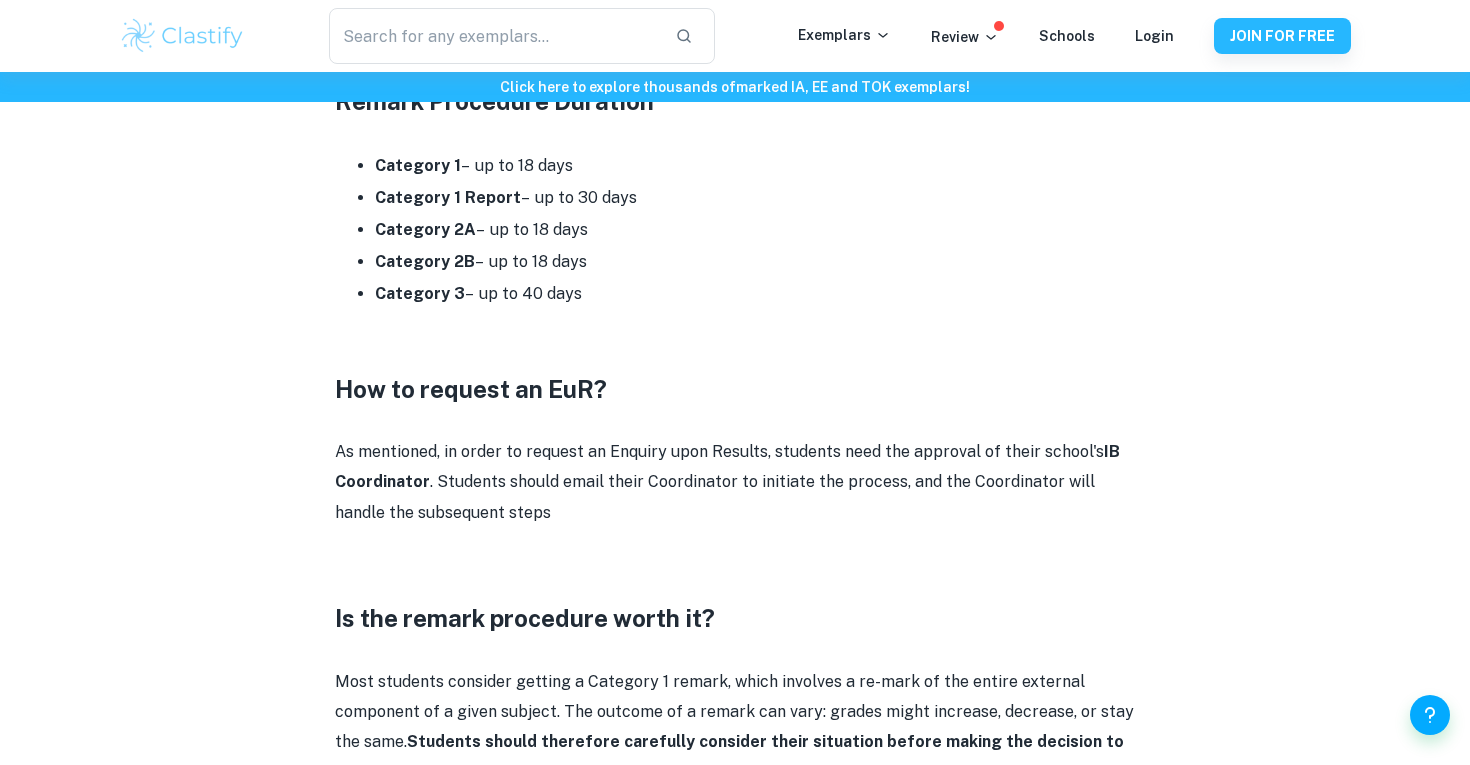 click on "As mentioned, in order to request an Enquiry upon Results, students need the approval of their school's  IB Coordinator . Students should email their Coordinator to initiate the process, and the Coordinator will handle the subsequent steps" at bounding box center (735, 482) 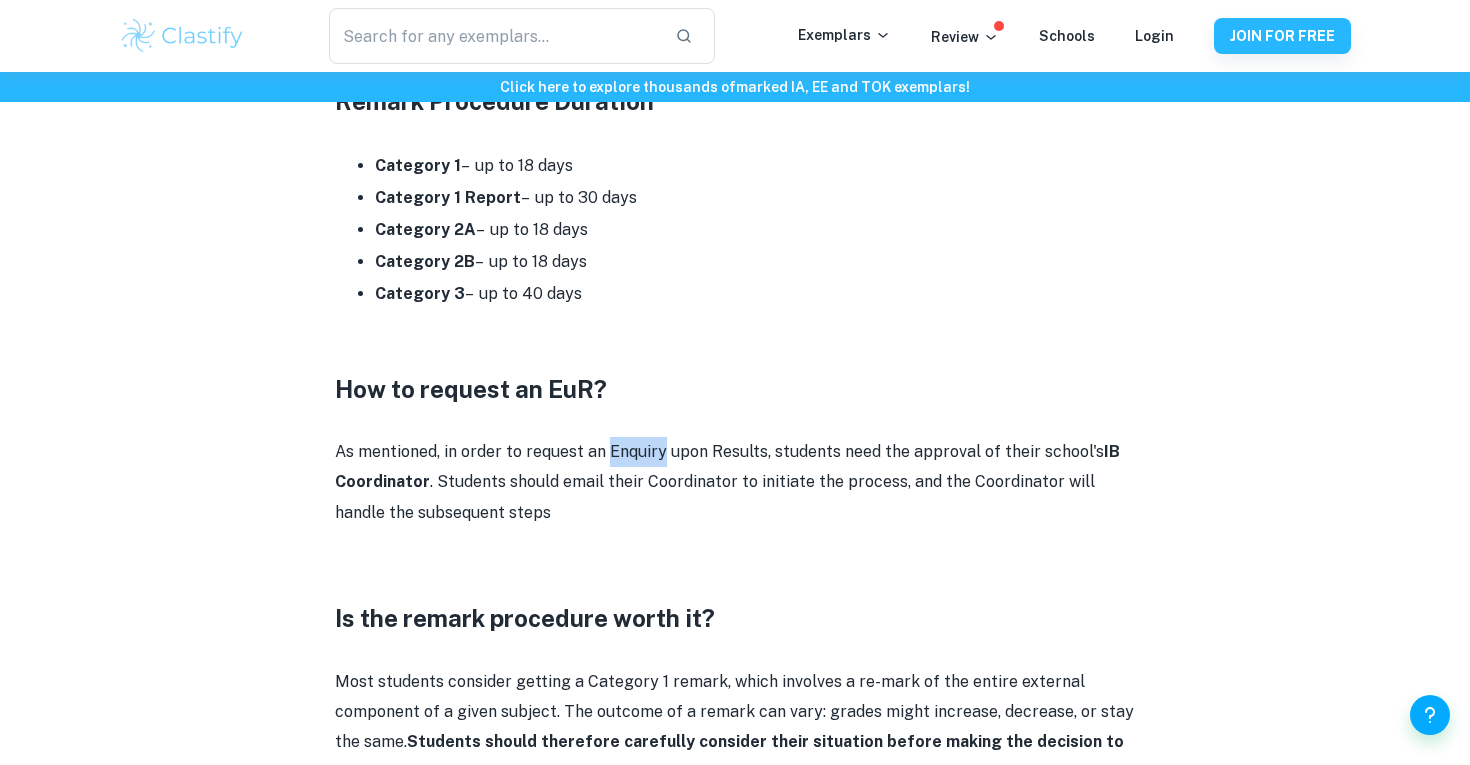 click on "As mentioned, in order to request an Enquiry upon Results, students need the approval of their school's  IB Coordinator . Students should email their Coordinator to initiate the process, and the Coordinator will handle the subsequent steps" at bounding box center [735, 482] 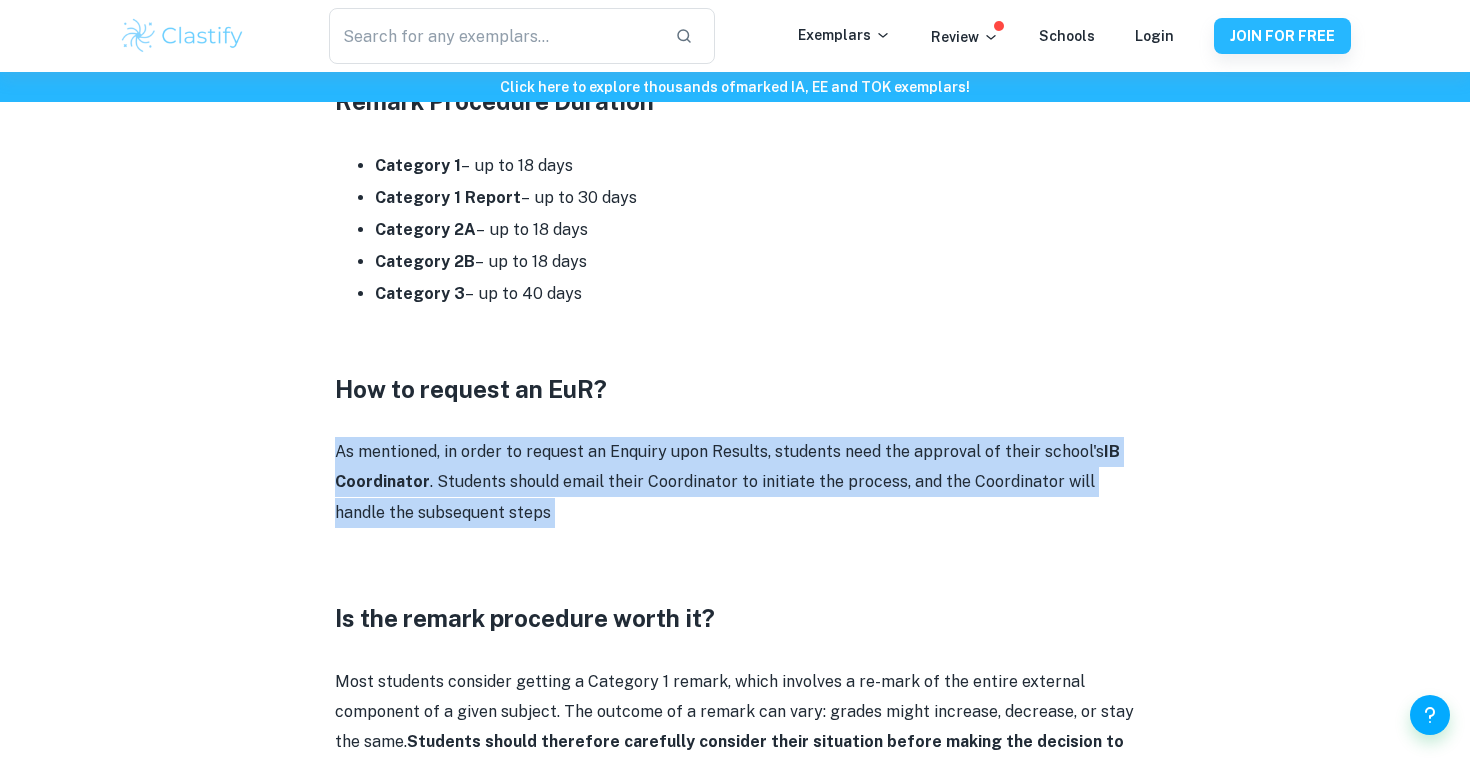 scroll, scrollTop: 2559, scrollLeft: 0, axis: vertical 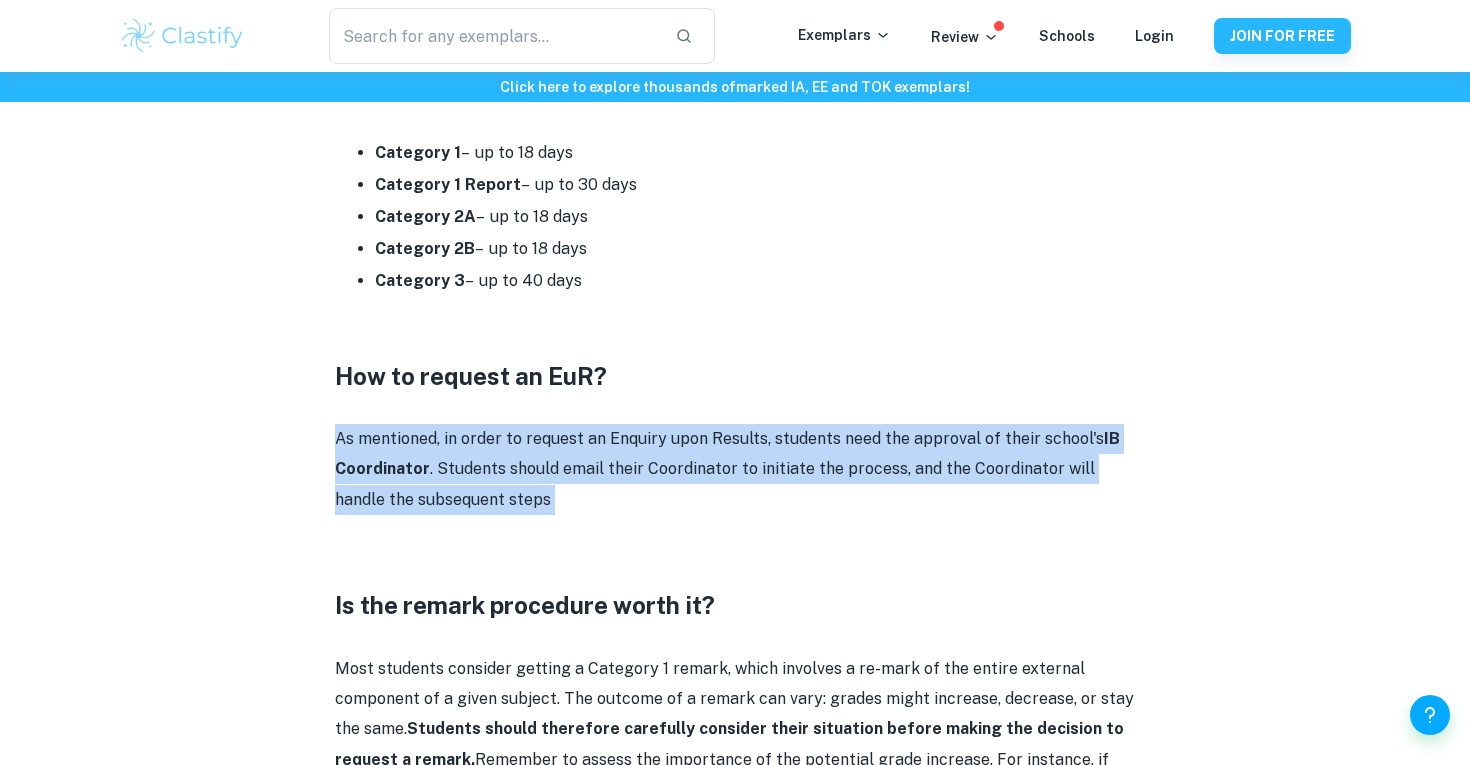 click on "As mentioned, in order to request an Enquiry upon Results, students need the approval of their school's  IB Coordinator . Students should email their Coordinator to initiate the process, and the Coordinator will handle the subsequent steps" at bounding box center [735, 469] 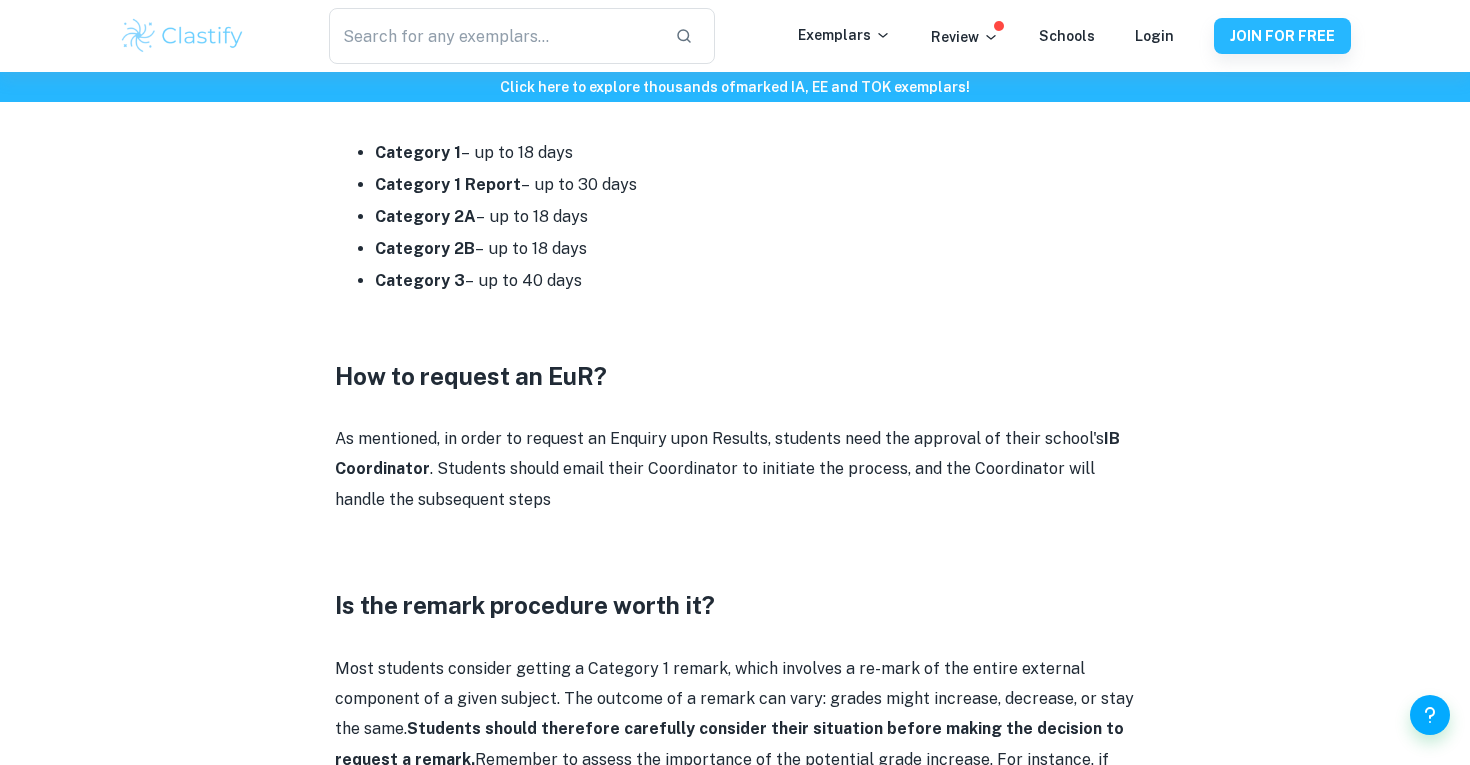 click on "As mentioned, in order to request an Enquiry upon Results, students need the approval of their school's  IB Coordinator . Students should email their Coordinator to initiate the process, and the Coordinator will handle the subsequent steps" at bounding box center (735, 469) 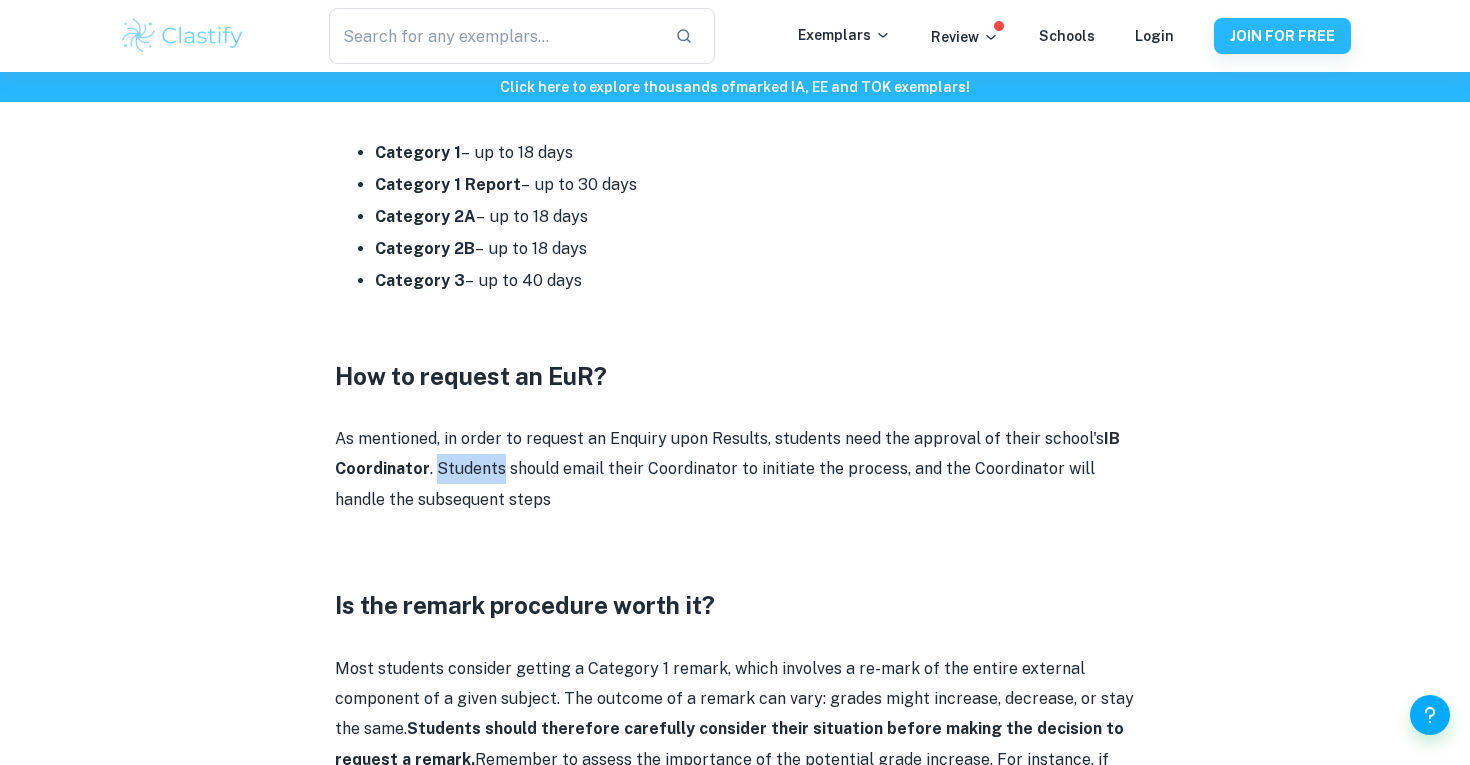 click on "As mentioned, in order to request an Enquiry upon Results, students need the approval of their school's  IB Coordinator . Students should email their Coordinator to initiate the process, and the Coordinator will handle the subsequent steps" at bounding box center [735, 469] 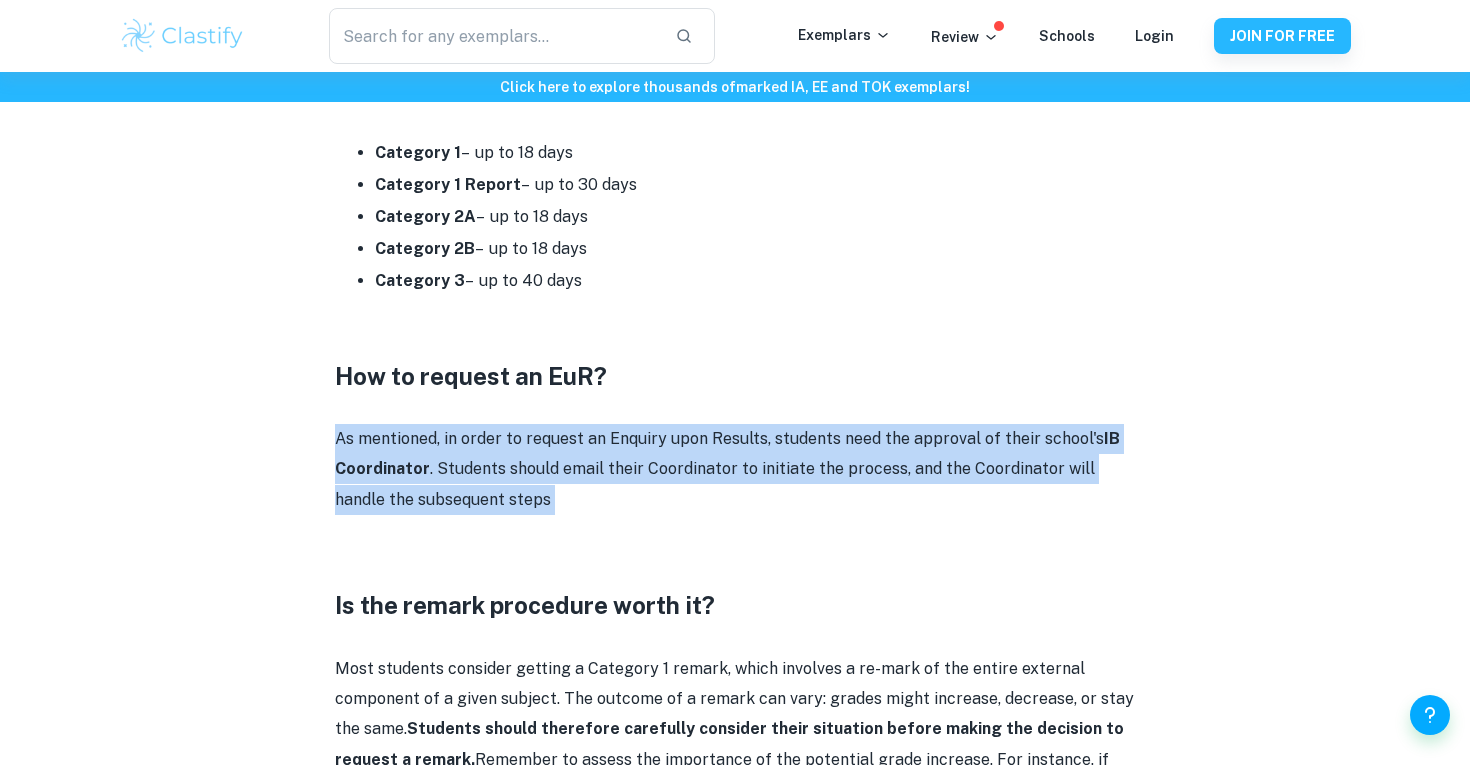 click on "As mentioned, in order to request an Enquiry upon Results, students need the approval of their school's  IB Coordinator . Students should email their Coordinator to initiate the process, and the Coordinator will handle the subsequent steps" at bounding box center (735, 469) 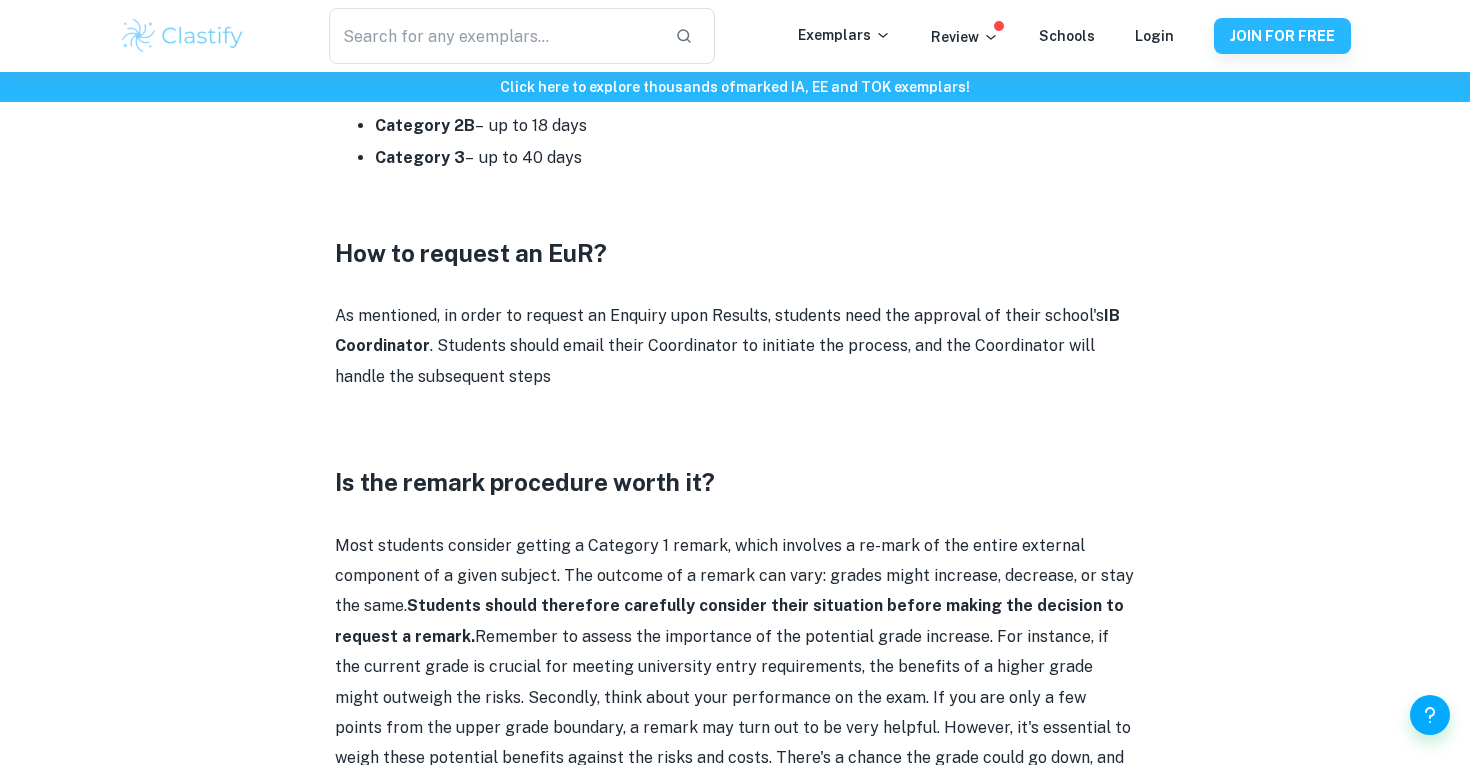 scroll, scrollTop: 2693, scrollLeft: 0, axis: vertical 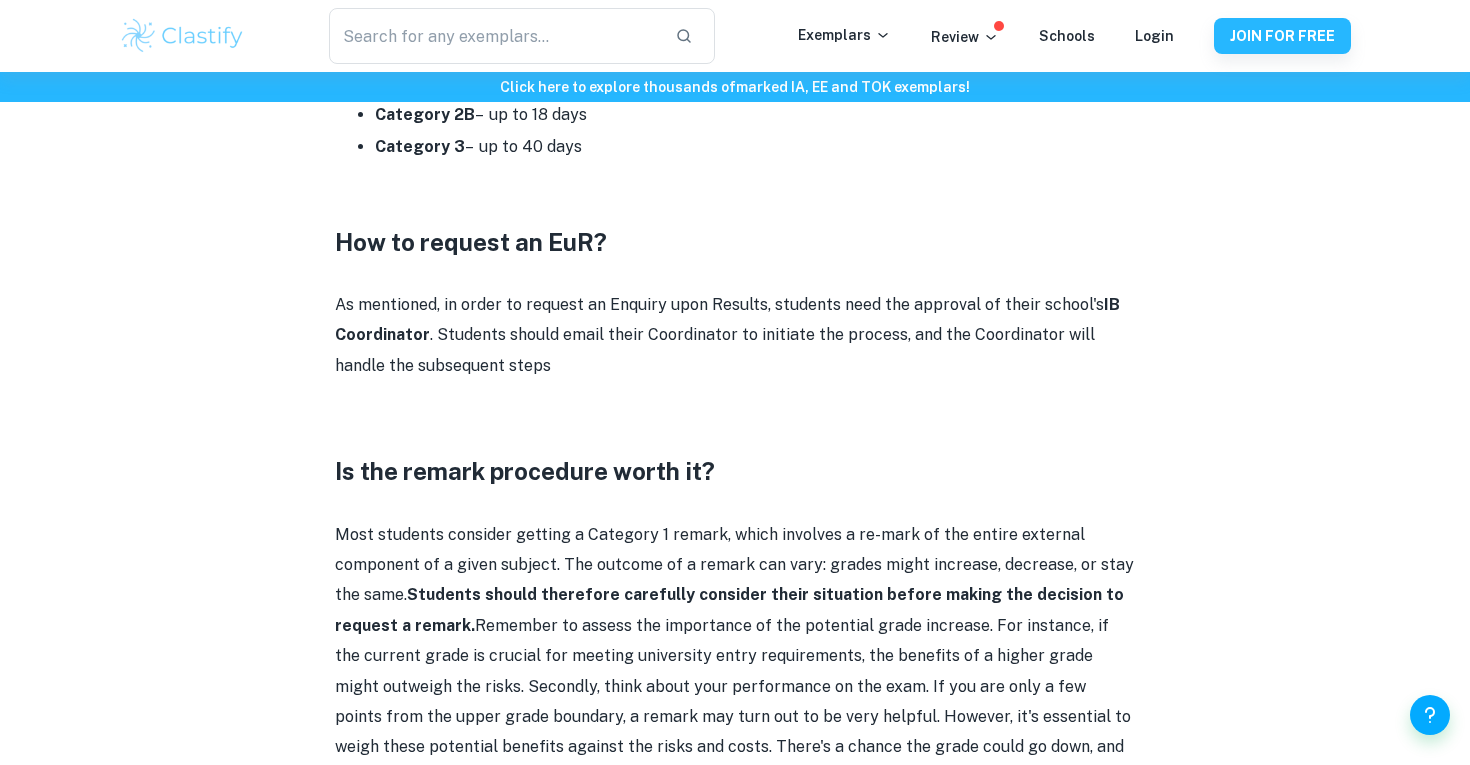 click on "Is the remark procedure worth it?" at bounding box center (735, 471) 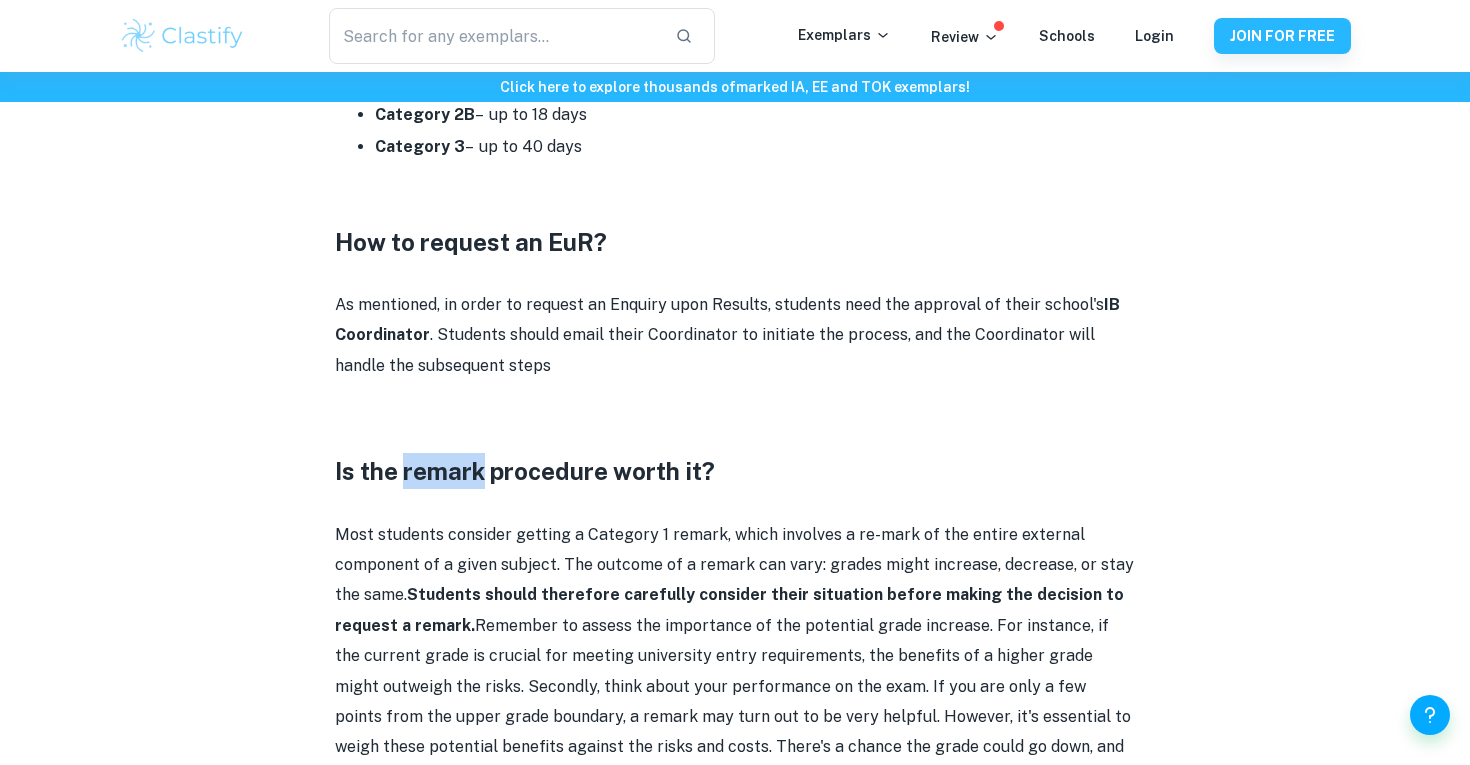 click on "Is the remark procedure worth it?" at bounding box center [735, 471] 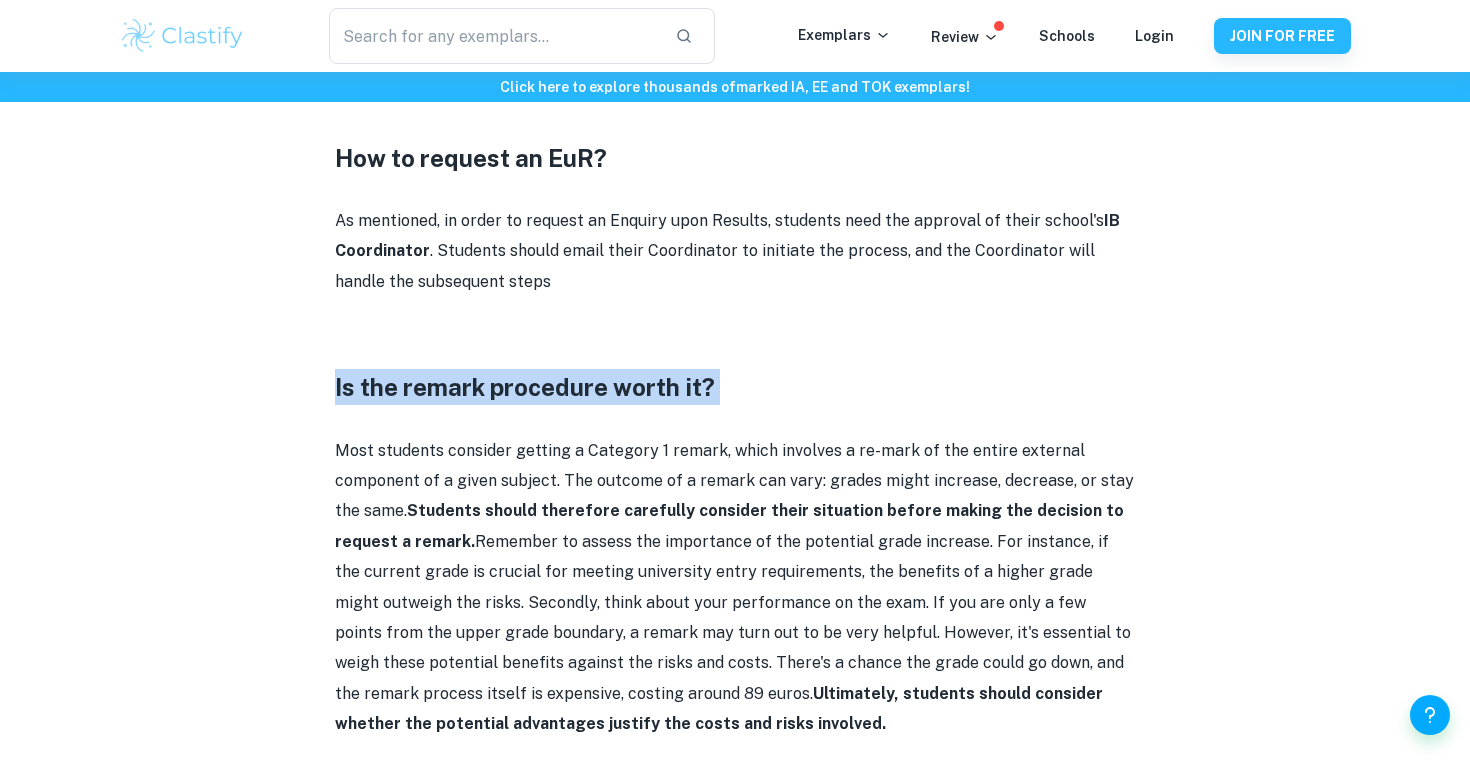 scroll, scrollTop: 2786, scrollLeft: 0, axis: vertical 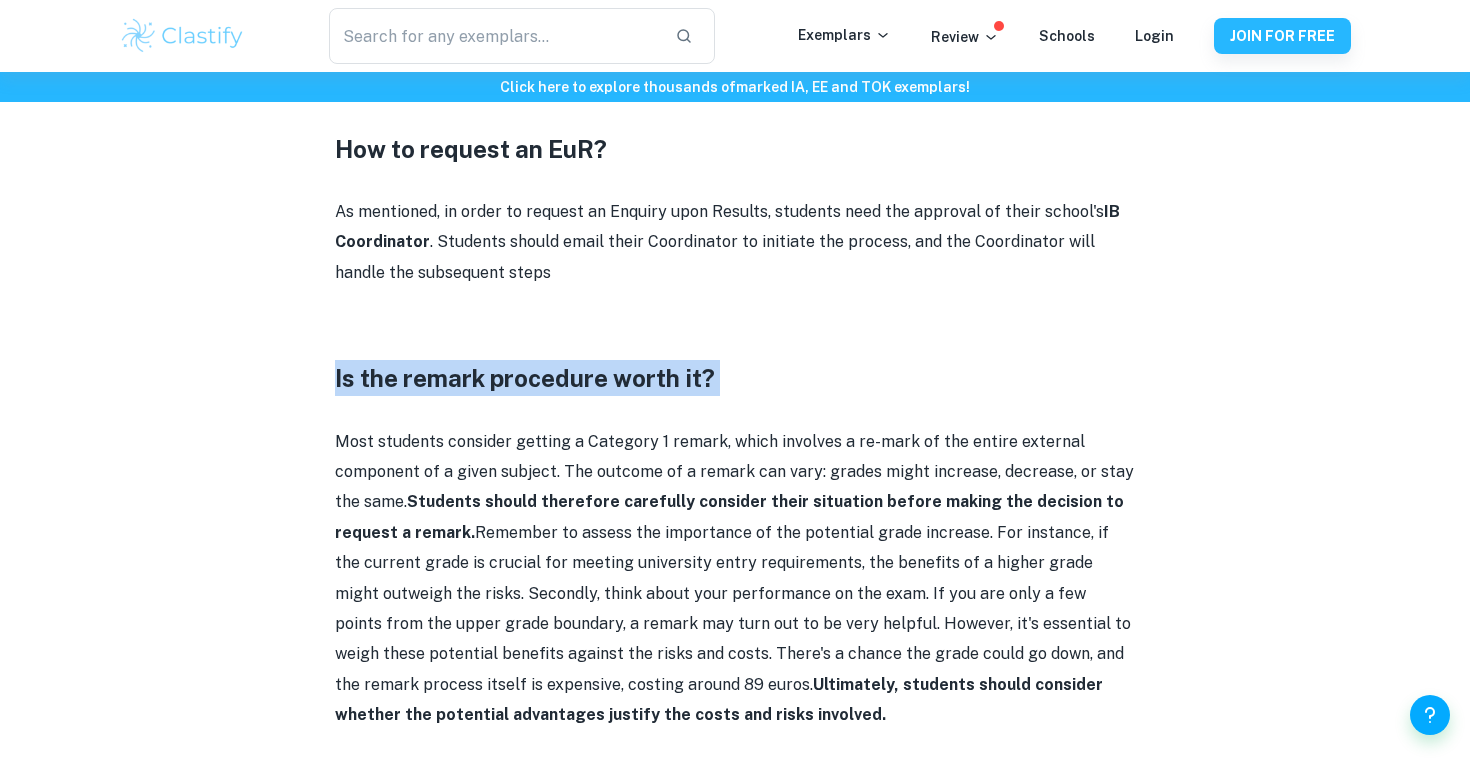 click on "Most students consider getting a Category 1 remark, which involves a re-mark of the entire external component of a given subject. The outcome of a remark can vary: grades might increase, decrease, or stay the same.  Students should therefore carefully consider their situation before making the decision to request a remark.  Remember to assess the importance of the potential grade increase. For instance, if the current grade is crucial for meeting university entry requirements, the benefits of a higher grade might outweigh the risks. Secondly, think about your performance on the exam. If you are only a few points from the upper grade boundary, a remark may turn out to be very helpful. However, it's essential to weigh these potential benefits against the risks and costs. There's a chance the grade could go down, and the remark process itself is expensive, costing around 89 euros.  Ultimately, students should consider whether the potential advantages justify the costs and risks involved." at bounding box center (735, 579) 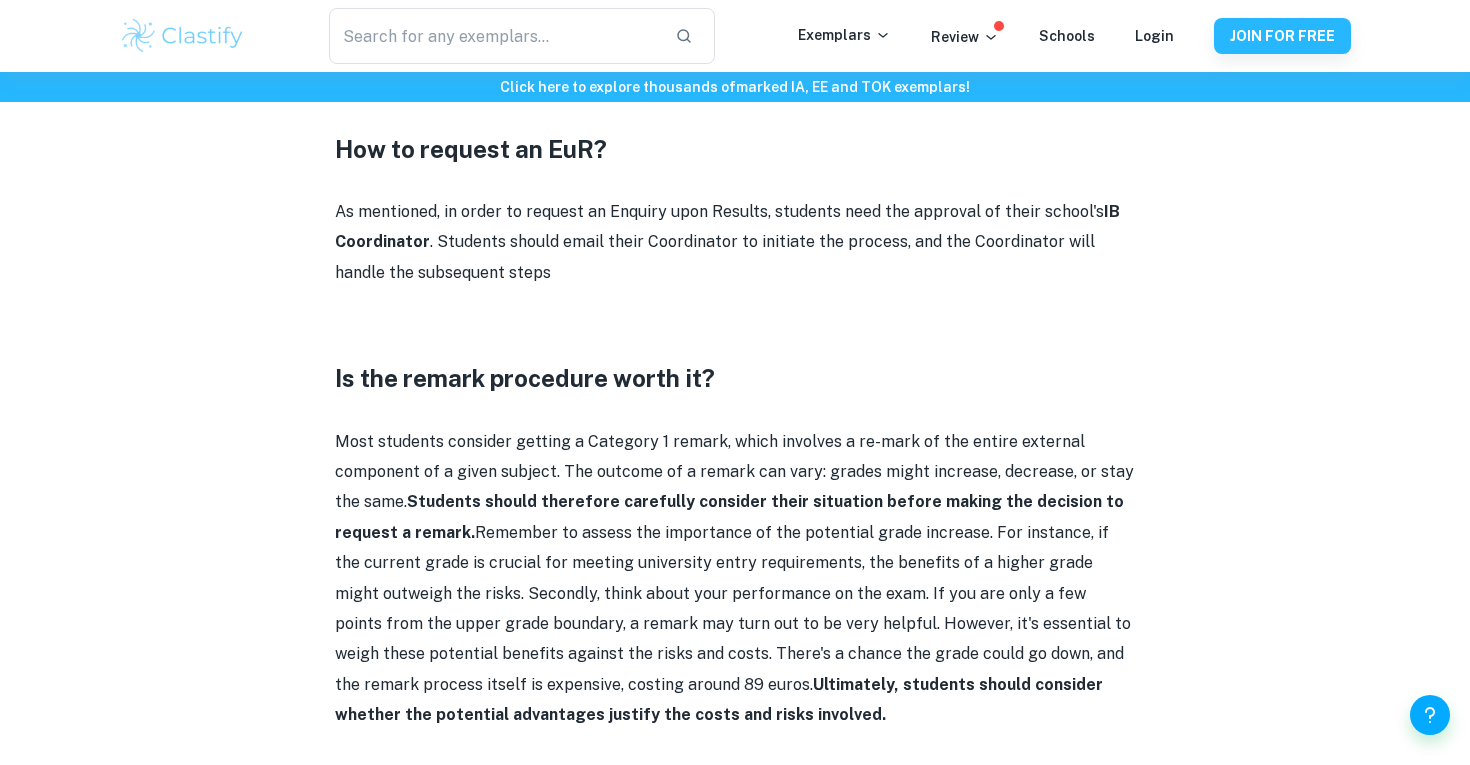 click on "Students should therefore carefully consider their situation before making the decision to request a remark." at bounding box center [729, 516] 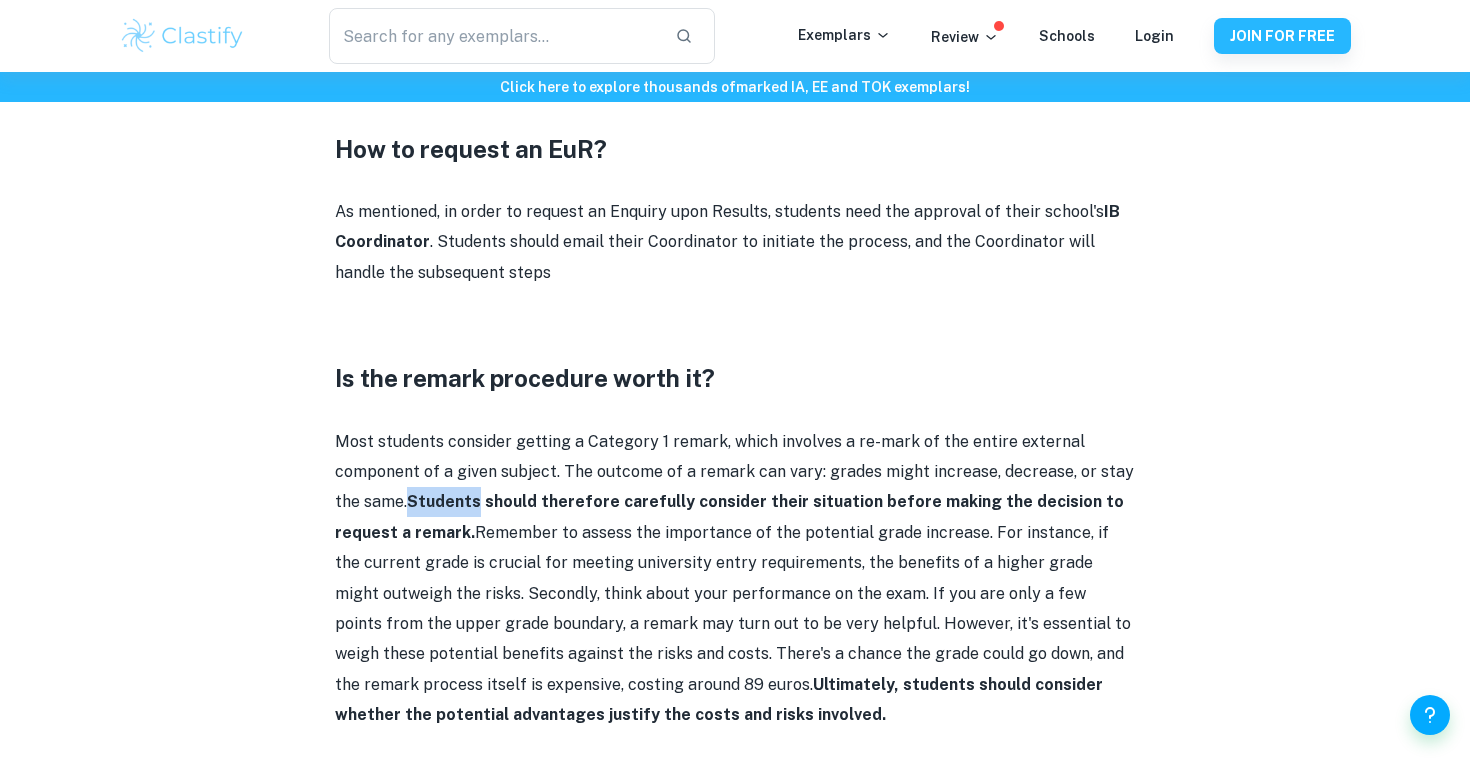 click on "Students should therefore carefully consider their situation before making the decision to request a remark." at bounding box center [729, 516] 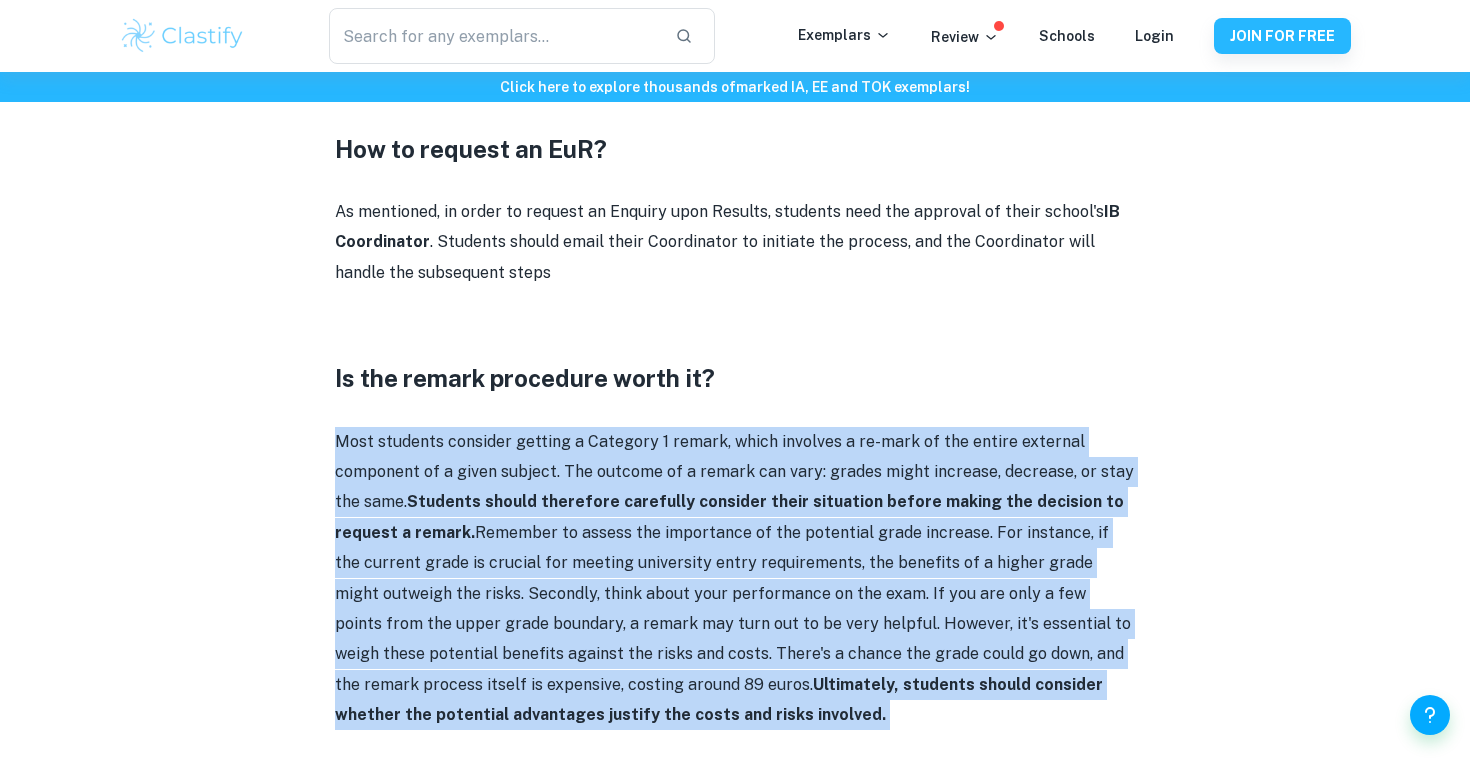 click on "Students should therefore carefully consider their situation before making the decision to request a remark." at bounding box center [729, 516] 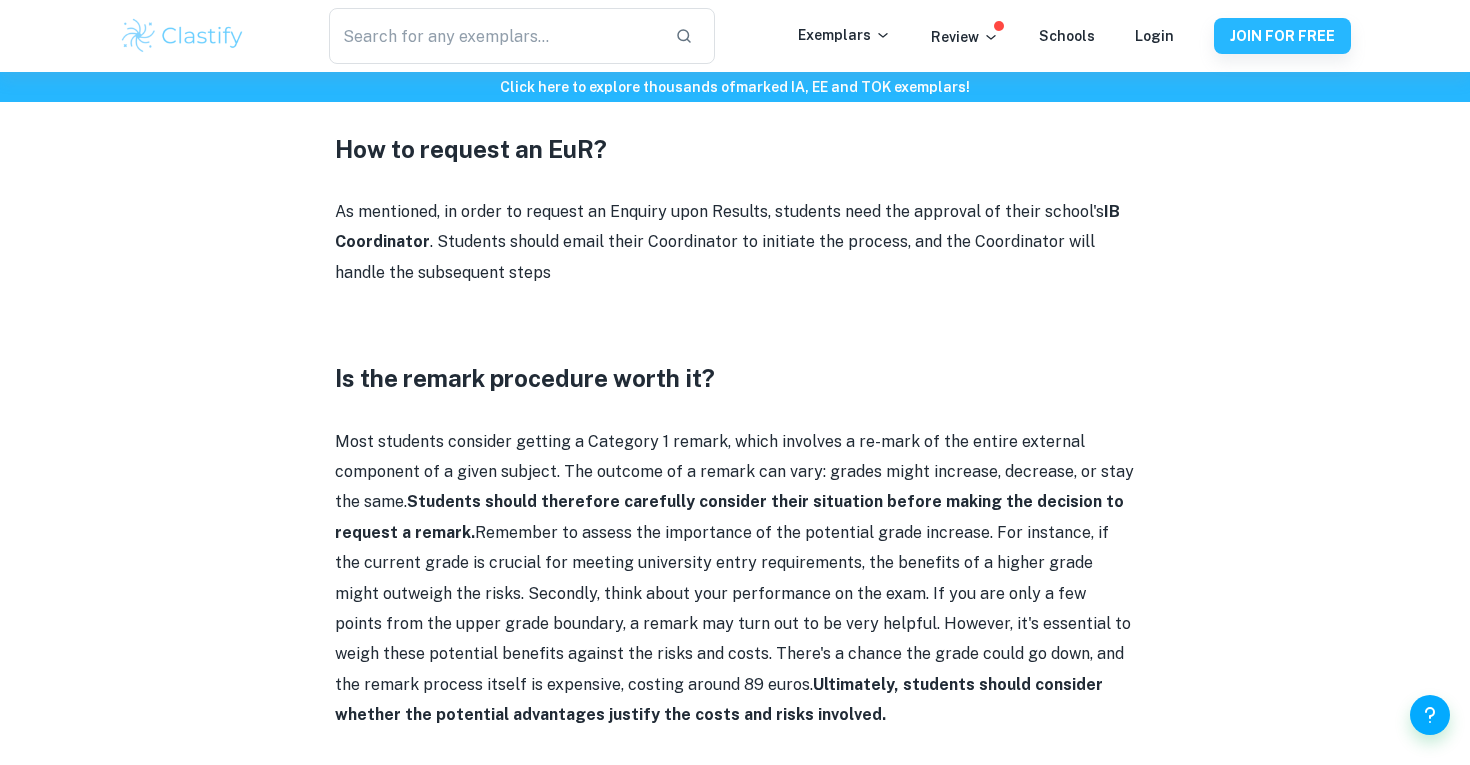 click on "Students should therefore carefully consider their situation before making the decision to request a remark." at bounding box center (729, 516) 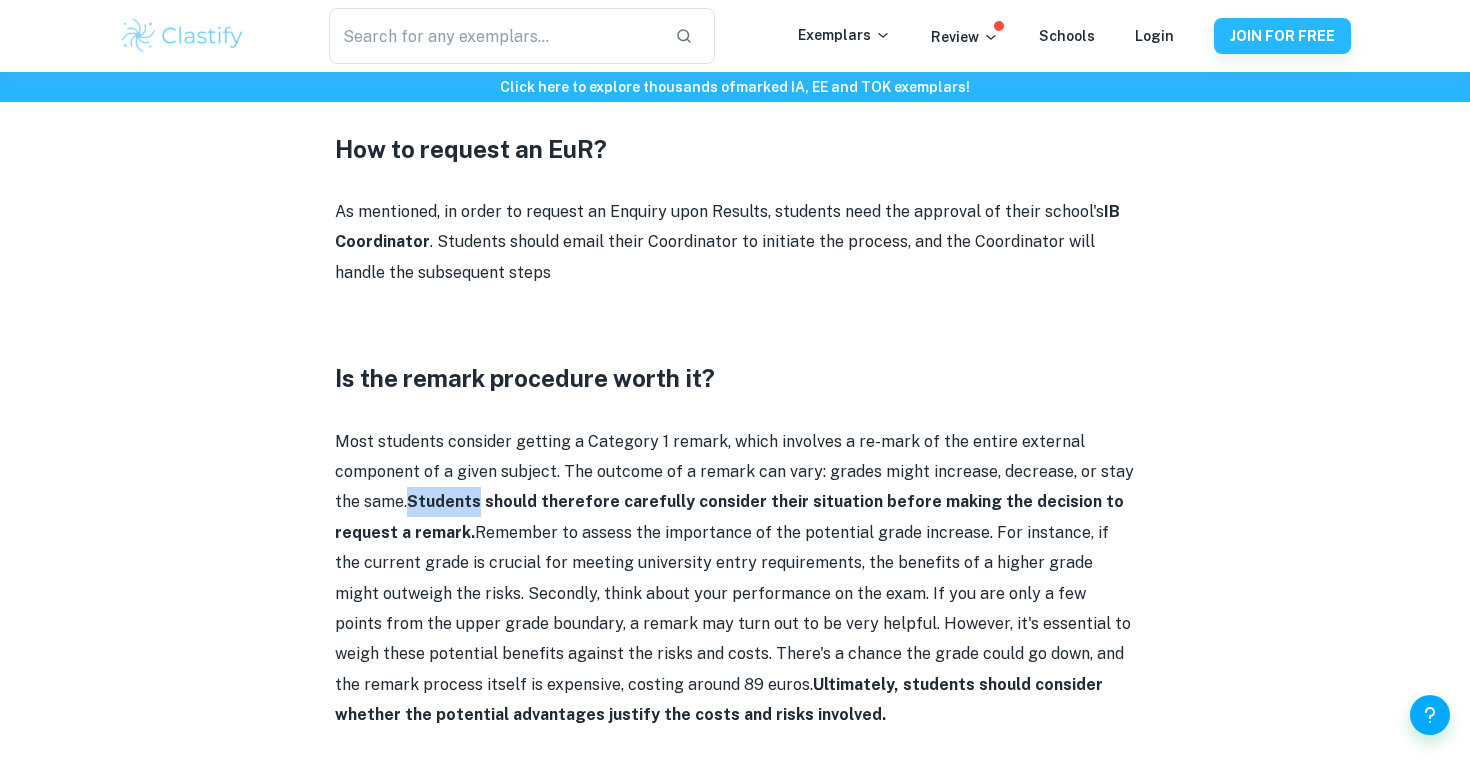 click on "Students should therefore carefully consider their situation before making the decision to request a remark." at bounding box center (729, 516) 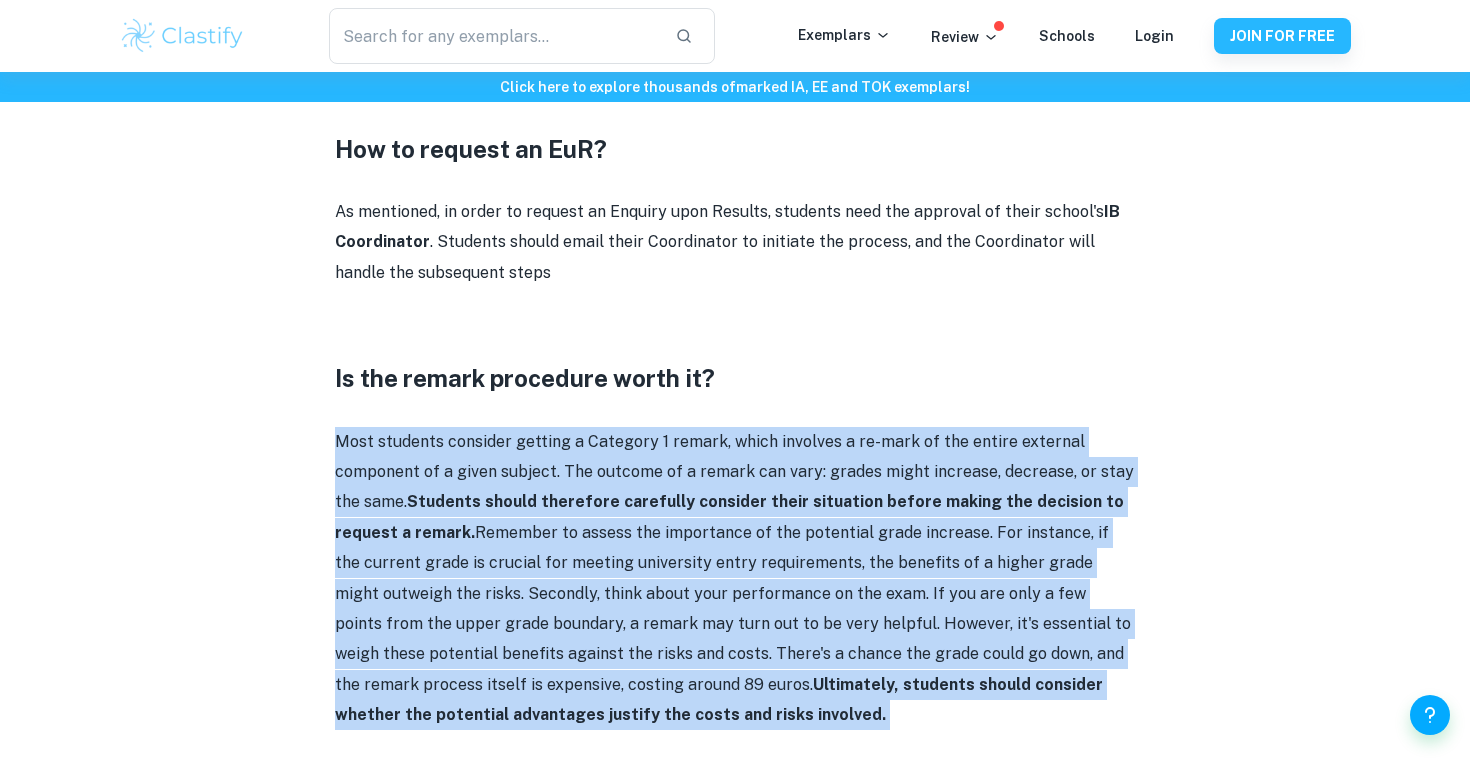 click on "Students should therefore carefully consider their situation before making the decision to request a remark." at bounding box center [729, 516] 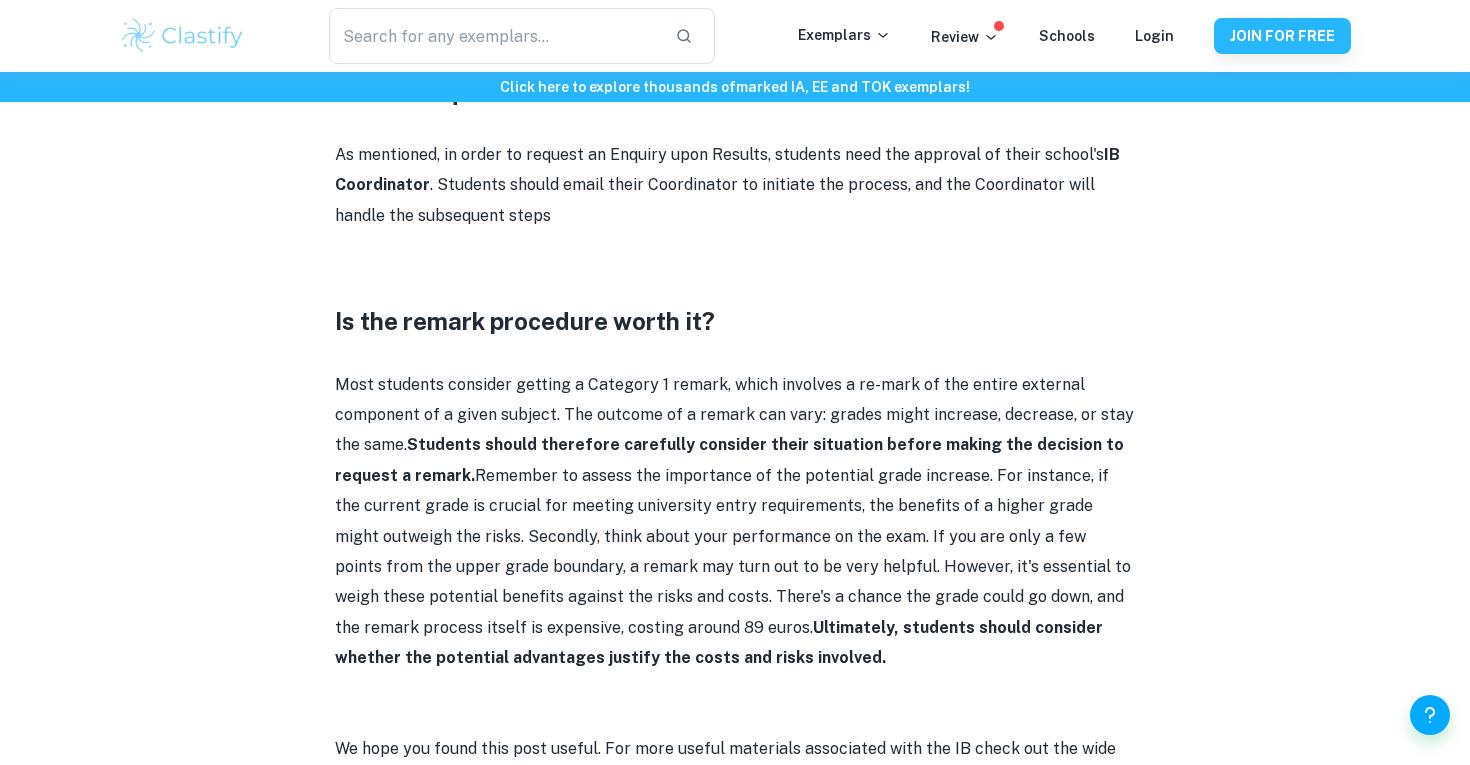 scroll, scrollTop: 2847, scrollLeft: 0, axis: vertical 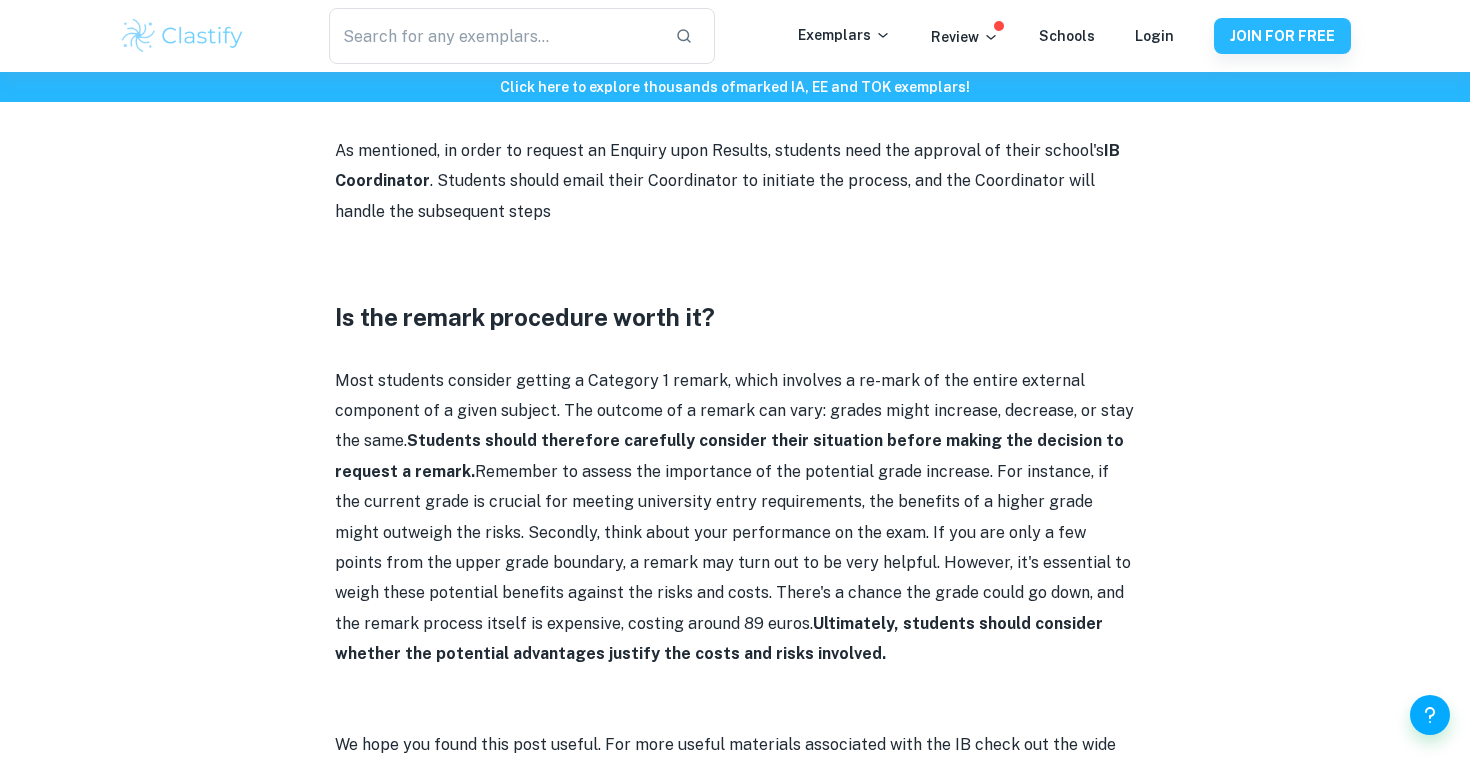 click on "Most students consider getting a Category 1 remark, which involves a re-mark of the entire external component of a given subject. The outcome of a remark can vary: grades might increase, decrease, or stay the same.  Students should therefore carefully consider their situation before making the decision to request a remark.  Remember to assess the importance of the potential grade increase. For instance, if the current grade is crucial for meeting university entry requirements, the benefits of a higher grade might outweigh the risks. Secondly, think about your performance on the exam. If you are only a few points from the upper grade boundary, a remark may turn out to be very helpful. However, it's essential to weigh these potential benefits against the risks and costs. There's a chance the grade could go down, and the remark process itself is expensive, costing around 89 euros.  Ultimately, students should consider whether the potential advantages justify the costs and risks involved." at bounding box center (735, 518) 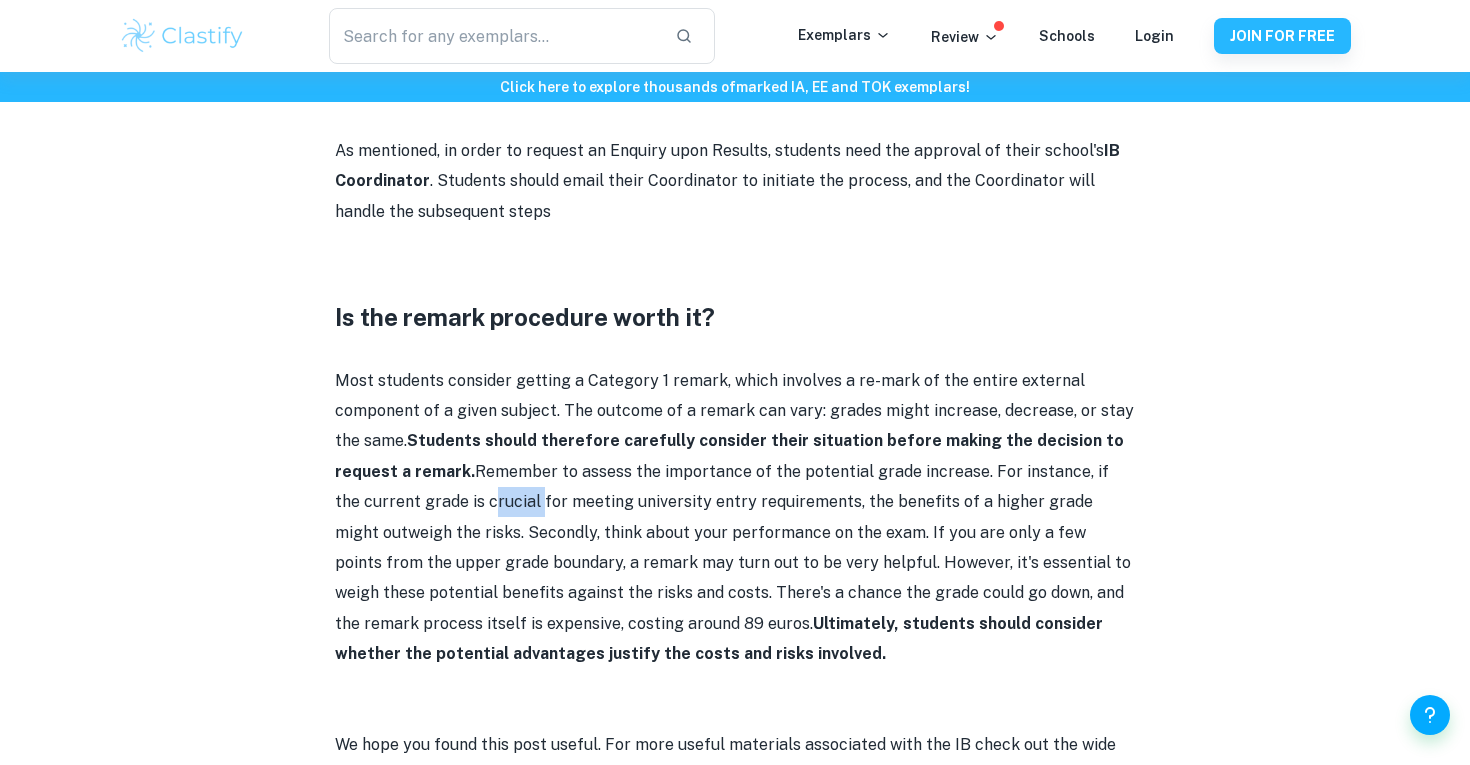 click on "Most students consider getting a Category 1 remark, which involves a re-mark of the entire external component of a given subject. The outcome of a remark can vary: grades might increase, decrease, or stay the same.  Students should therefore carefully consider their situation before making the decision to request a remark.  Remember to assess the importance of the potential grade increase. For instance, if the current grade is crucial for meeting university entry requirements, the benefits of a higher grade might outweigh the risks. Secondly, think about your performance on the exam. If you are only a few points from the upper grade boundary, a remark may turn out to be very helpful. However, it's essential to weigh these potential benefits against the risks and costs. There's a chance the grade could go down, and the remark process itself is expensive, costing around 89 euros.  Ultimately, students should consider whether the potential advantages justify the costs and risks involved." at bounding box center [735, 518] 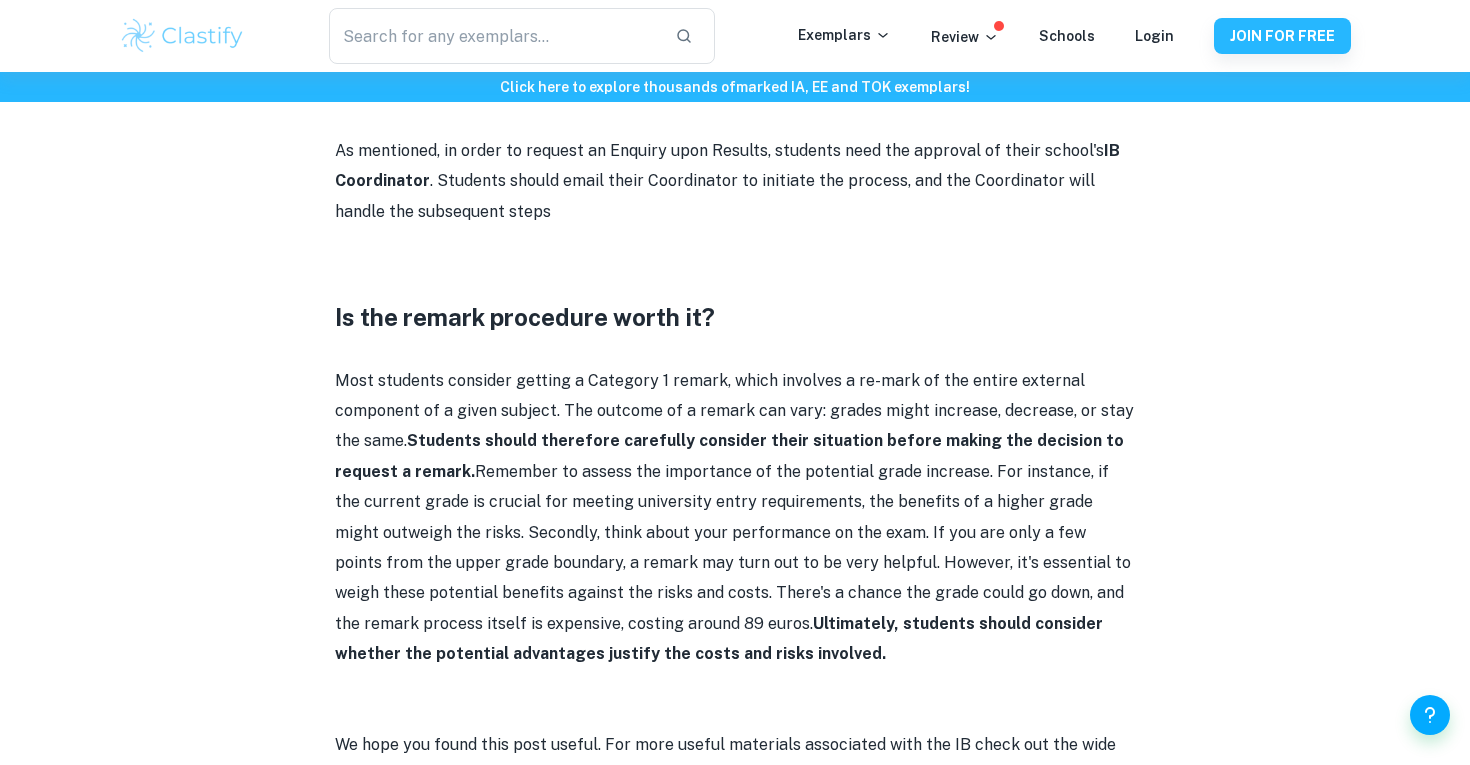 click on "Most students consider getting a Category 1 remark, which involves a re-mark of the entire external component of a given subject. The outcome of a remark can vary: grades might increase, decrease, or stay the same.  Students should therefore carefully consider their situation before making the decision to request a remark.  Remember to assess the importance of the potential grade increase. For instance, if the current grade is crucial for meeting university entry requirements, the benefits of a higher grade might outweigh the risks. Secondly, think about your performance on the exam. If you are only a few points from the upper grade boundary, a remark may turn out to be very helpful. However, it's essential to weigh these potential benefits against the risks and costs. There's a chance the grade could go down, and the remark process itself is expensive, costing around 89 euros.  Ultimately, students should consider whether the potential advantages justify the costs and risks involved." at bounding box center (735, 518) 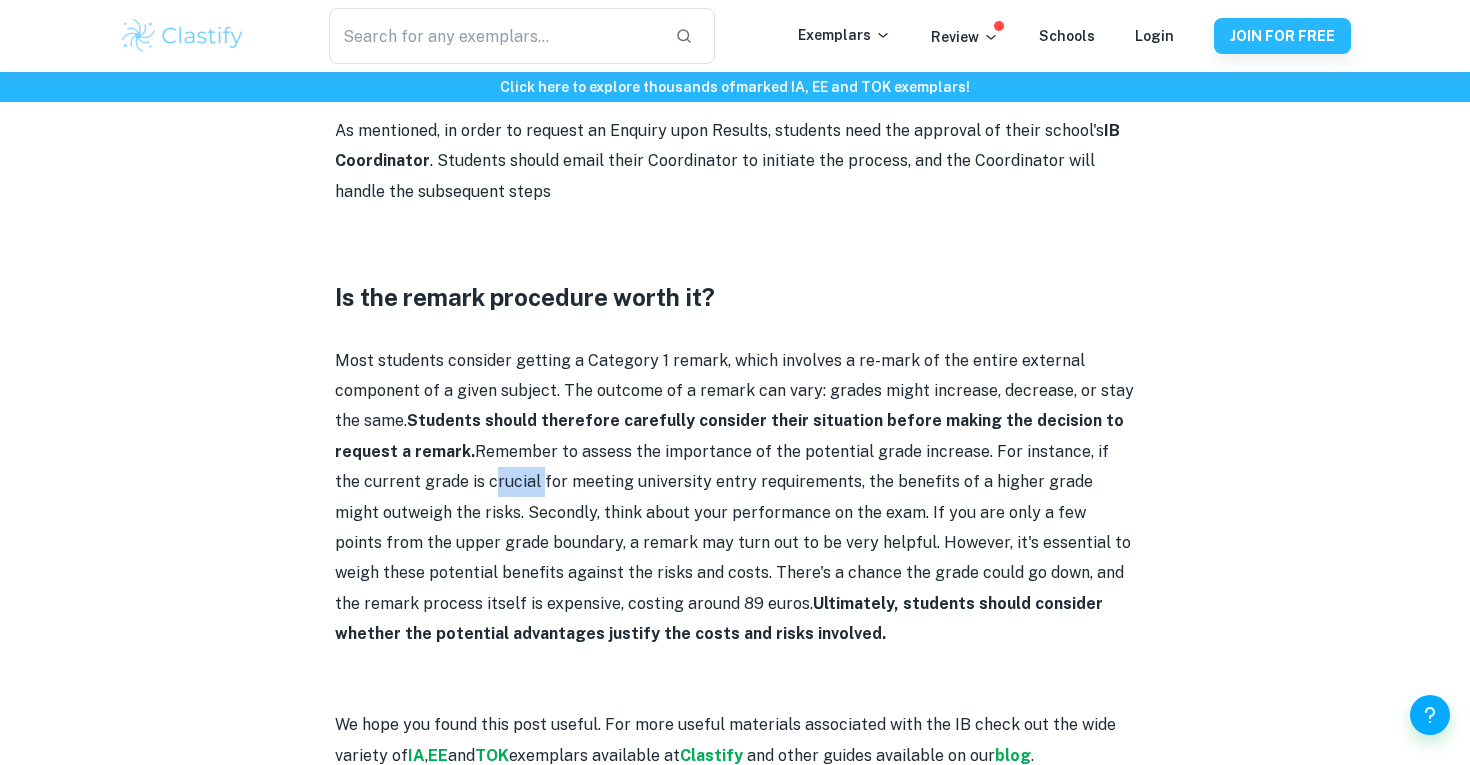 scroll, scrollTop: 2872, scrollLeft: 0, axis: vertical 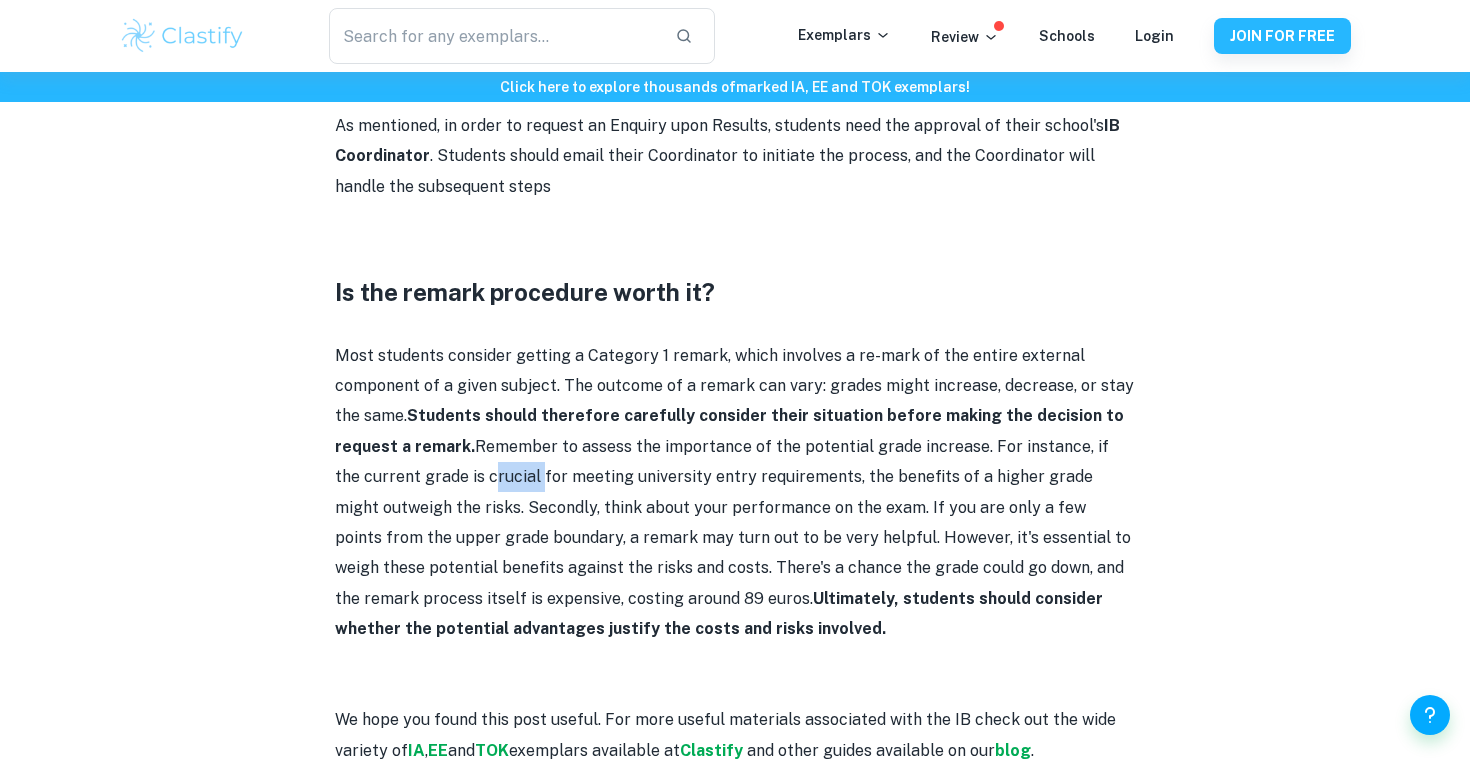 click on "Most students consider getting a Category 1 remark, which involves a re-mark of the entire external component of a given subject. The outcome of a remark can vary: grades might increase, decrease, or stay the same.  Students should therefore carefully consider their situation before making the decision to request a remark.  Remember to assess the importance of the potential grade increase. For instance, if the current grade is crucial for meeting university entry requirements, the benefits of a higher grade might outweigh the risks. Secondly, think about your performance on the exam. If you are only a few points from the upper grade boundary, a remark may turn out to be very helpful. However, it's essential to weigh these potential benefits against the risks and costs. There's a chance the grade could go down, and the remark process itself is expensive, costing around 89 euros.  Ultimately, students should consider whether the potential advantages justify the costs and risks involved." at bounding box center [735, 493] 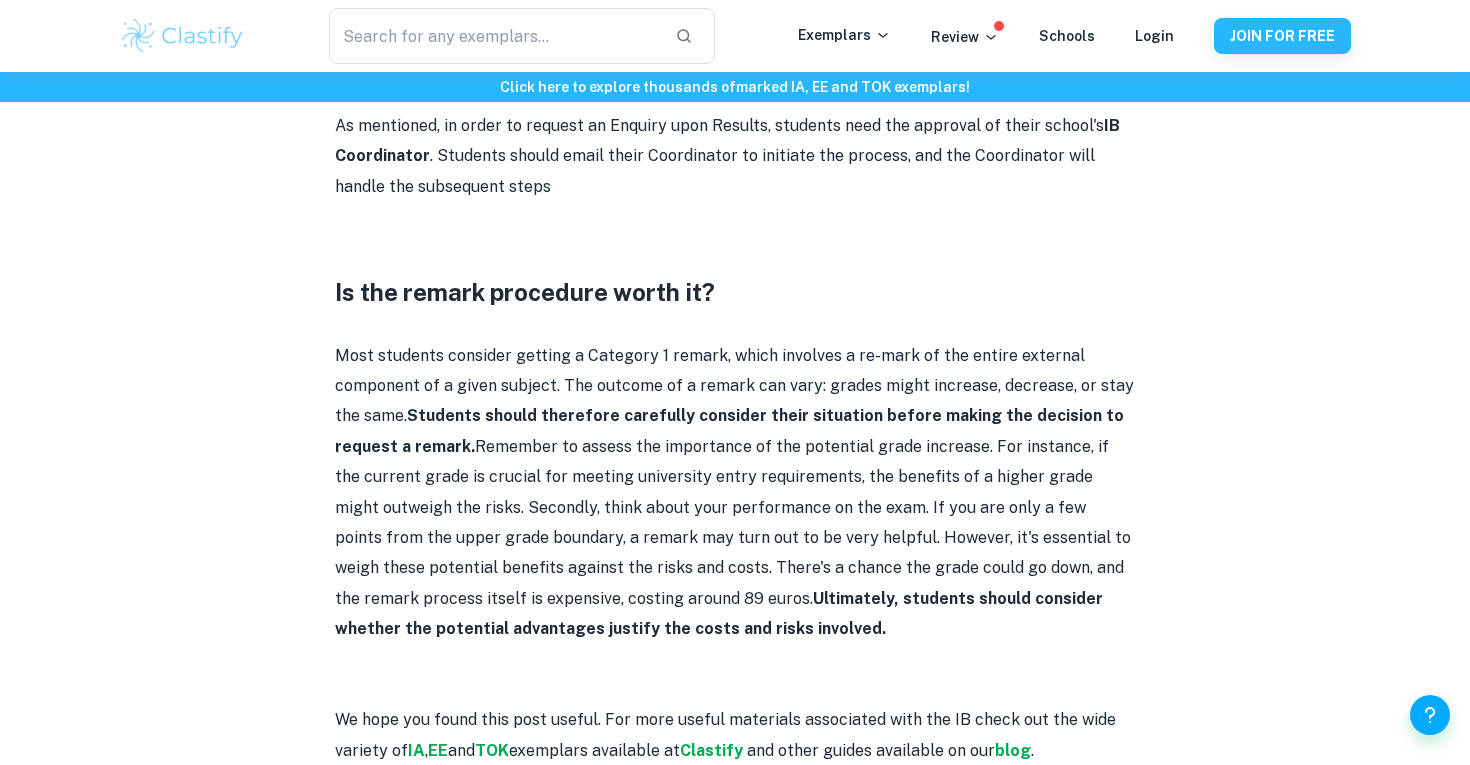 click on "Most students consider getting a Category 1 remark, which involves a re-mark of the entire external component of a given subject. The outcome of a remark can vary: grades might increase, decrease, or stay the same.  Students should therefore carefully consider their situation before making the decision to request a remark.  Remember to assess the importance of the potential grade increase. For instance, if the current grade is crucial for meeting university entry requirements, the benefits of a higher grade might outweigh the risks. Secondly, think about your performance on the exam. If you are only a few points from the upper grade boundary, a remark may turn out to be very helpful. However, it's essential to weigh these potential benefits against the risks and costs. There's a chance the grade could go down, and the remark process itself is expensive, costing around 89 euros.  Ultimately, students should consider whether the potential advantages justify the costs and risks involved." at bounding box center (735, 493) 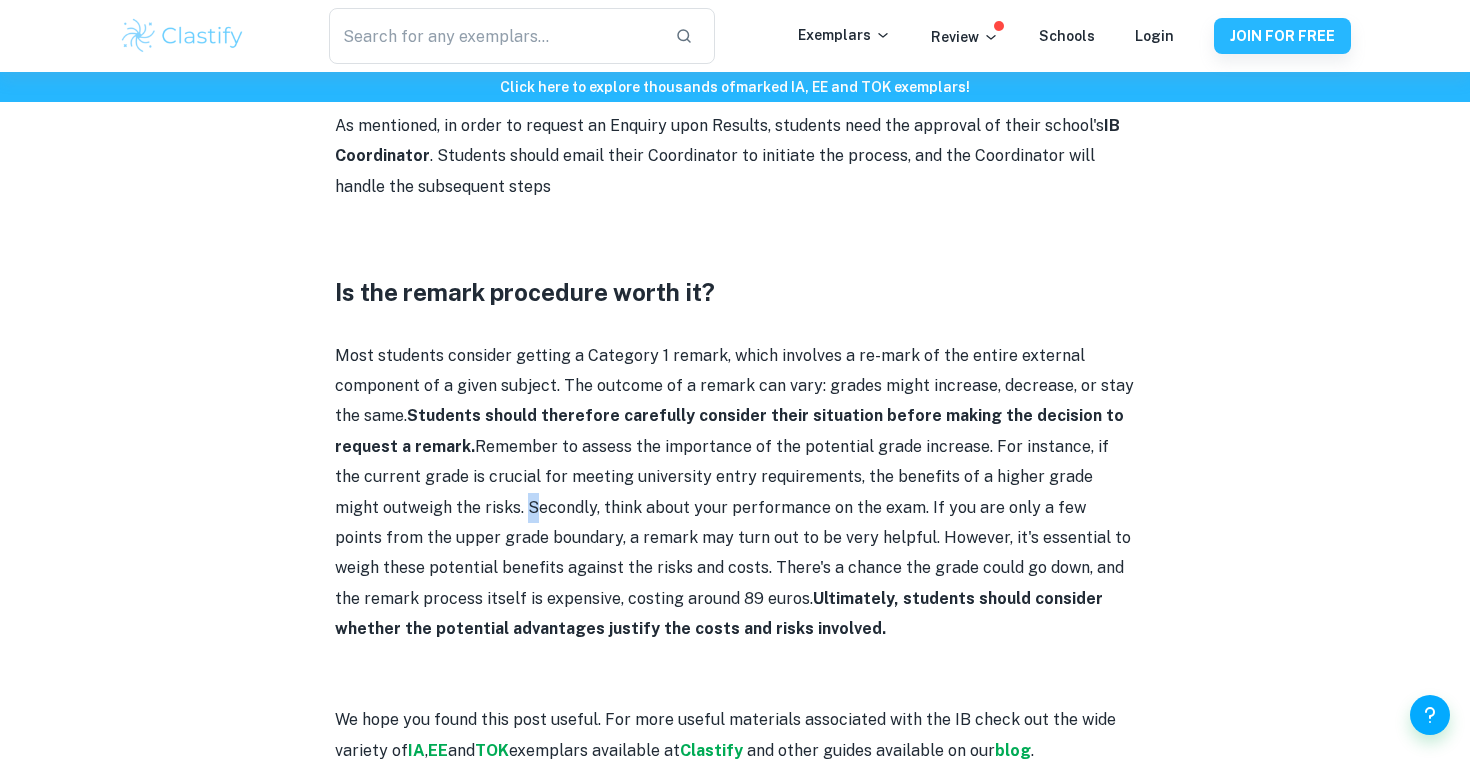 click on "Most students consider getting a Category 1 remark, which involves a re-mark of the entire external component of a given subject. The outcome of a remark can vary: grades might increase, decrease, or stay the same.  Students should therefore carefully consider their situation before making the decision to request a remark.  Remember to assess the importance of the potential grade increase. For instance, if the current grade is crucial for meeting university entry requirements, the benefits of a higher grade might outweigh the risks. Secondly, think about your performance on the exam. If you are only a few points from the upper grade boundary, a remark may turn out to be very helpful. However, it's essential to weigh these potential benefits against the risks and costs. There's a chance the grade could go down, and the remark process itself is expensive, costing around 89 euros.  Ultimately, students should consider whether the potential advantages justify the costs and risks involved." at bounding box center [735, 493] 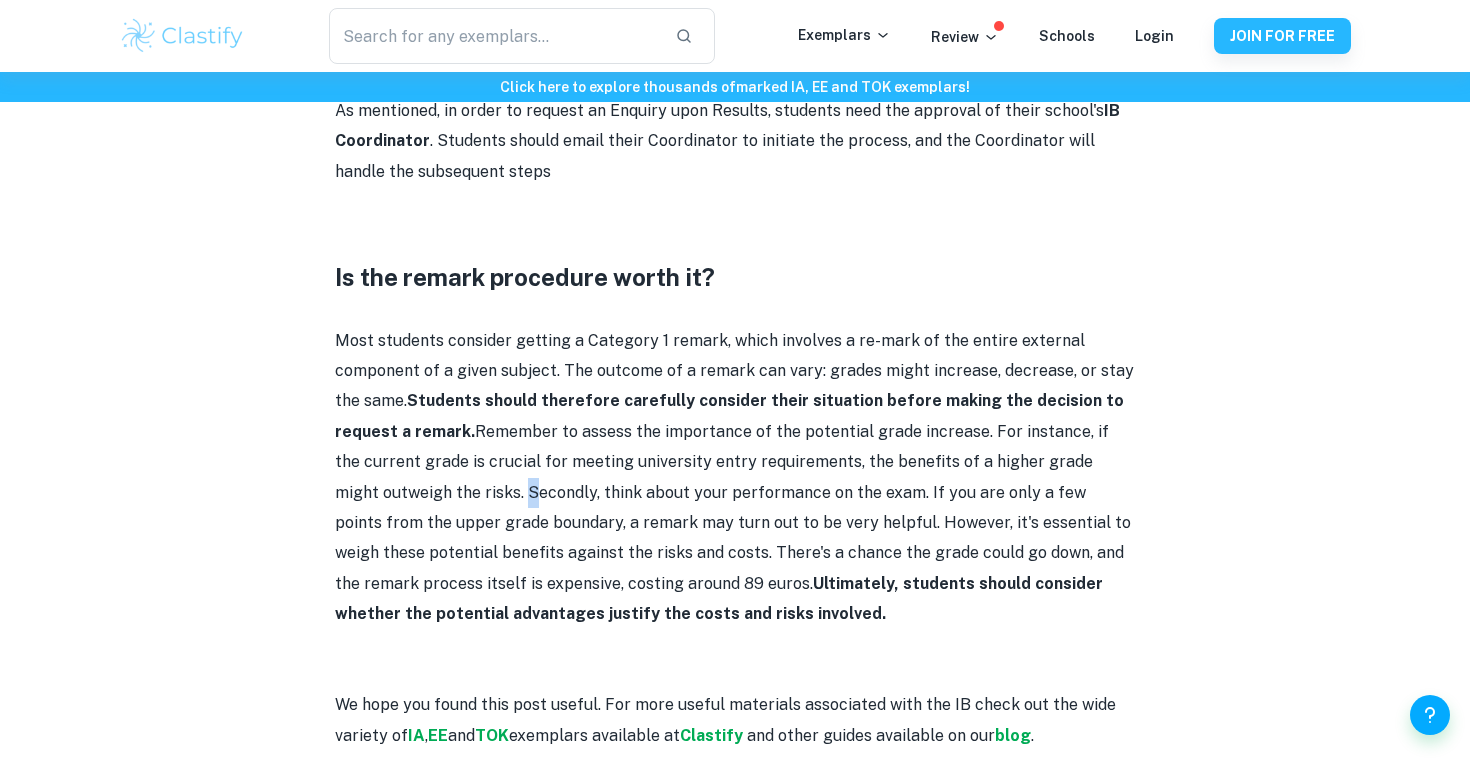 scroll, scrollTop: 2892, scrollLeft: 0, axis: vertical 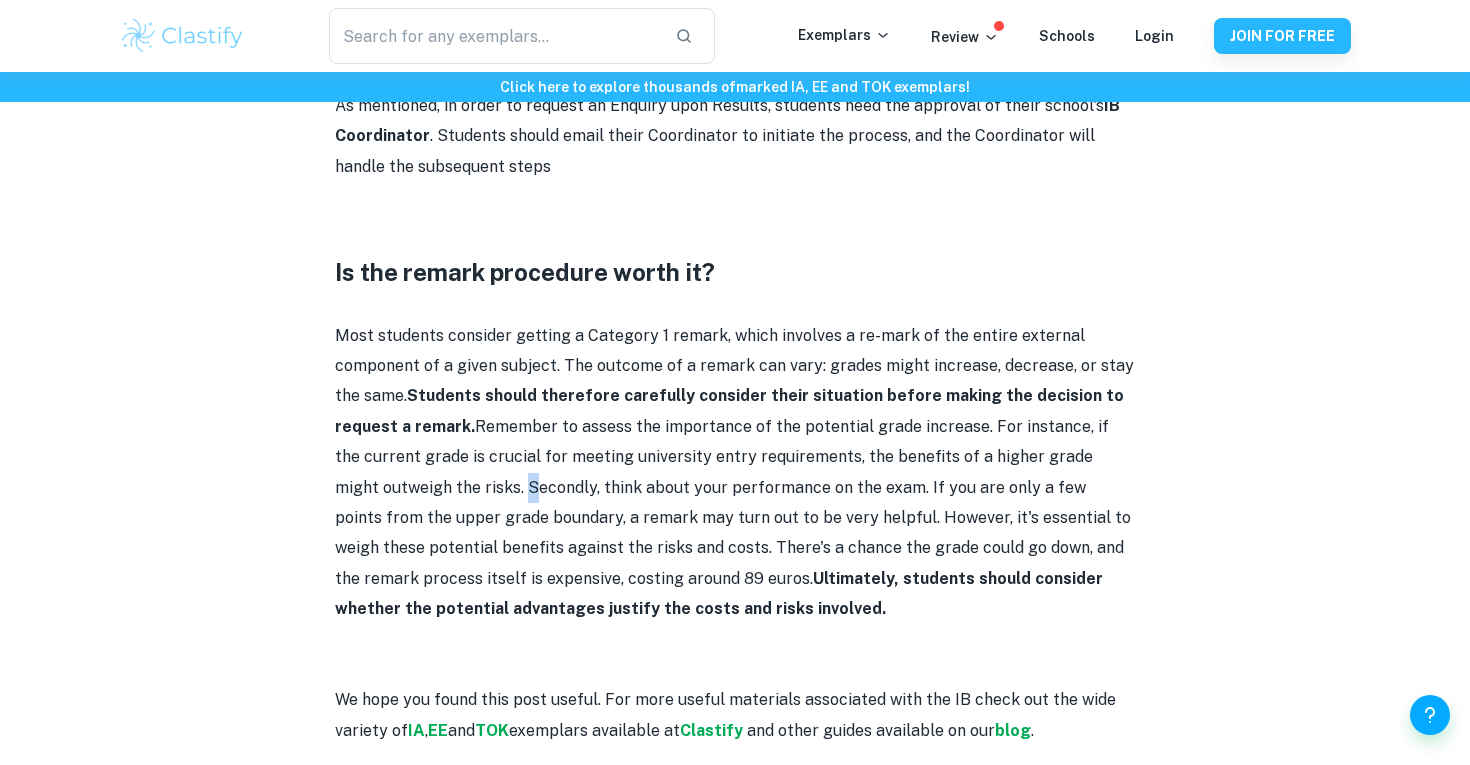 click on "Most students consider getting a Category 1 remark, which involves a re-mark of the entire external component of a given subject. The outcome of a remark can vary: grades might increase, decrease, or stay the same.  Students should therefore carefully consider their situation before making the decision to request a remark.  Remember to assess the importance of the potential grade increase. For instance, if the current grade is crucial for meeting university entry requirements, the benefits of a higher grade might outweigh the risks. Secondly, think about your performance on the exam. If you are only a few points from the upper grade boundary, a remark may turn out to be very helpful. However, it's essential to weigh these potential benefits against the risks and costs. There's a chance the grade could go down, and the remark process itself is expensive, costing around 89 euros.  Ultimately, students should consider whether the potential advantages justify the costs and risks involved." at bounding box center (735, 473) 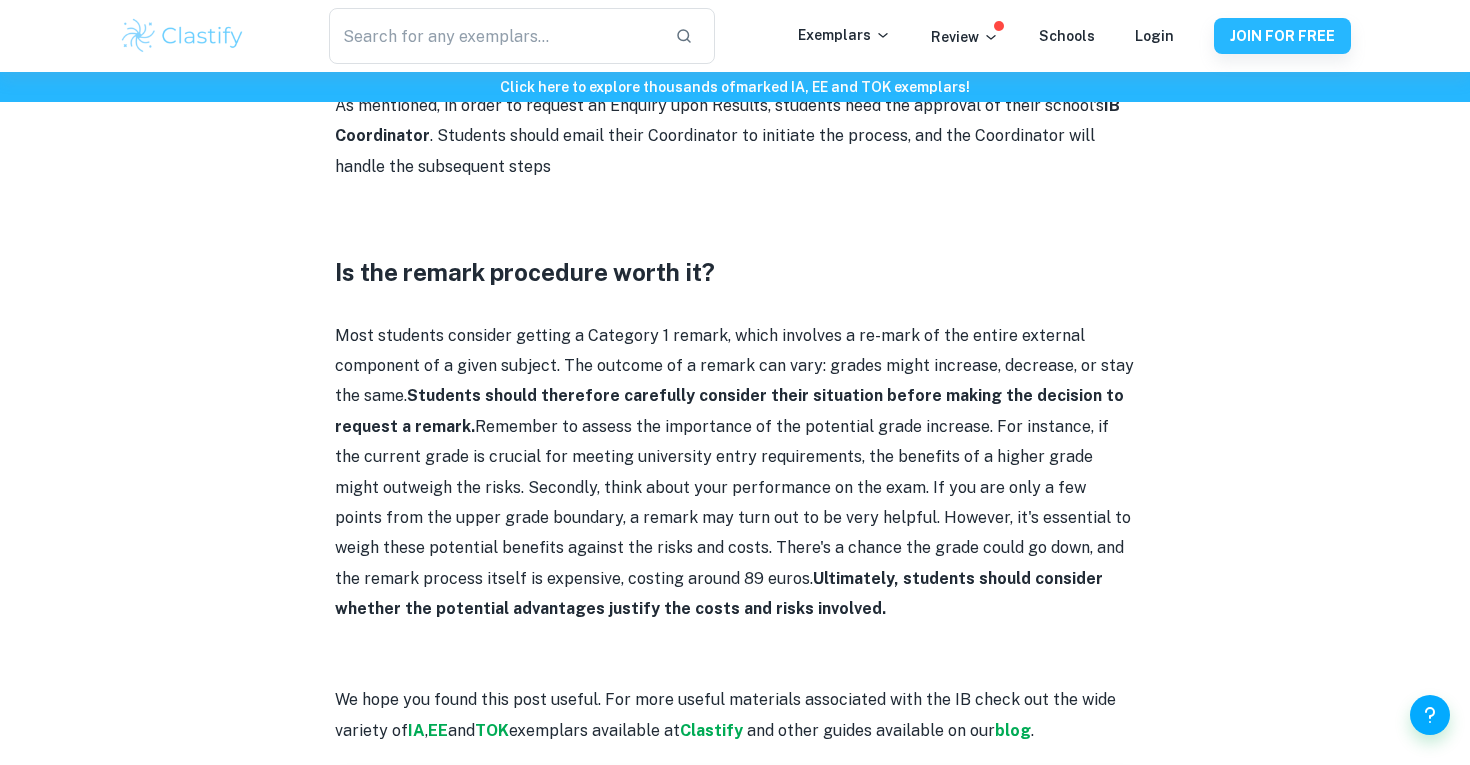click on "Most students consider getting a Category 1 remark, which involves a re-mark of the entire external component of a given subject. The outcome of a remark can vary: grades might increase, decrease, or stay the same.  Students should therefore carefully consider their situation before making the decision to request a remark.  Remember to assess the importance of the potential grade increase. For instance, if the current grade is crucial for meeting university entry requirements, the benefits of a higher grade might outweigh the risks. Secondly, think about your performance on the exam. If you are only a few points from the upper grade boundary, a remark may turn out to be very helpful. However, it's essential to weigh these potential benefits against the risks and costs. There's a chance the grade could go down, and the remark process itself is expensive, costing around 89 euros.  Ultimately, students should consider whether the potential advantages justify the costs and risks involved." at bounding box center (735, 473) 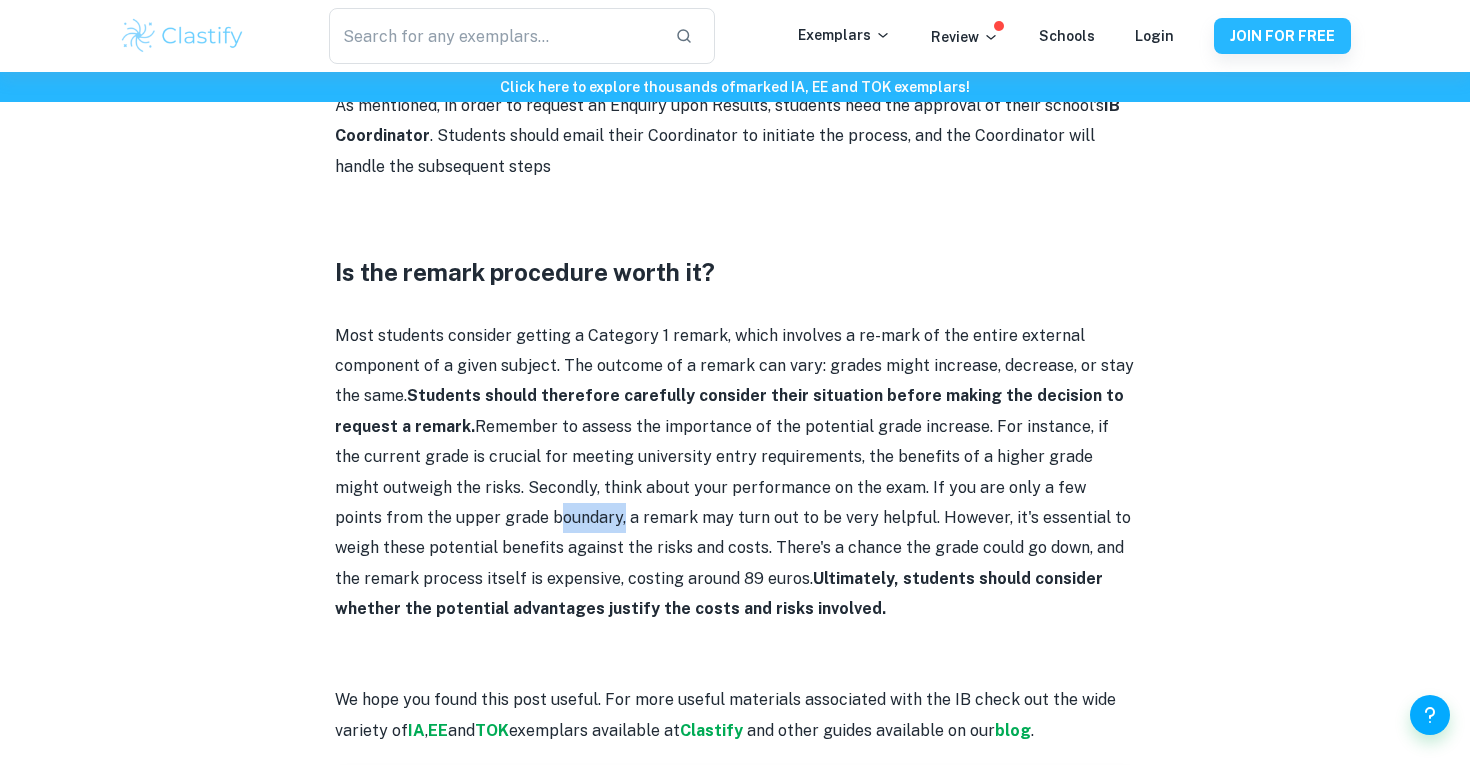 click on "Most students consider getting a Category 1 remark, which involves a re-mark of the entire external component of a given subject. The outcome of a remark can vary: grades might increase, decrease, or stay the same.  Students should therefore carefully consider their situation before making the decision to request a remark.  Remember to assess the importance of the potential grade increase. For instance, if the current grade is crucial for meeting university entry requirements, the benefits of a higher grade might outweigh the risks. Secondly, think about your performance on the exam. If you are only a few points from the upper grade boundary, a remark may turn out to be very helpful. However, it's essential to weigh these potential benefits against the risks and costs. There's a chance the grade could go down, and the remark process itself is expensive, costing around 89 euros.  Ultimately, students should consider whether the potential advantages justify the costs and risks involved." at bounding box center [735, 473] 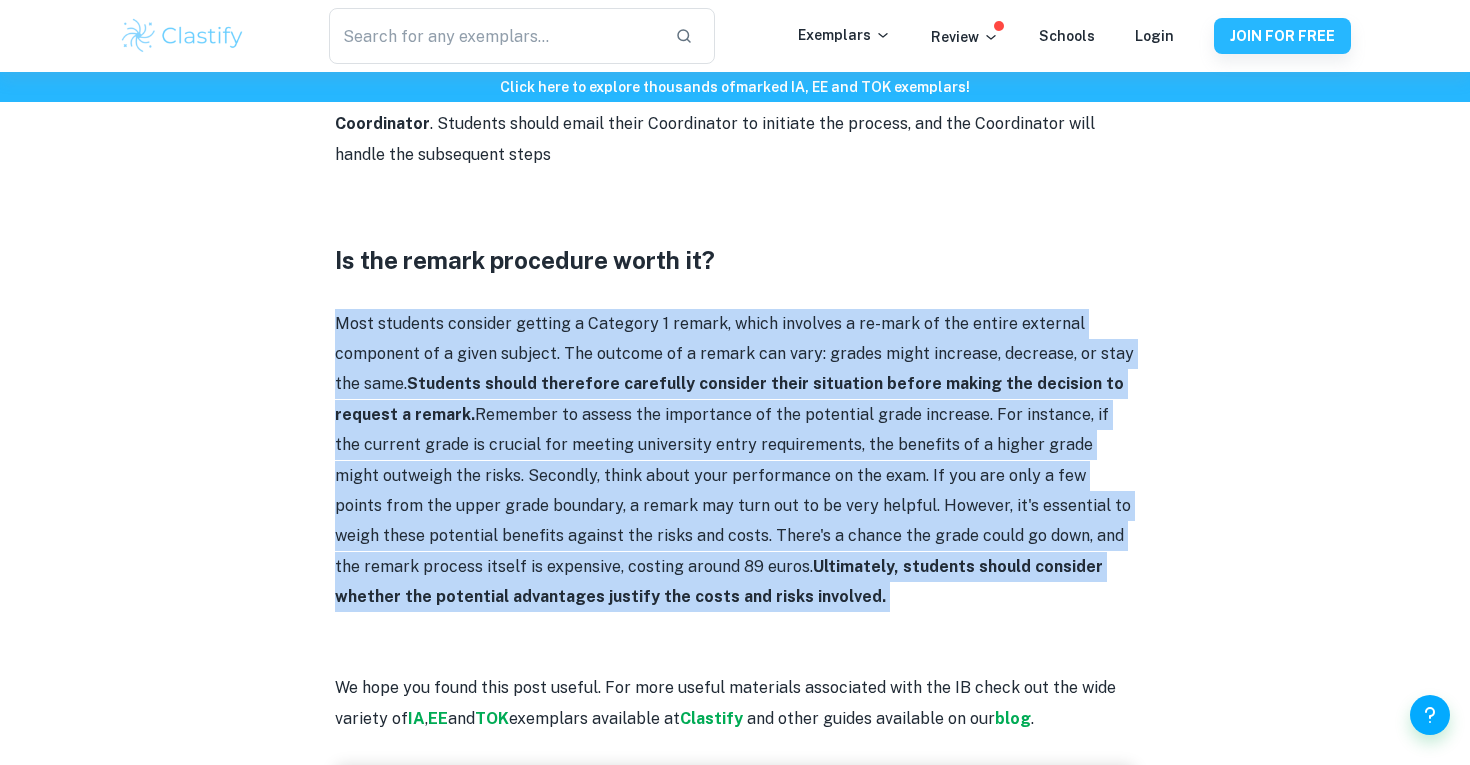 scroll, scrollTop: 2908, scrollLeft: 0, axis: vertical 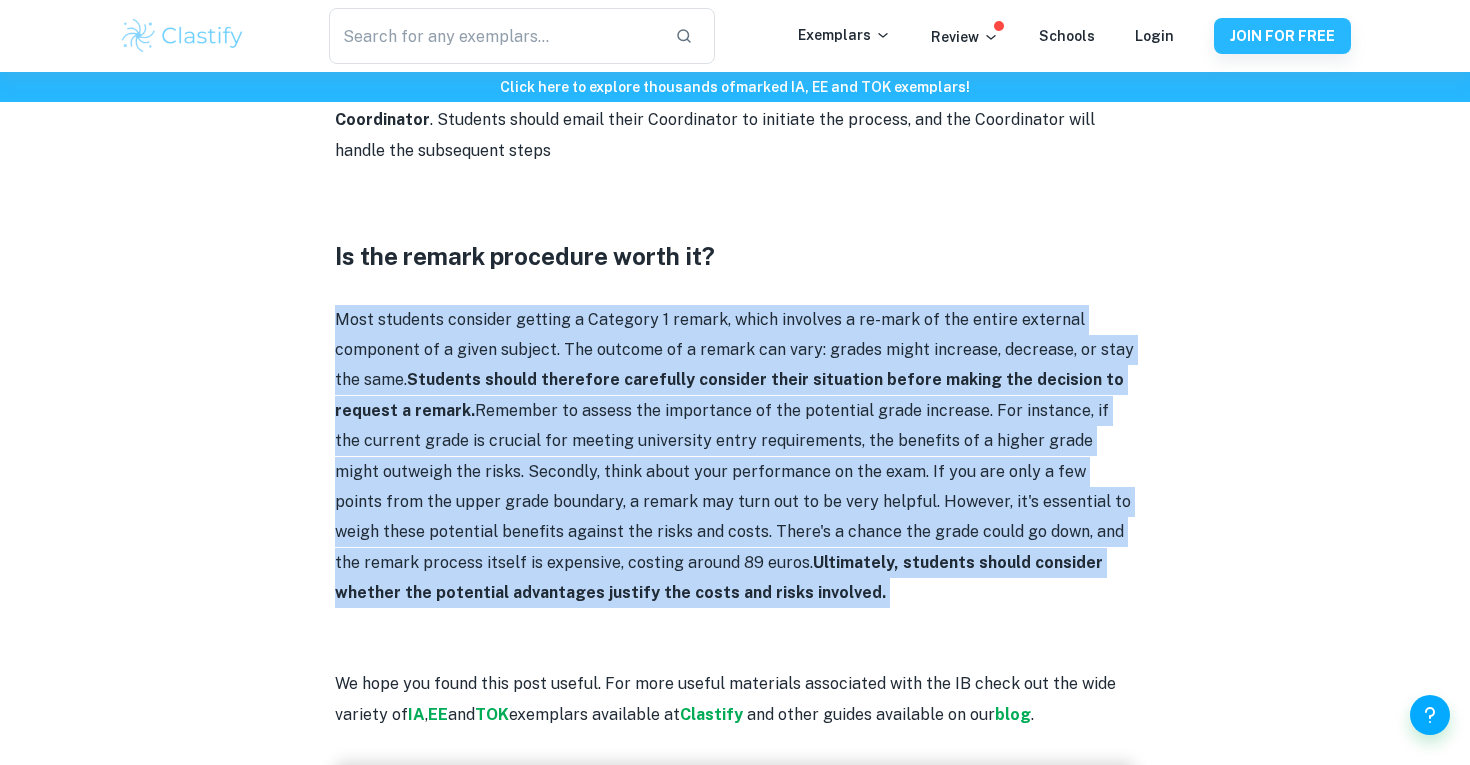 click on "Most students consider getting a Category 1 remark, which involves a re-mark of the entire external component of a given subject. The outcome of a remark can vary: grades might increase, decrease, or stay the same.  Students should therefore carefully consider their situation before making the decision to request a remark.  Remember to assess the importance of the potential grade increase. For instance, if the current grade is crucial for meeting university entry requirements, the benefits of a higher grade might outweigh the risks. Secondly, think about your performance on the exam. If you are only a few points from the upper grade boundary, a remark may turn out to be very helpful. However, it's essential to weigh these potential benefits against the risks and costs. There's a chance the grade could go down, and the remark process itself is expensive, costing around 89 euros.  Ultimately, students should consider whether the potential advantages justify the costs and risks involved." at bounding box center [735, 457] 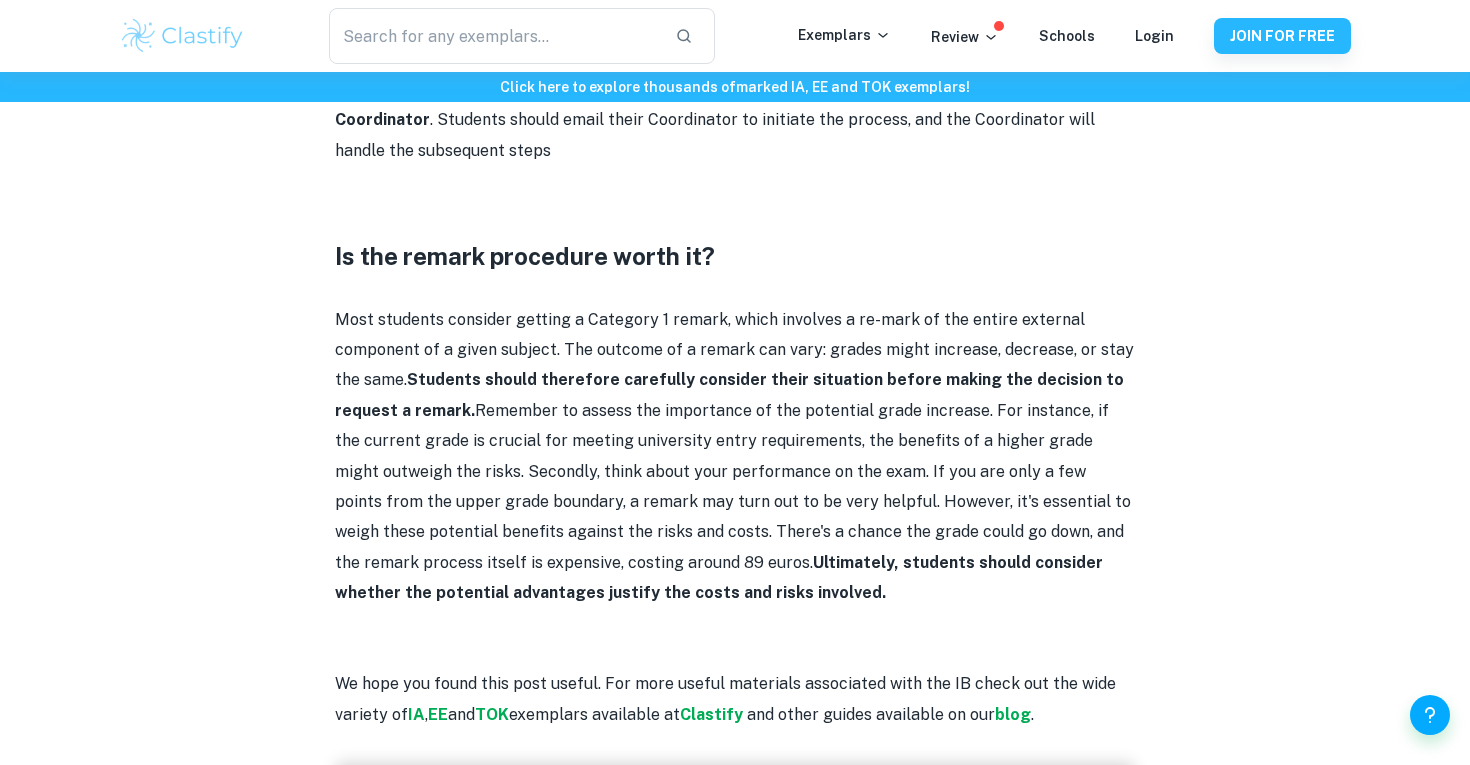 click on "Most students consider getting a Category 1 remark, which involves a re-mark of the entire external component of a given subject. The outcome of a remark can vary: grades might increase, decrease, or stay the same.  Students should therefore carefully consider their situation before making the decision to request a remark.  Remember to assess the importance of the potential grade increase. For instance, if the current grade is crucial for meeting university entry requirements, the benefits of a higher grade might outweigh the risks. Secondly, think about your performance on the exam. If you are only a few points from the upper grade boundary, a remark may turn out to be very helpful. However, it's essential to weigh these potential benefits against the risks and costs. There's a chance the grade could go down, and the remark process itself is expensive, costing around 89 euros.  Ultimately, students should consider whether the potential advantages justify the costs and risks involved." at bounding box center [735, 457] 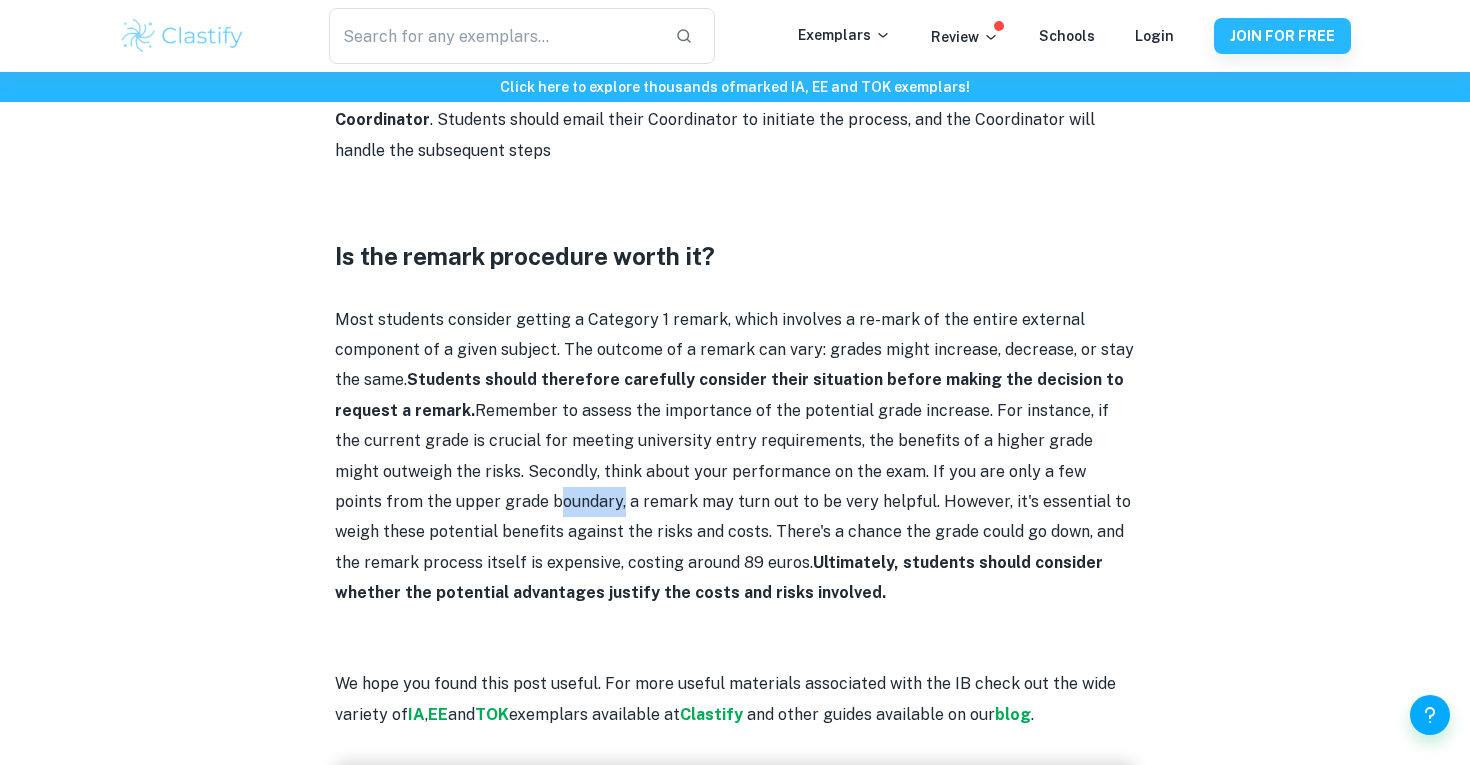 click on "Most students consider getting a Category 1 remark, which involves a re-mark of the entire external component of a given subject. The outcome of a remark can vary: grades might increase, decrease, or stay the same.  Students should therefore carefully consider their situation before making the decision to request a remark.  Remember to assess the importance of the potential grade increase. For instance, if the current grade is crucial for meeting university entry requirements, the benefits of a higher grade might outweigh the risks. Secondly, think about your performance on the exam. If you are only a few points from the upper grade boundary, a remark may turn out to be very helpful. However, it's essential to weigh these potential benefits against the risks and costs. There's a chance the grade could go down, and the remark process itself is expensive, costing around 89 euros.  Ultimately, students should consider whether the potential advantages justify the costs and risks involved." at bounding box center [735, 457] 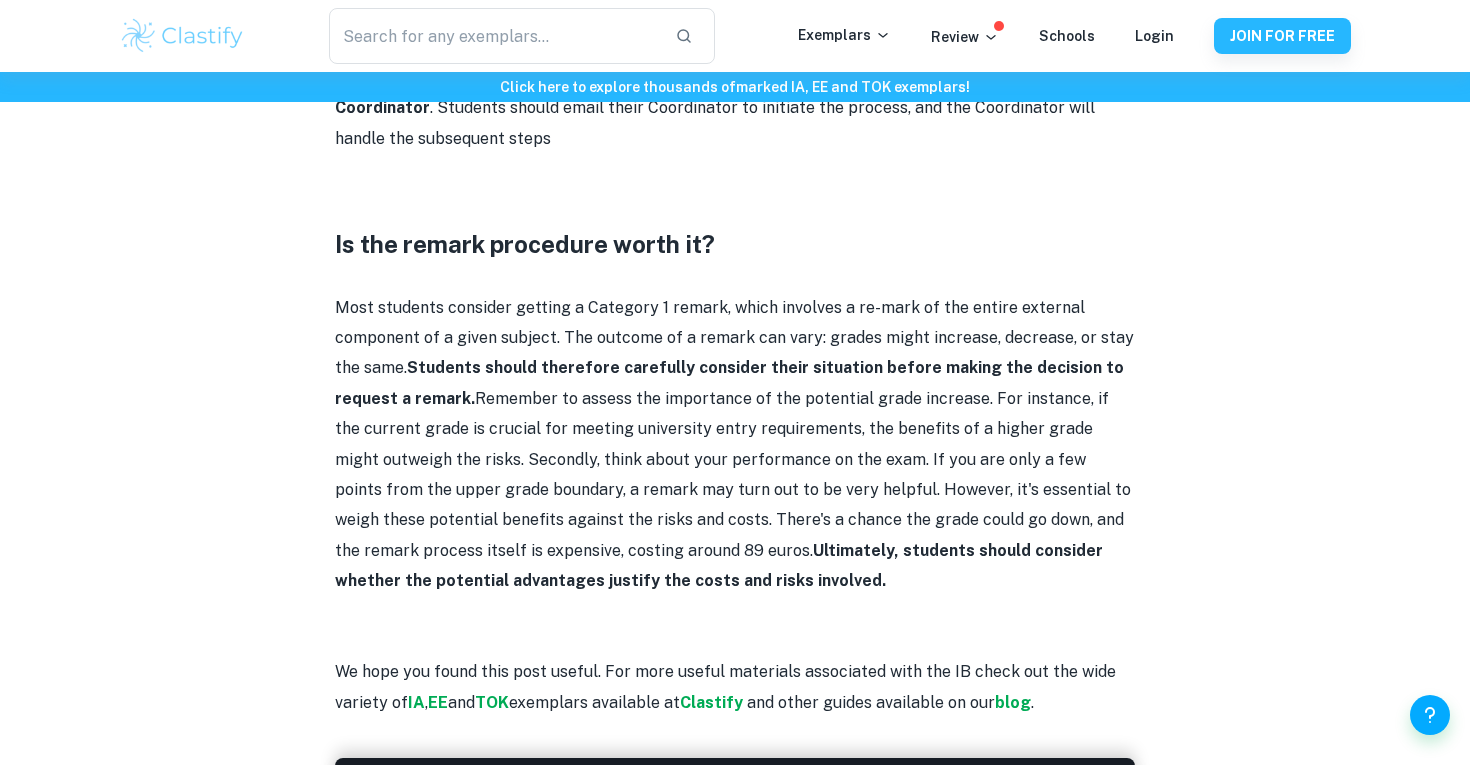 scroll, scrollTop: 2923, scrollLeft: 0, axis: vertical 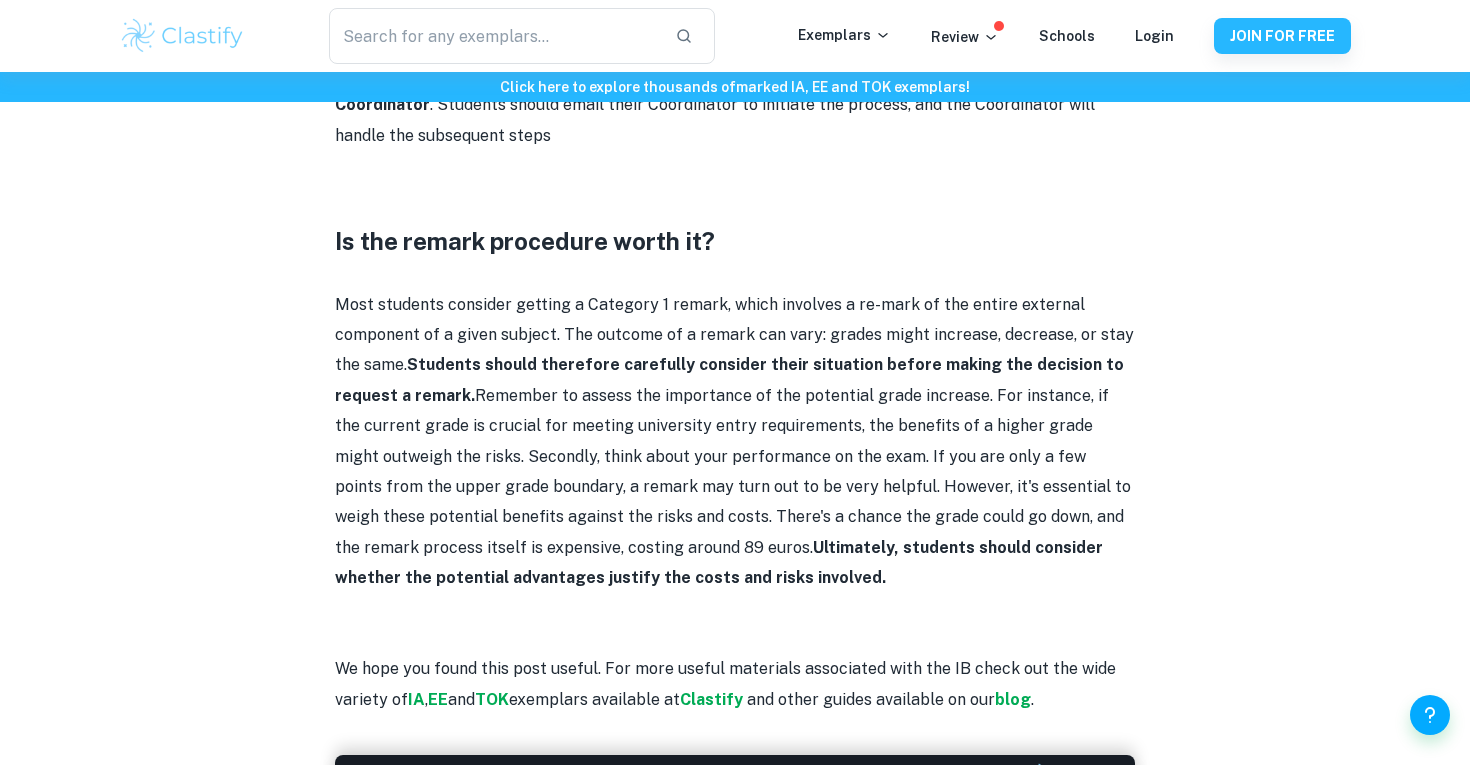 click on "Most students consider getting a Category 1 remark, which involves a re-mark of the entire external component of a given subject. The outcome of a remark can vary: grades might increase, decrease, or stay the same.  Students should therefore carefully consider their situation before making the decision to request a remark.  Remember to assess the importance of the potential grade increase. For instance, if the current grade is crucial for meeting university entry requirements, the benefits of a higher grade might outweigh the risks. Secondly, think about your performance on the exam. If you are only a few points from the upper grade boundary, a remark may turn out to be very helpful. However, it's essential to weigh these potential benefits against the risks and costs. There's a chance the grade could go down, and the remark process itself is expensive, costing around 89 euros.  Ultimately, students should consider whether the potential advantages justify the costs and risks involved." at bounding box center (735, 442) 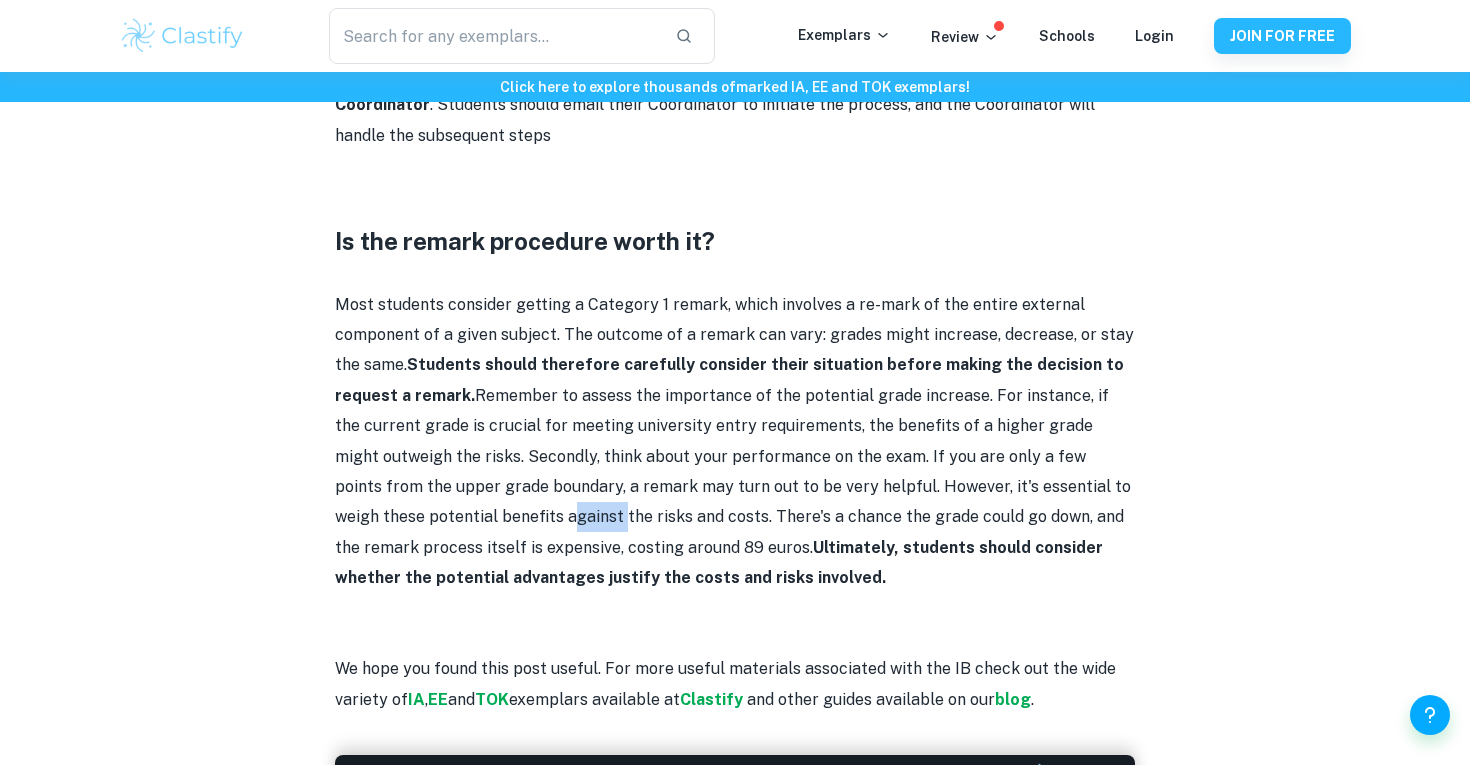 click on "Most students consider getting a Category 1 remark, which involves a re-mark of the entire external component of a given subject. The outcome of a remark can vary: grades might increase, decrease, or stay the same.  Students should therefore carefully consider their situation before making the decision to request a remark.  Remember to assess the importance of the potential grade increase. For instance, if the current grade is crucial for meeting university entry requirements, the benefits of a higher grade might outweigh the risks. Secondly, think about your performance on the exam. If you are only a few points from the upper grade boundary, a remark may turn out to be very helpful. However, it's essential to weigh these potential benefits against the risks and costs. There's a chance the grade could go down, and the remark process itself is expensive, costing around 89 euros.  Ultimately, students should consider whether the potential advantages justify the costs and risks involved." at bounding box center (735, 442) 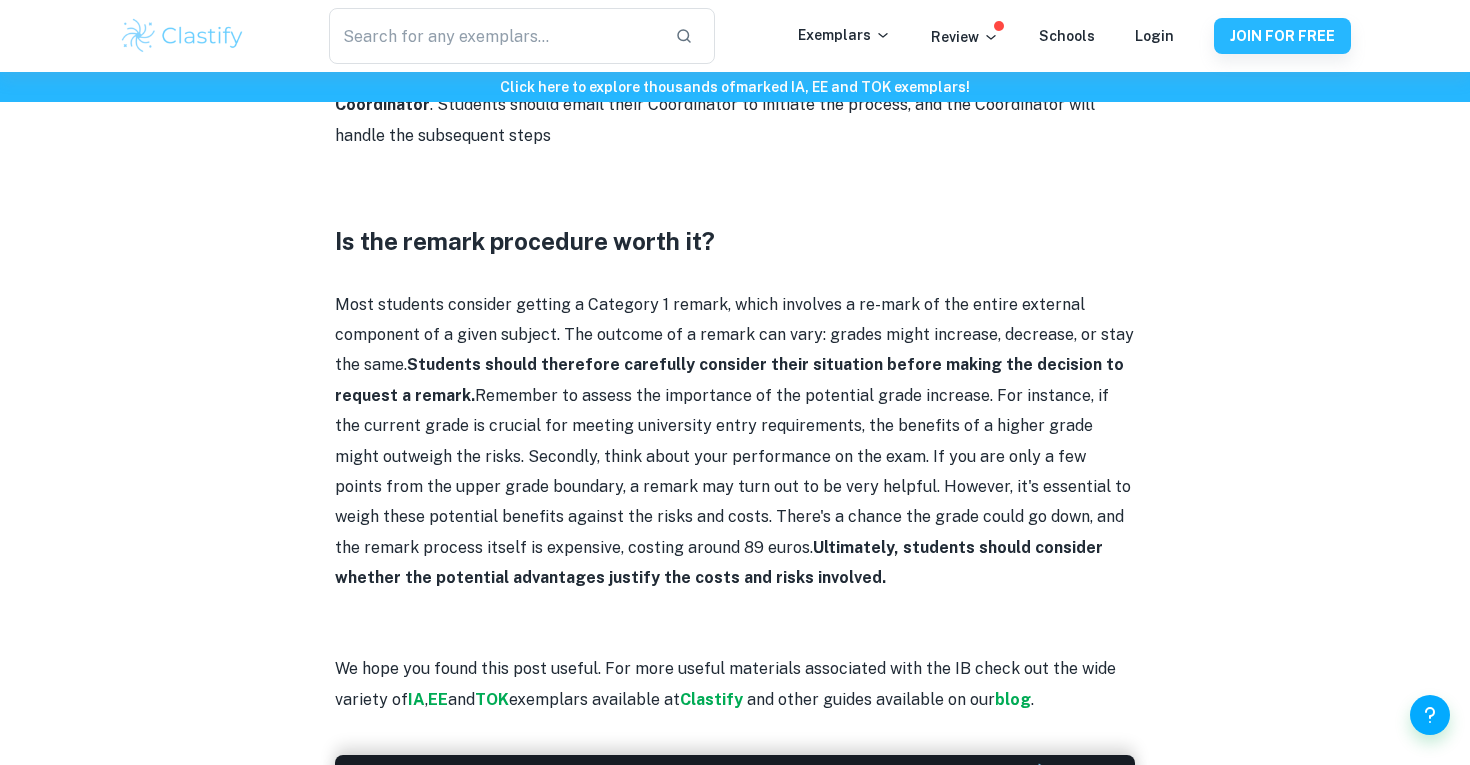 click on "Most students consider getting a Category 1 remark, which involves a re-mark of the entire external component of a given subject. The outcome of a remark can vary: grades might increase, decrease, or stay the same.  Students should therefore carefully consider their situation before making the decision to request a remark.  Remember to assess the importance of the potential grade increase. For instance, if the current grade is crucial for meeting university entry requirements, the benefits of a higher grade might outweigh the risks. Secondly, think about your performance on the exam. If you are only a few points from the upper grade boundary, a remark may turn out to be very helpful. However, it's essential to weigh these potential benefits against the risks and costs. There's a chance the grade could go down, and the remark process itself is expensive, costing around 89 euros.  Ultimately, students should consider whether the potential advantages justify the costs and risks involved." at bounding box center [735, 442] 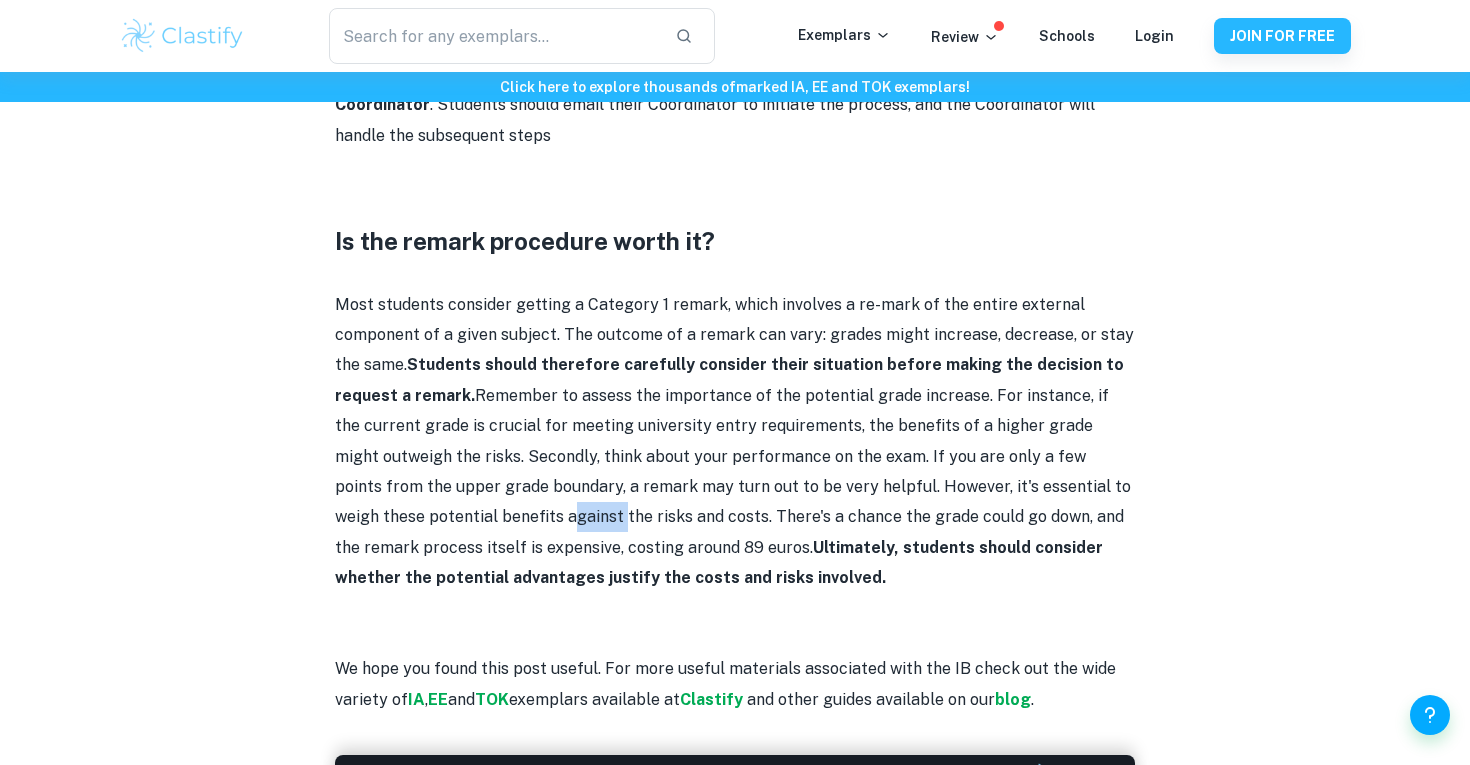 click on "Most students consider getting a Category 1 remark, which involves a re-mark of the entire external component of a given subject. The outcome of a remark can vary: grades might increase, decrease, or stay the same.  Students should therefore carefully consider their situation before making the decision to request a remark.  Remember to assess the importance of the potential grade increase. For instance, if the current grade is crucial for meeting university entry requirements, the benefits of a higher grade might outweigh the risks. Secondly, think about your performance on the exam. If you are only a few points from the upper grade boundary, a remark may turn out to be very helpful. However, it's essential to weigh these potential benefits against the risks and costs. There's a chance the grade could go down, and the remark process itself is expensive, costing around 89 euros.  Ultimately, students should consider whether the potential advantages justify the costs and risks involved." at bounding box center [735, 442] 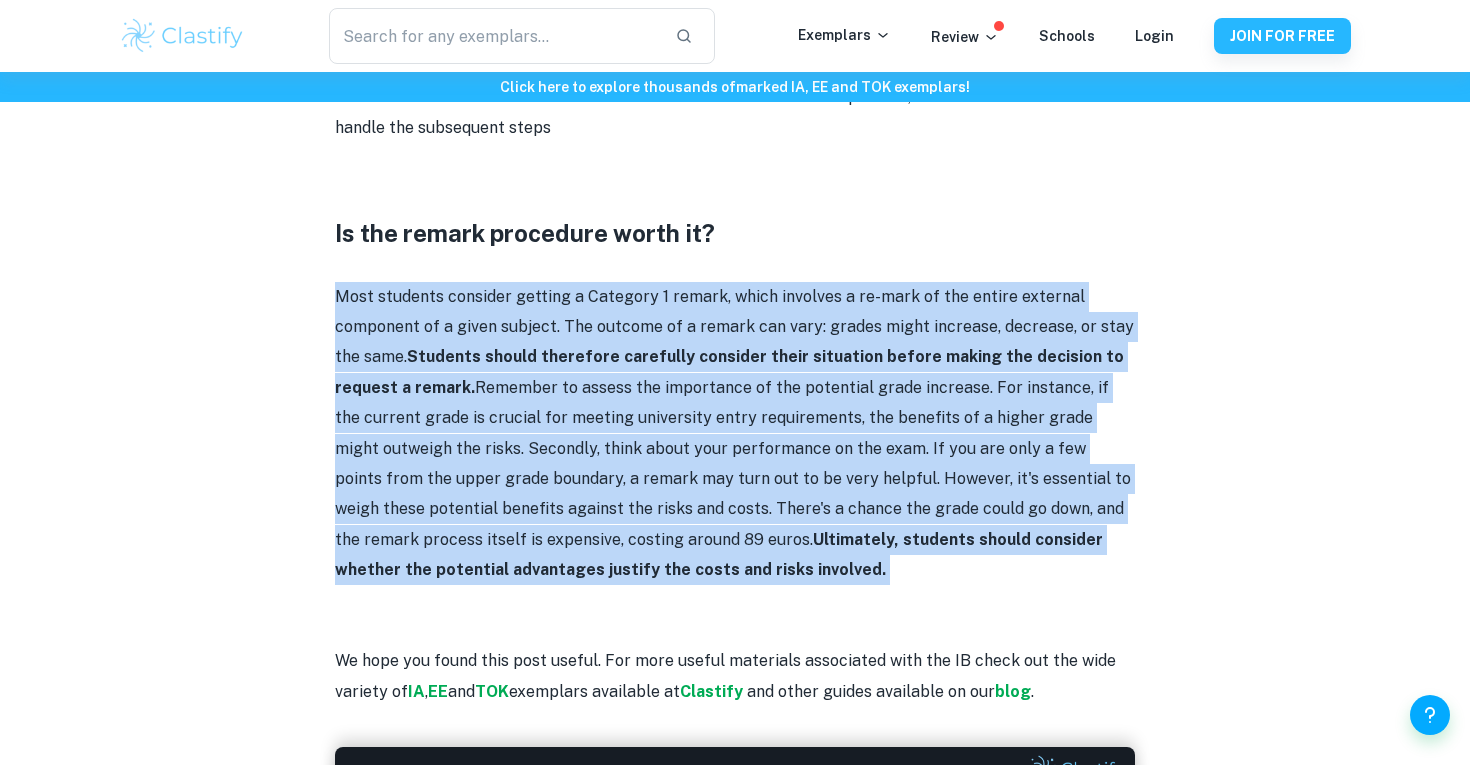 scroll, scrollTop: 2177, scrollLeft: 0, axis: vertical 